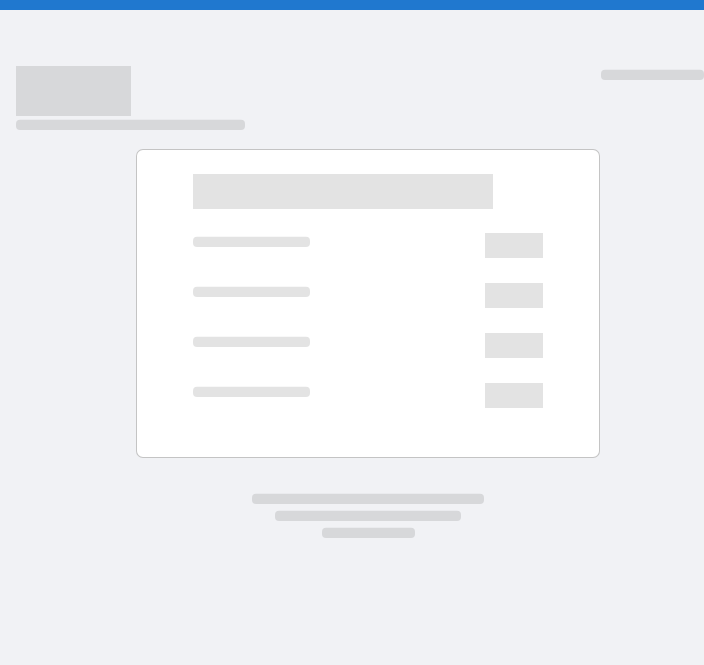 scroll, scrollTop: 0, scrollLeft: 0, axis: both 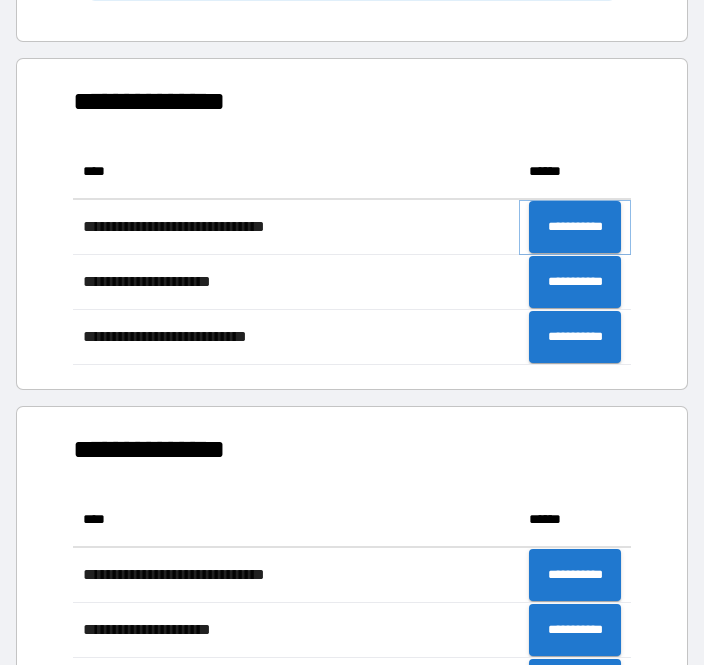 click on "**********" at bounding box center [575, 227] 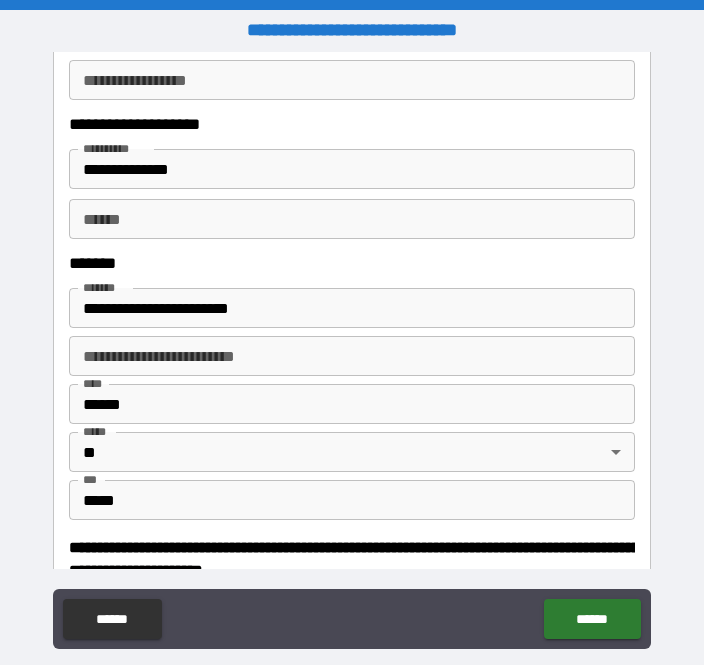 scroll, scrollTop: 525, scrollLeft: 0, axis: vertical 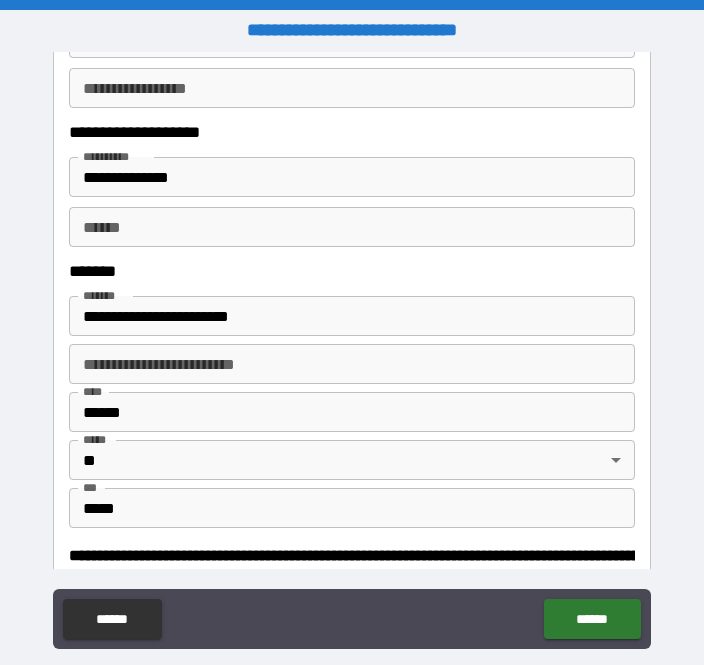 click on "**********" at bounding box center [352, 177] 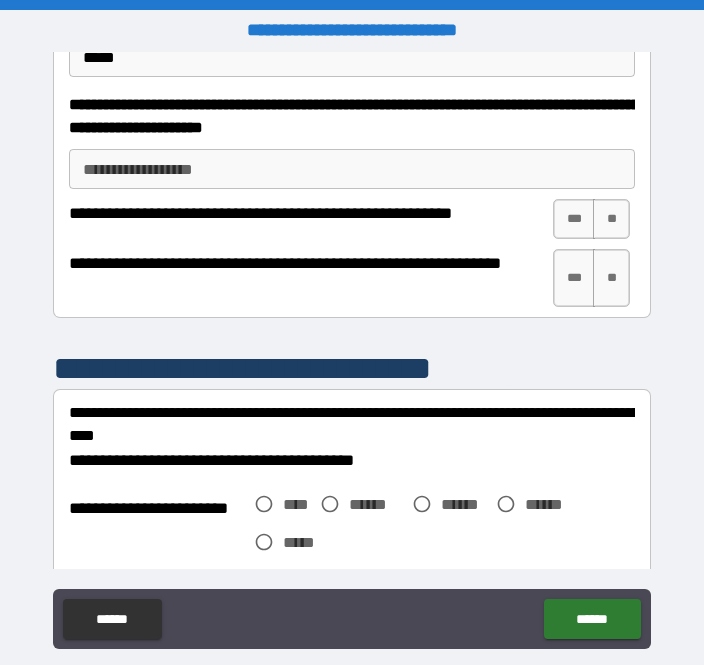 scroll, scrollTop: 978, scrollLeft: 0, axis: vertical 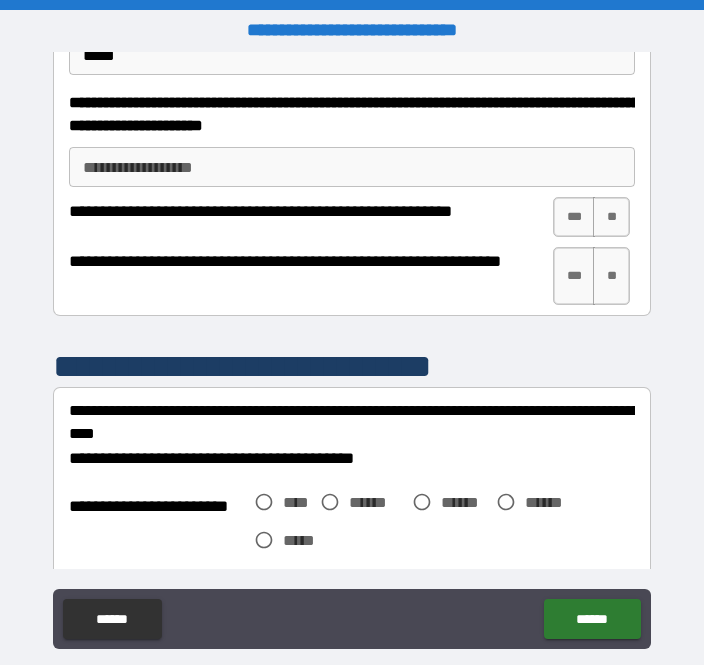 type on "**********" 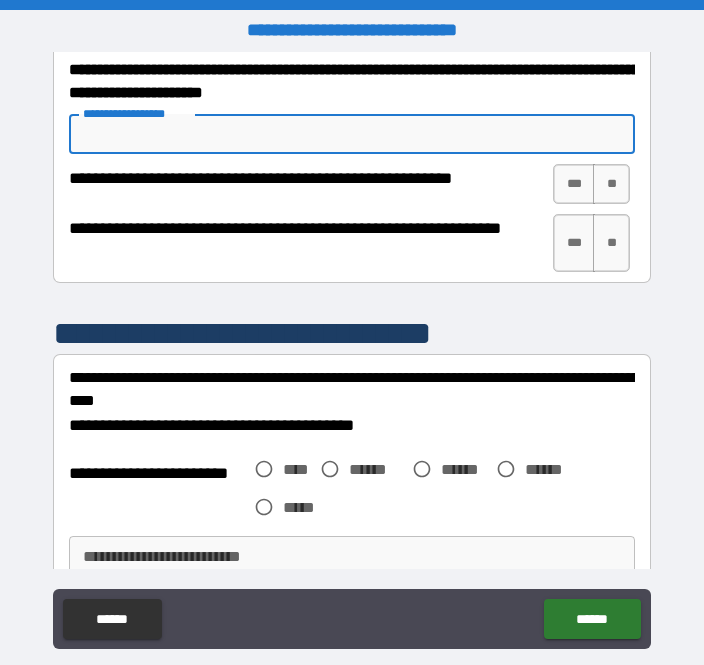 scroll, scrollTop: 1050, scrollLeft: 0, axis: vertical 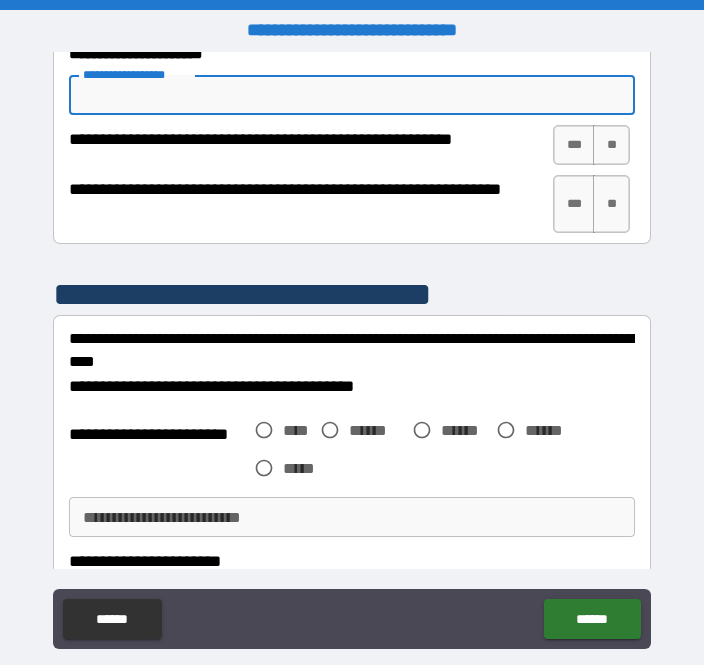 click on "***" at bounding box center [574, 145] 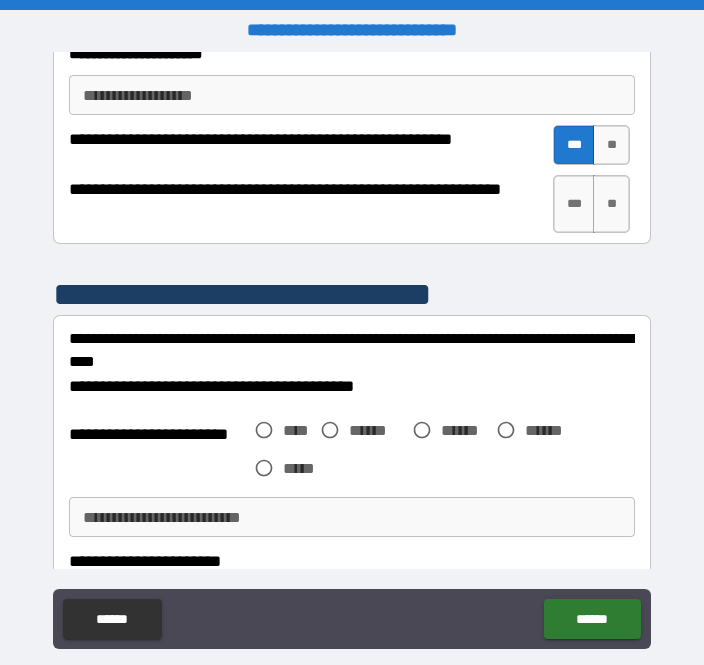 click on "***" at bounding box center (574, 204) 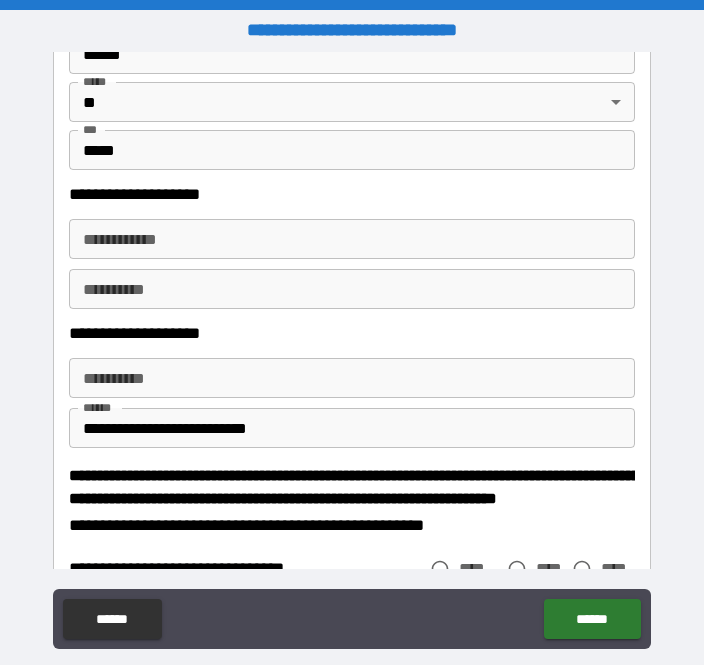 scroll, scrollTop: 2116, scrollLeft: 0, axis: vertical 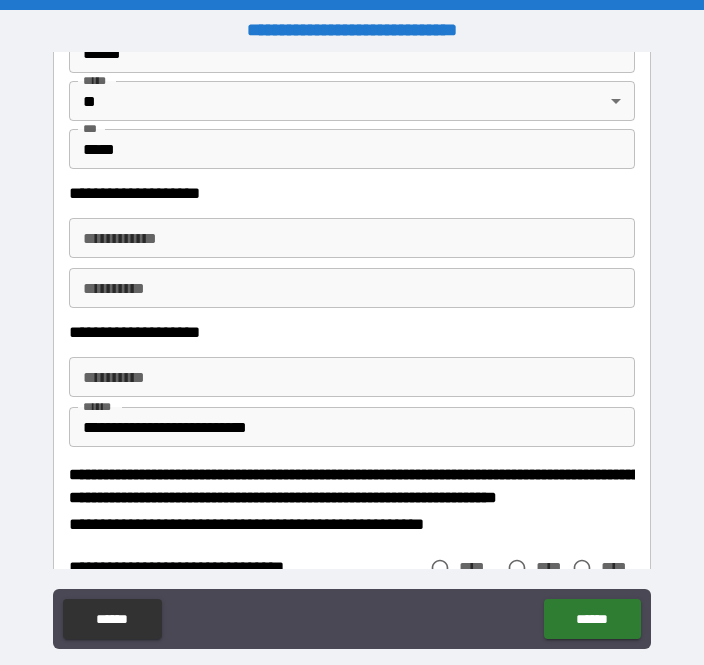 click on "**********" at bounding box center [352, 238] 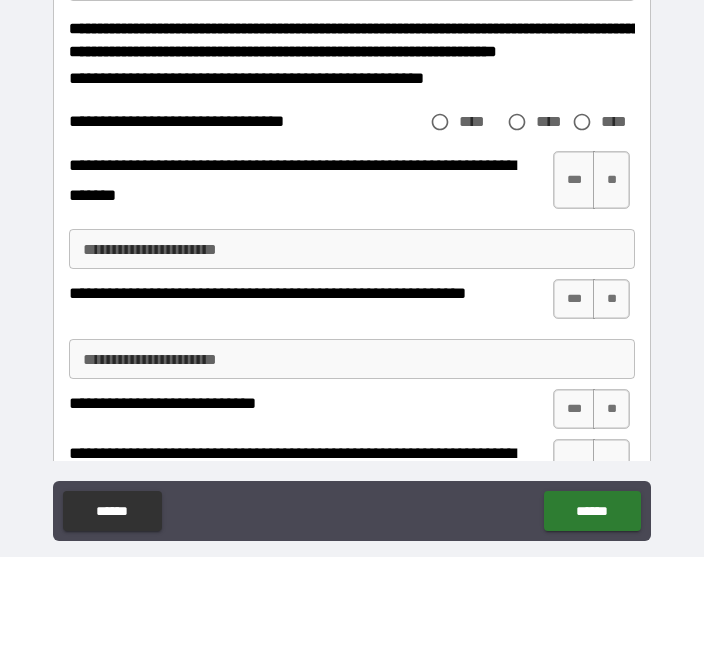 scroll, scrollTop: 2455, scrollLeft: 0, axis: vertical 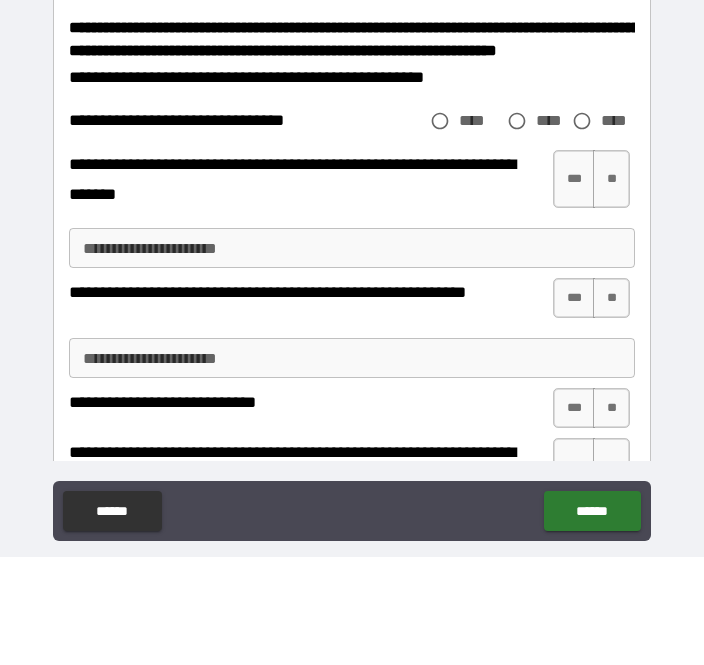 type on "**********" 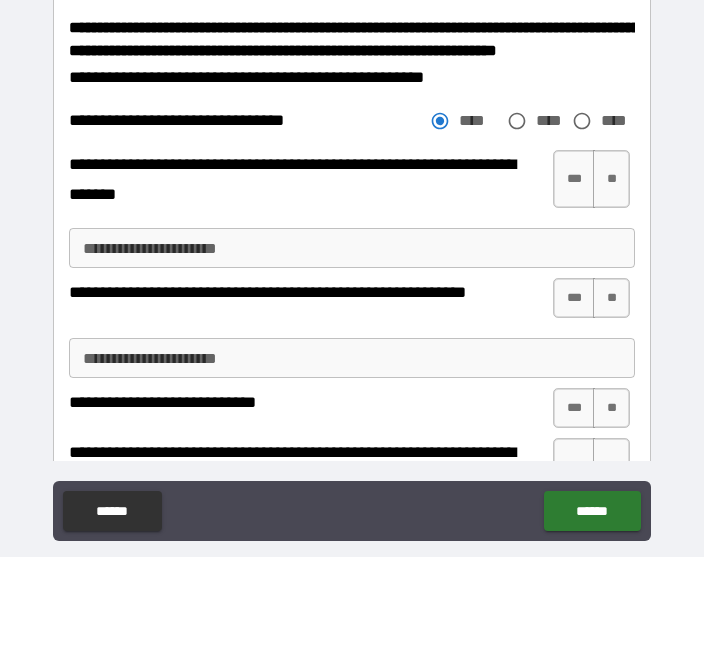 scroll, scrollTop: 64, scrollLeft: 0, axis: vertical 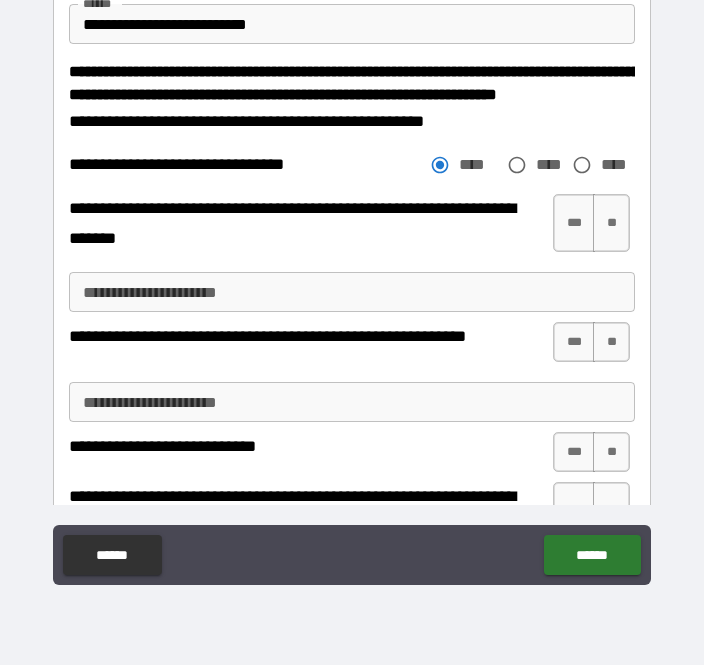 click on "**" at bounding box center (611, 223) 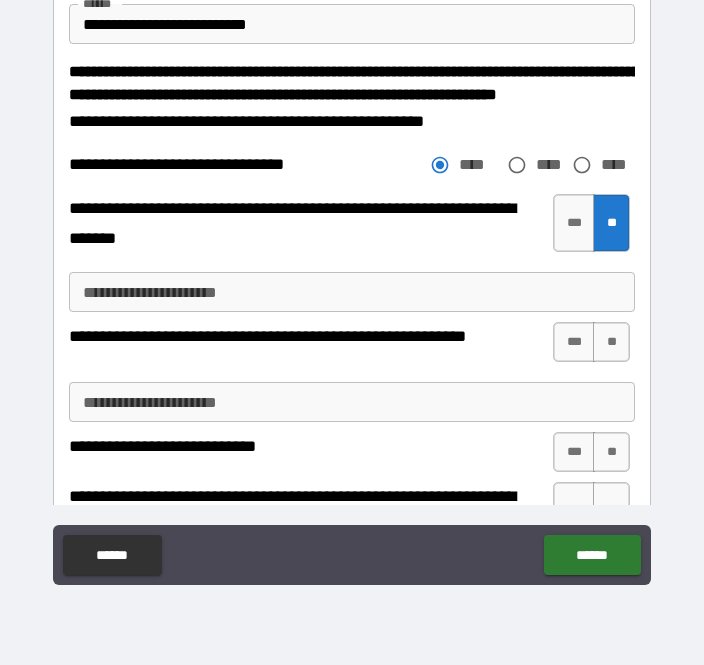 click on "**" at bounding box center (611, 342) 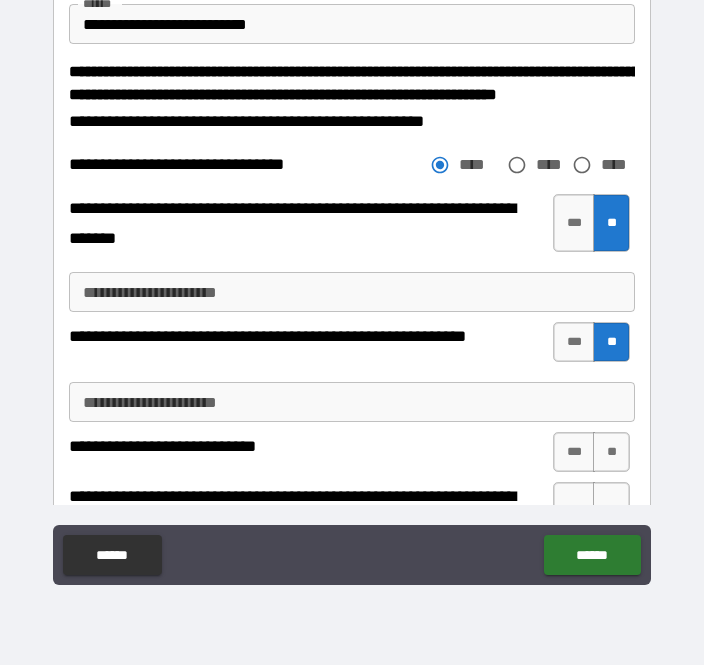 click on "**" at bounding box center (611, 452) 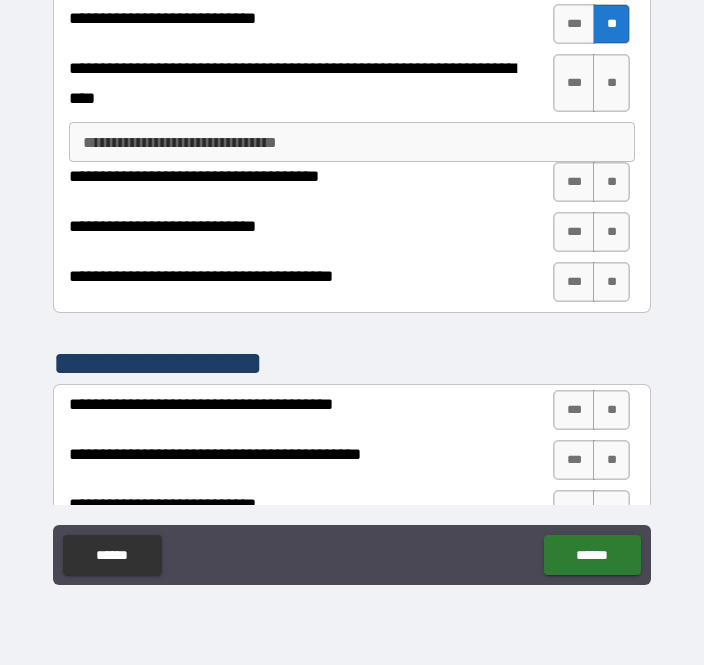 scroll, scrollTop: 2882, scrollLeft: 0, axis: vertical 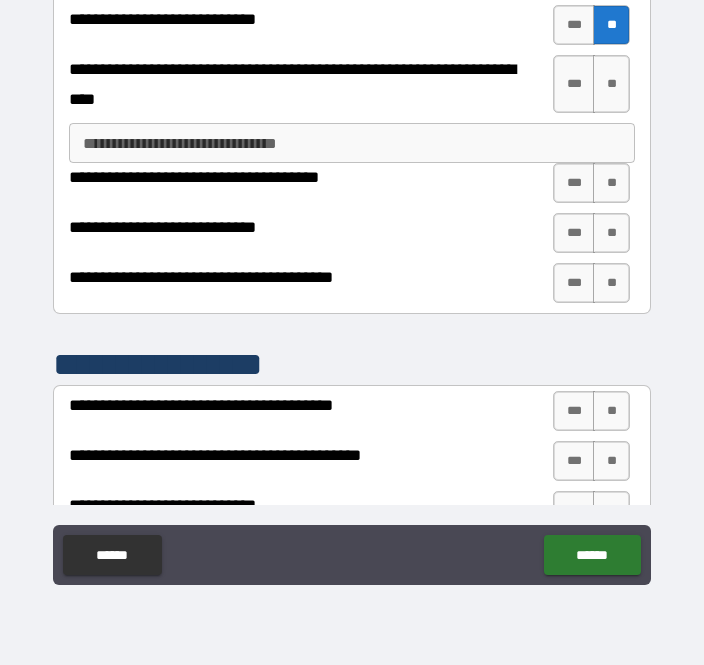 click on "**" at bounding box center [611, 84] 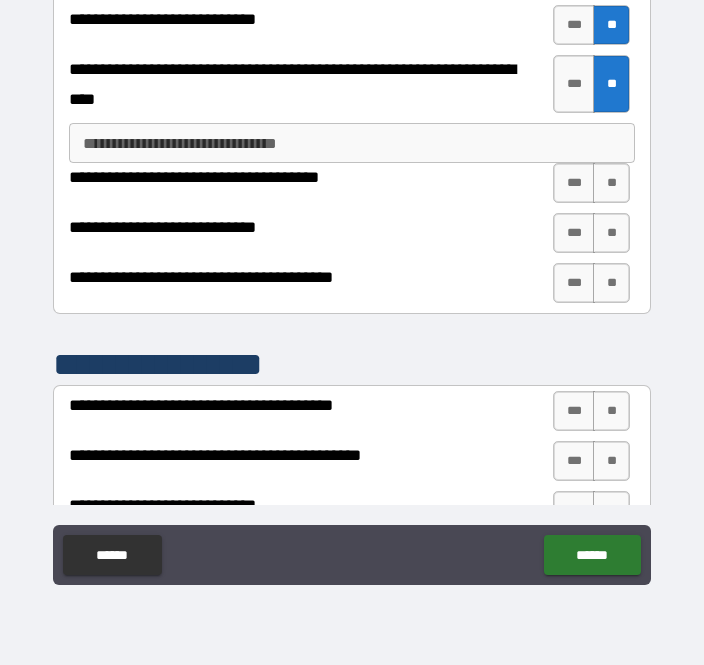 click on "**" at bounding box center [611, 183] 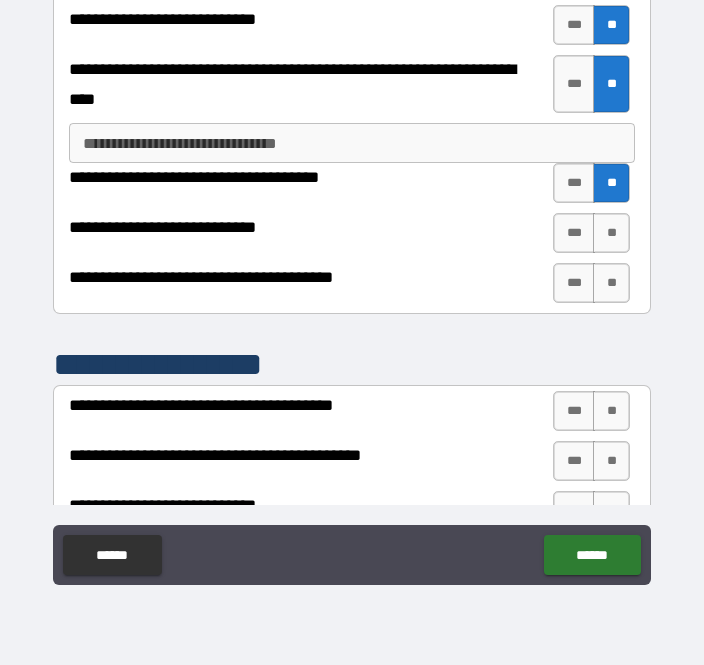 click on "**" at bounding box center [611, 233] 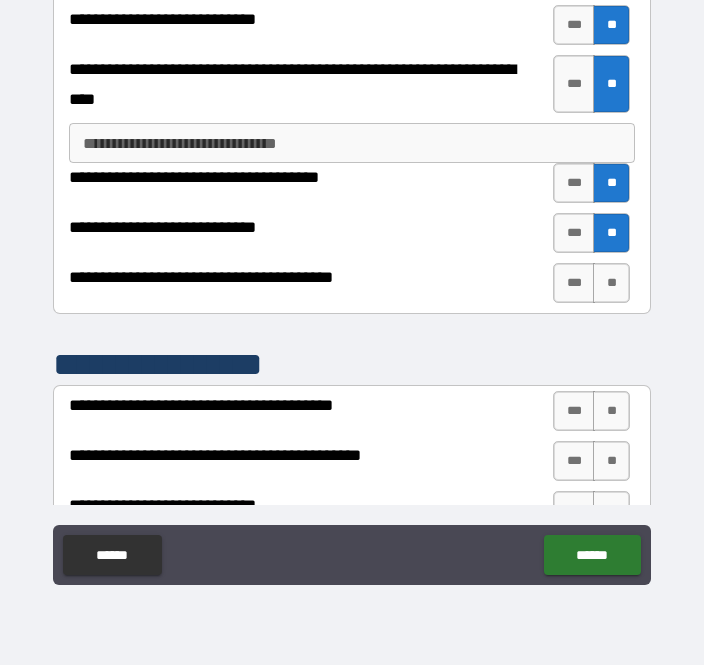 click on "**" at bounding box center (611, 283) 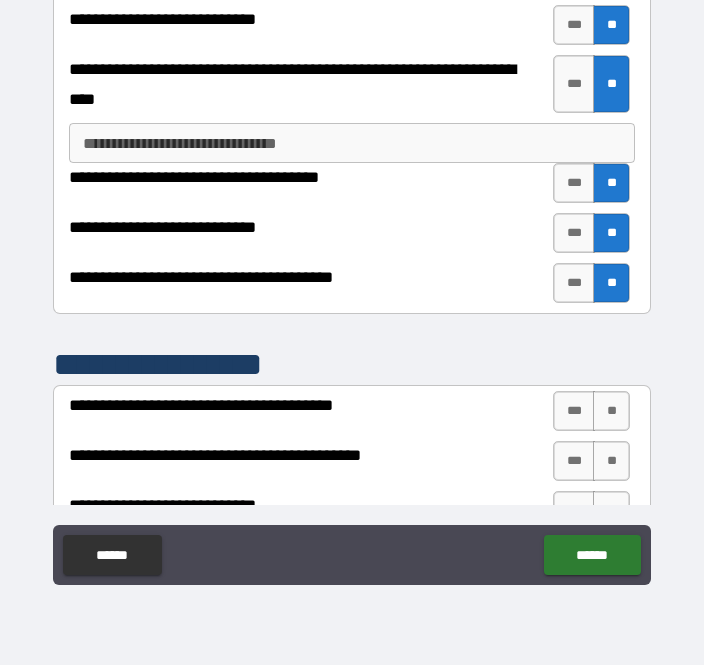 click on "***" at bounding box center (574, 283) 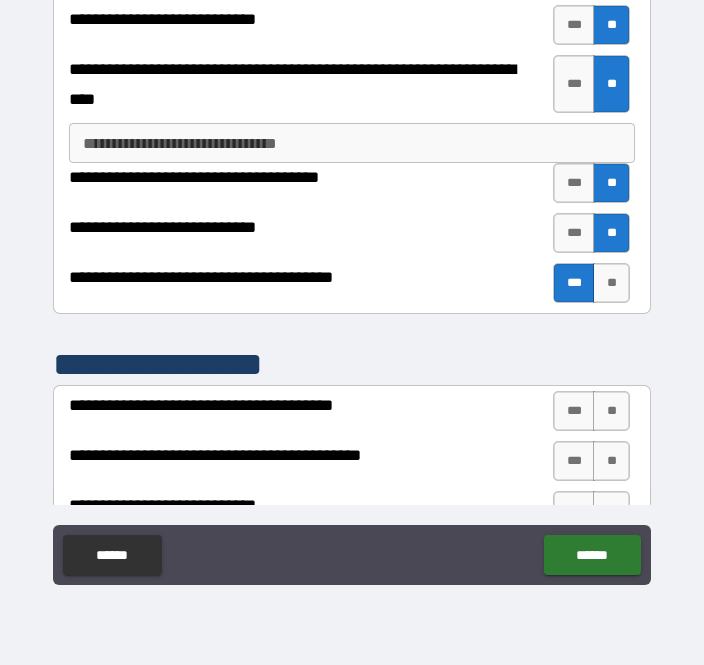 click on "******" at bounding box center (592, 555) 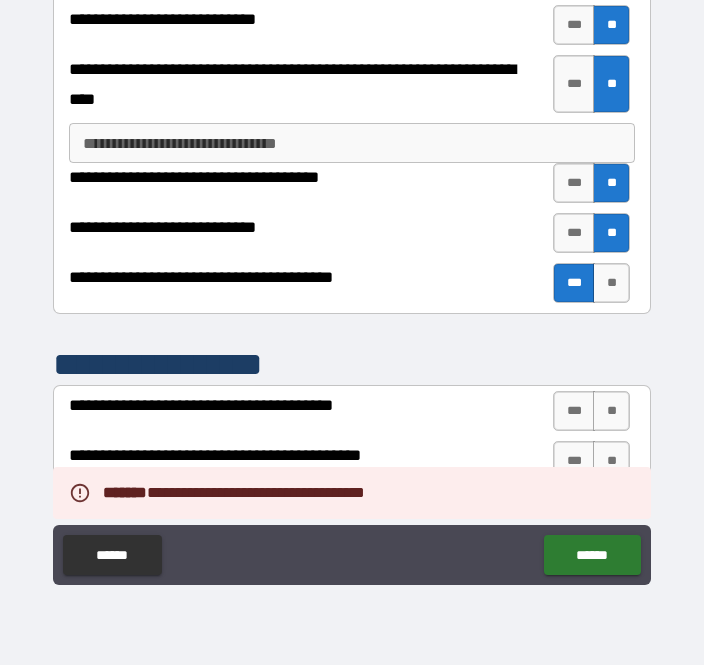 click on "**********" at bounding box center (352, 303) 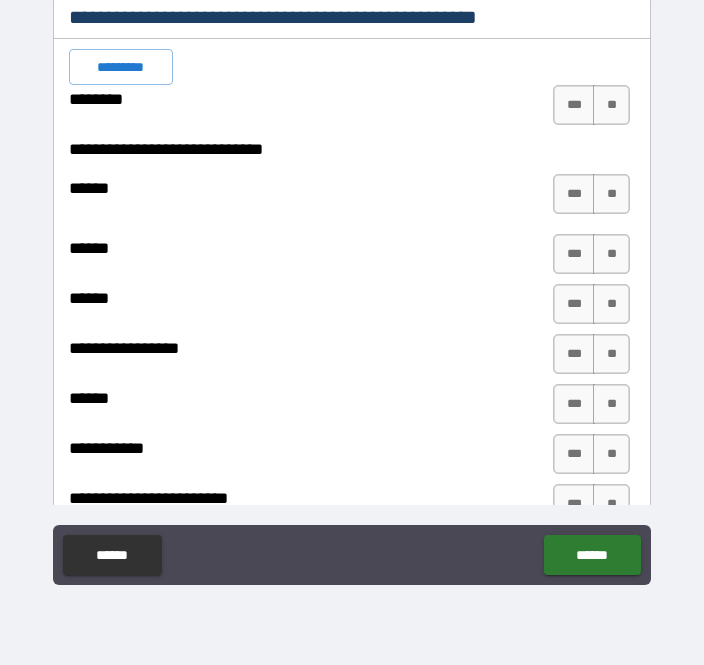 scroll, scrollTop: 3522, scrollLeft: 0, axis: vertical 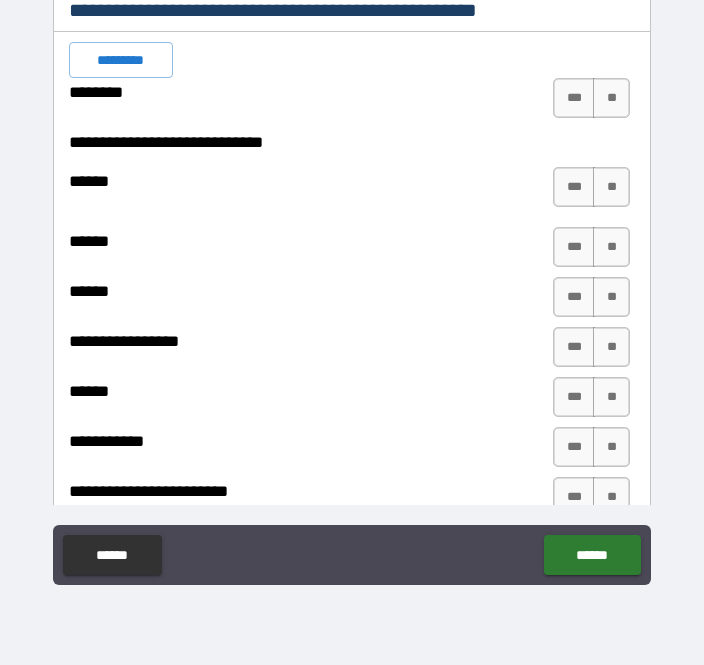 click on "**" at bounding box center (611, 98) 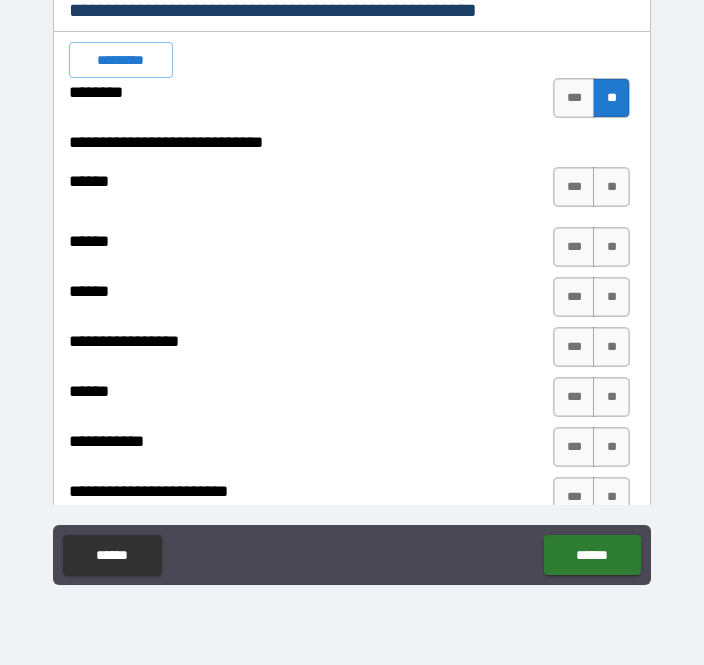 click on "**" at bounding box center (611, 187) 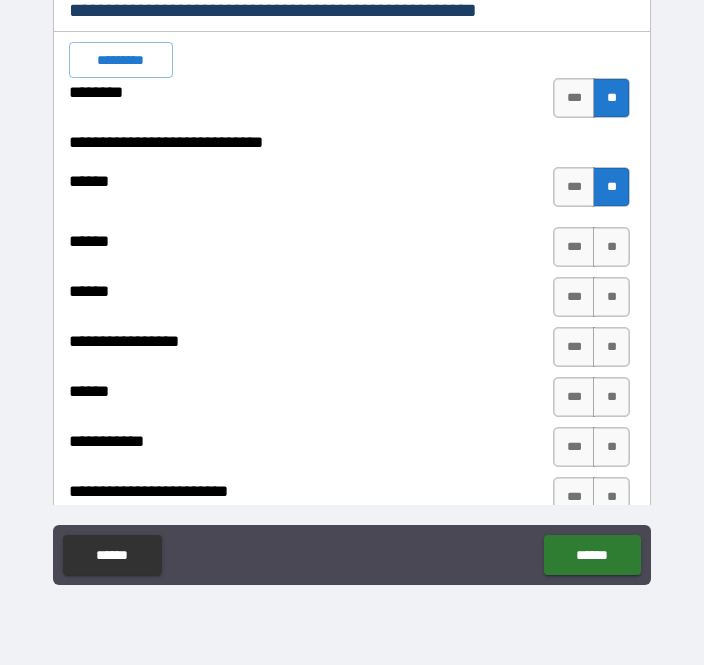 click on "**" at bounding box center [611, 247] 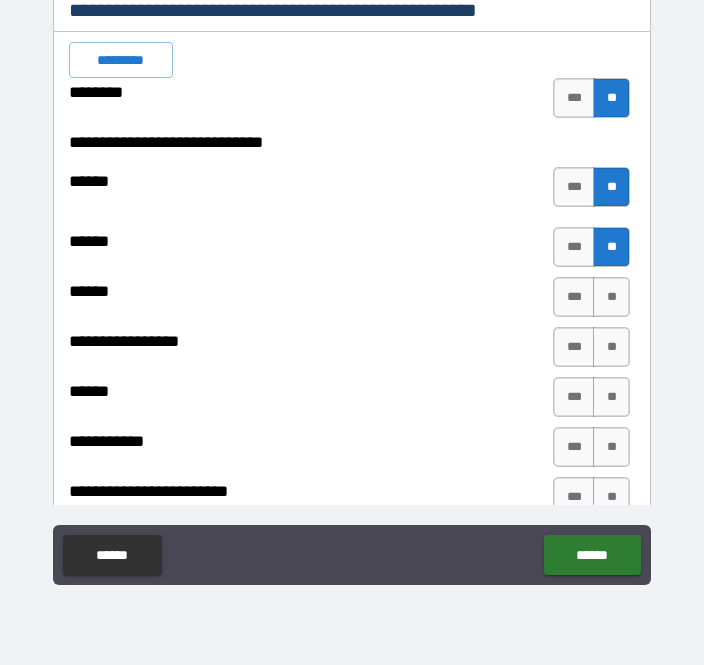 click on "**" at bounding box center (611, 297) 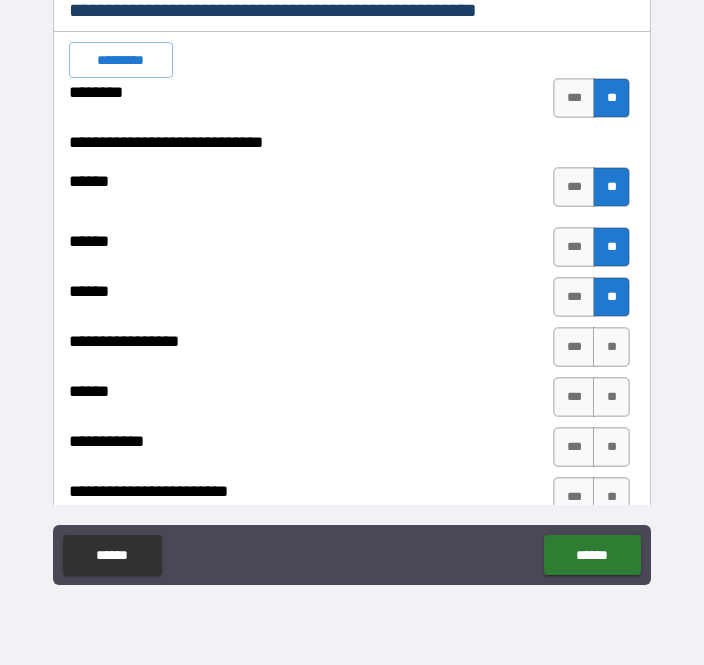 click on "**" at bounding box center [611, 347] 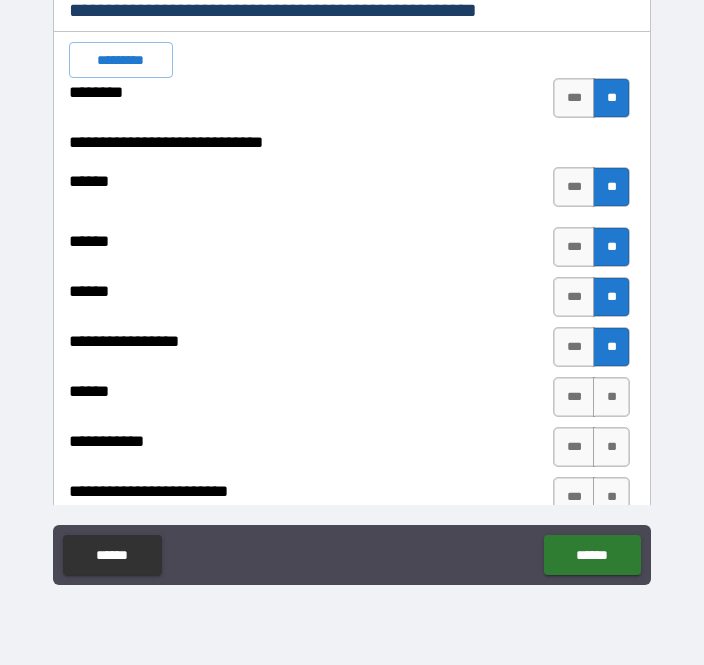 click on "**" at bounding box center (611, 397) 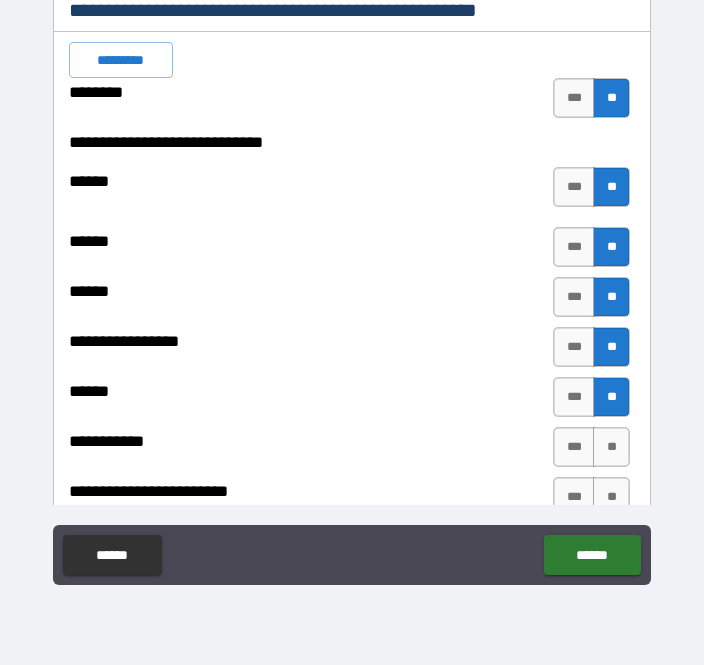 click on "**" at bounding box center (611, 447) 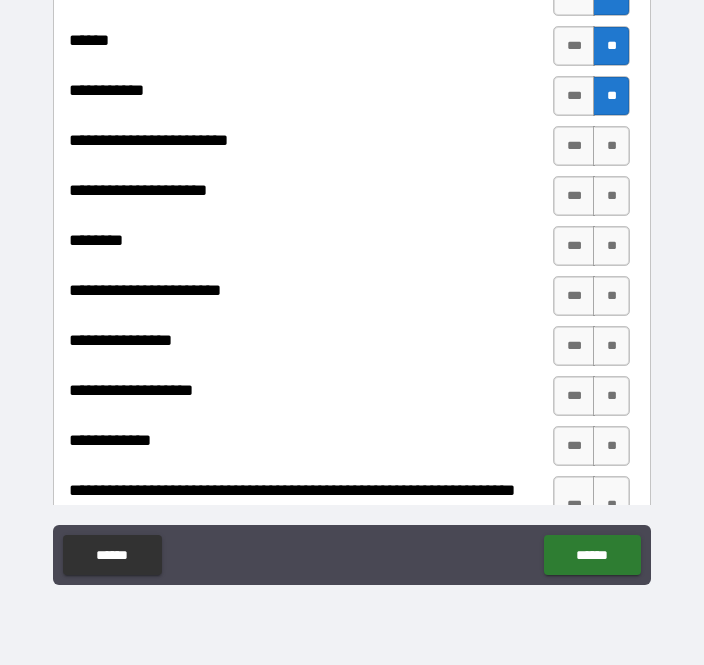 scroll, scrollTop: 3885, scrollLeft: 0, axis: vertical 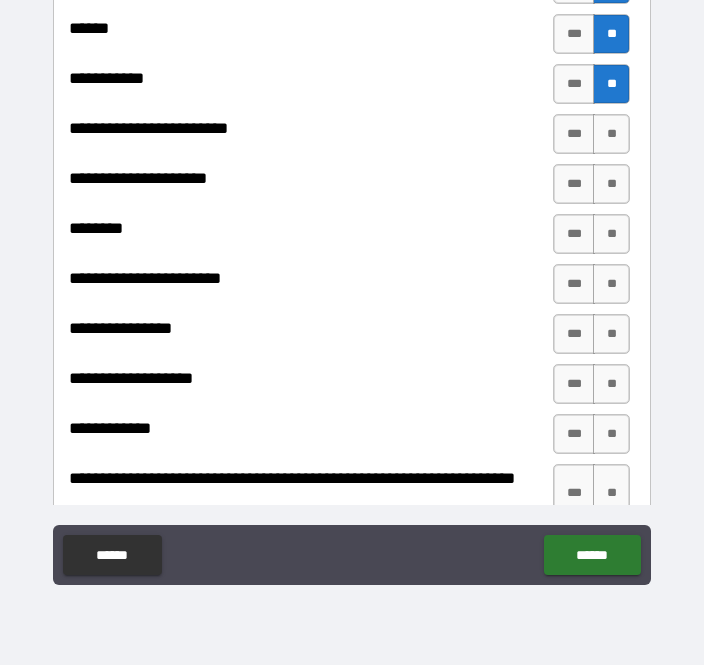 click on "**" at bounding box center (611, 134) 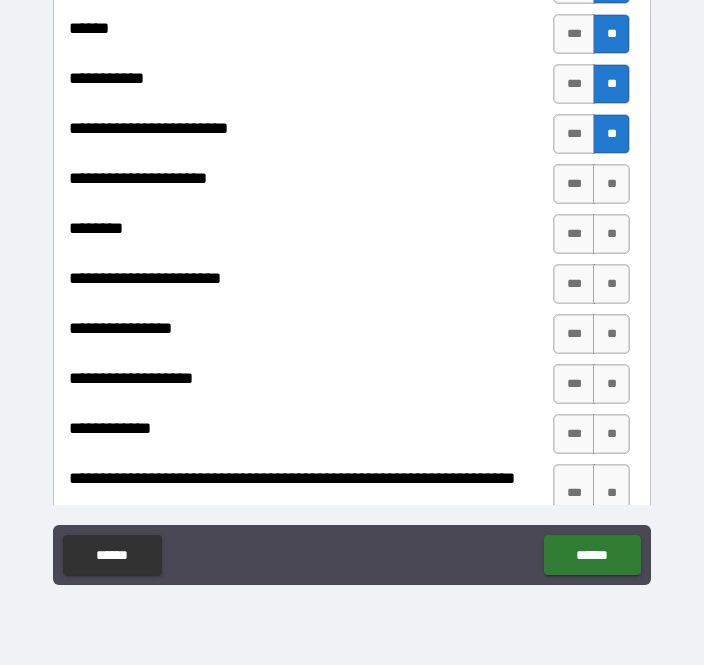click on "**" at bounding box center [611, 184] 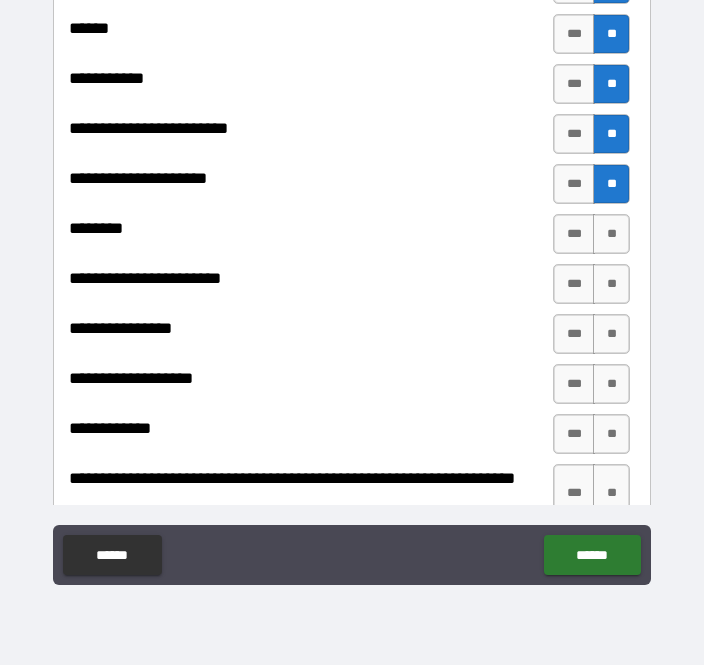click on "**" at bounding box center (611, 234) 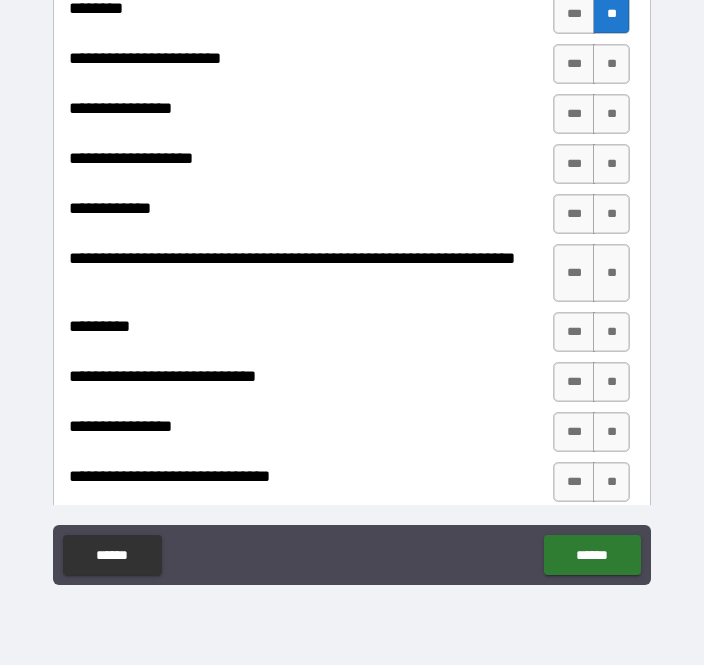 scroll, scrollTop: 4104, scrollLeft: 0, axis: vertical 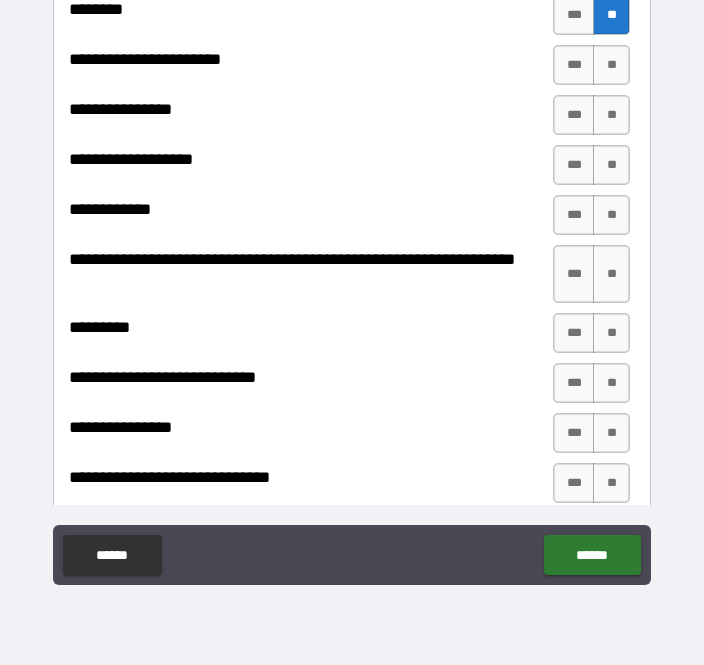 click on "**" at bounding box center (611, 65) 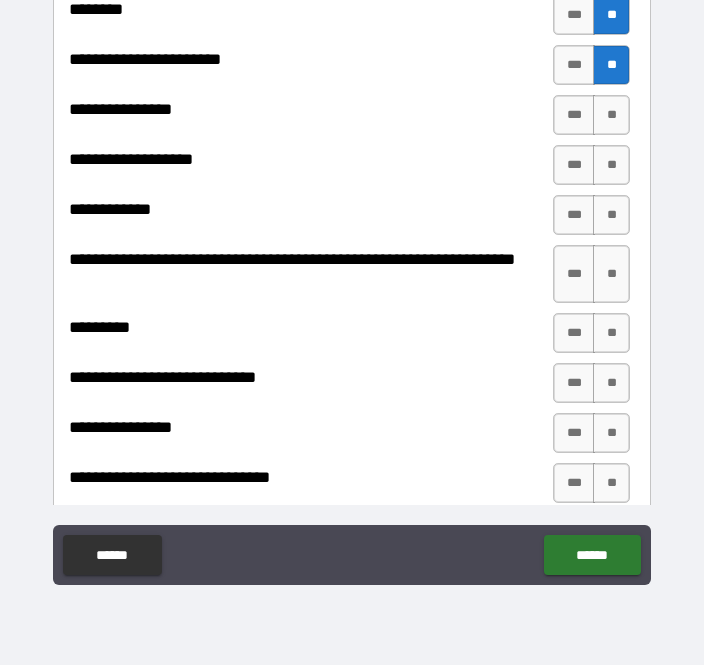 click on "**" at bounding box center [611, 115] 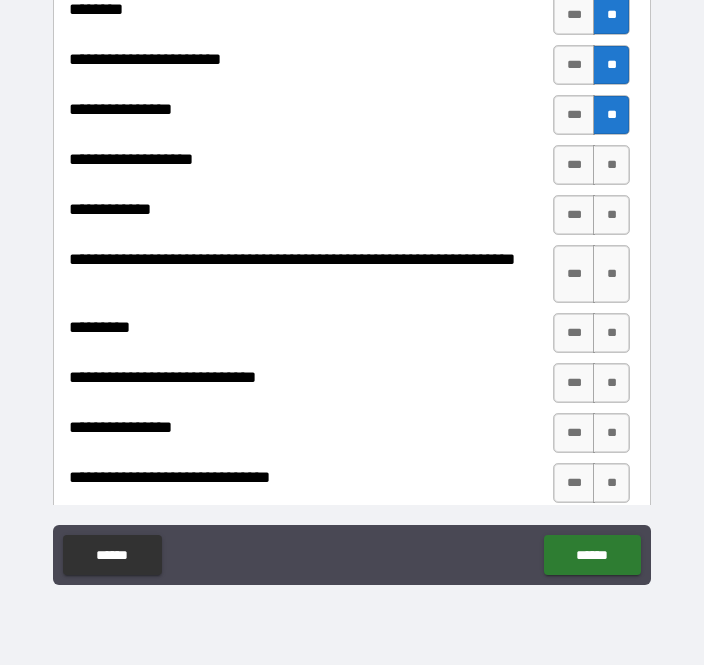 click on "**" at bounding box center (611, 165) 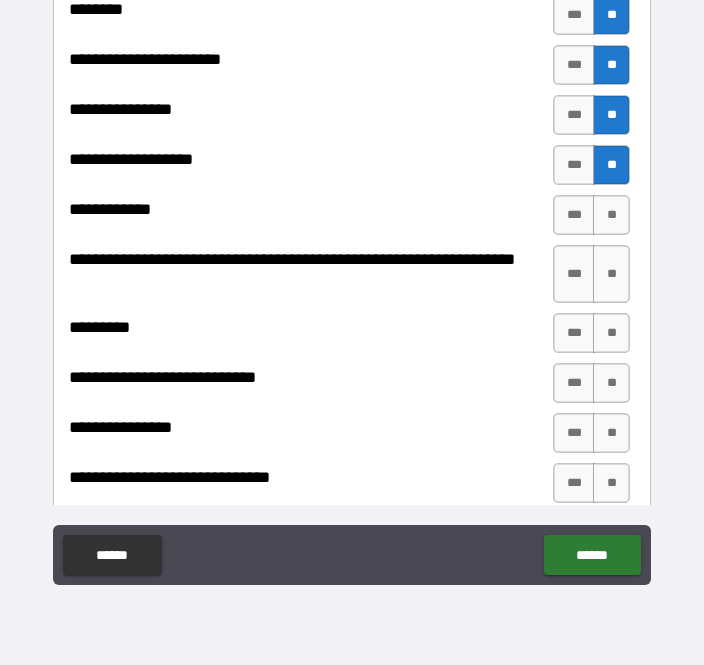 click on "**" at bounding box center [611, 215] 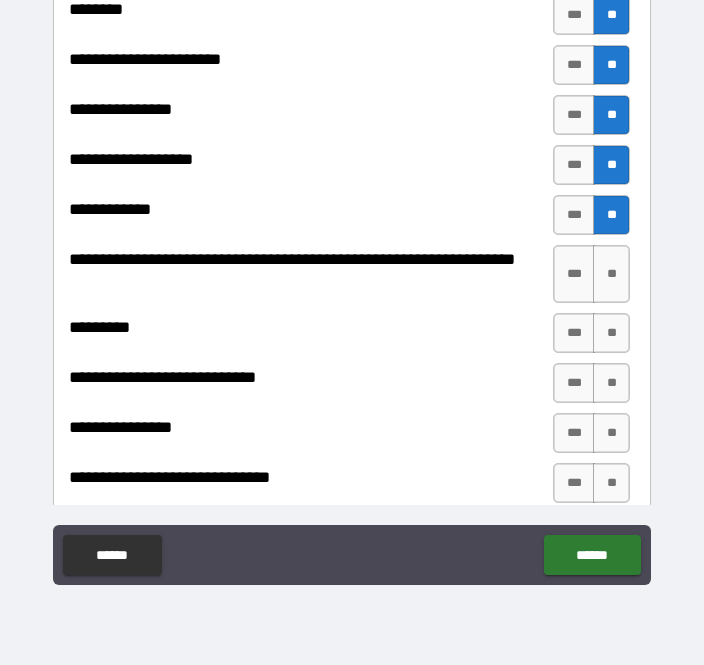 click on "**" at bounding box center (611, 274) 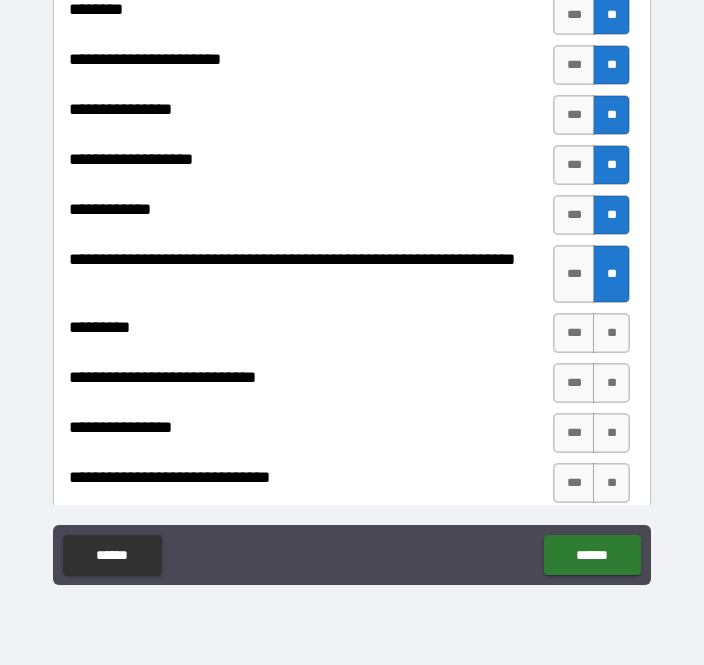 click on "**" at bounding box center (611, 333) 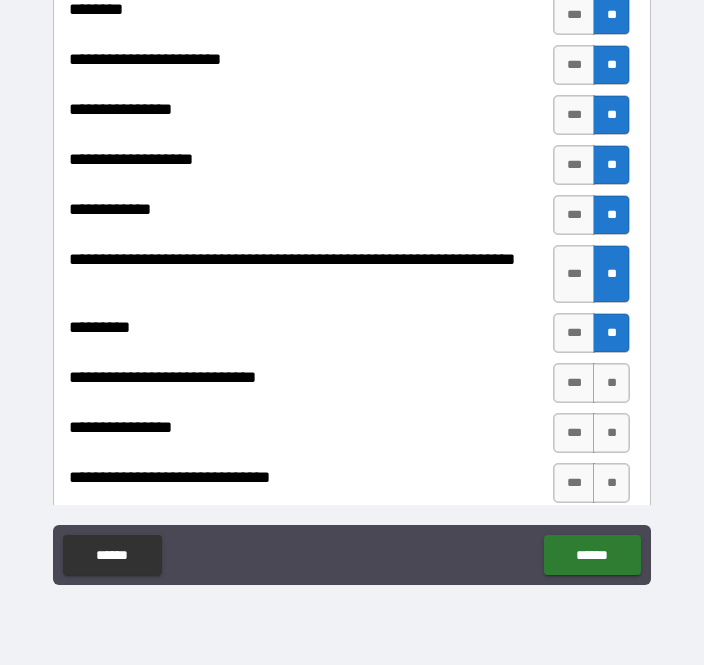 click on "**" at bounding box center (611, 383) 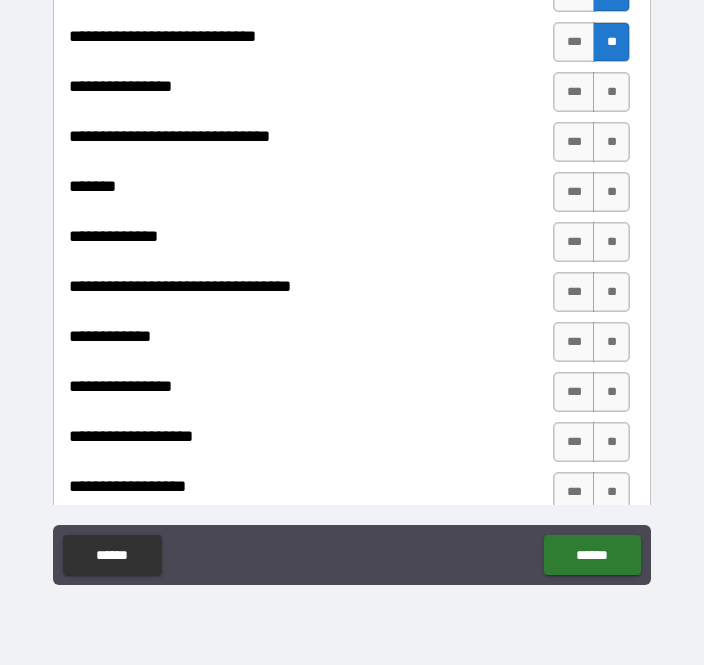 scroll, scrollTop: 4441, scrollLeft: 0, axis: vertical 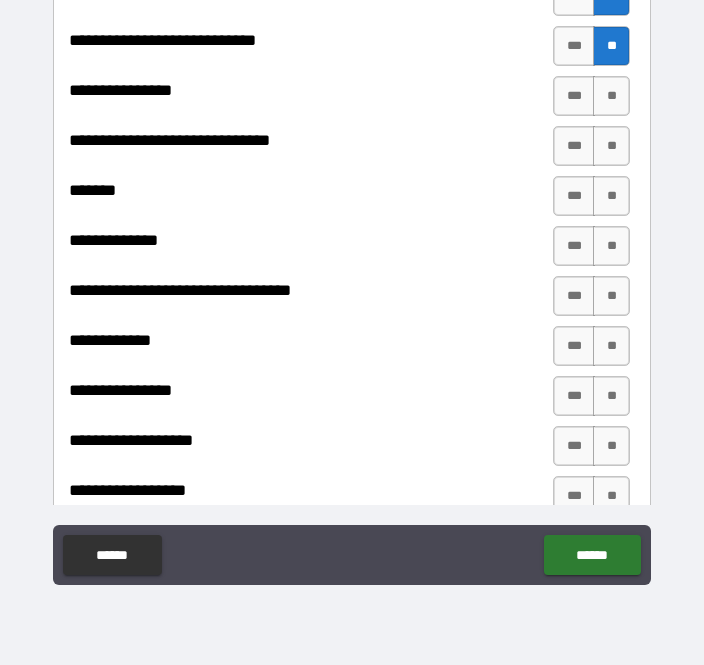 click on "**" at bounding box center (611, 96) 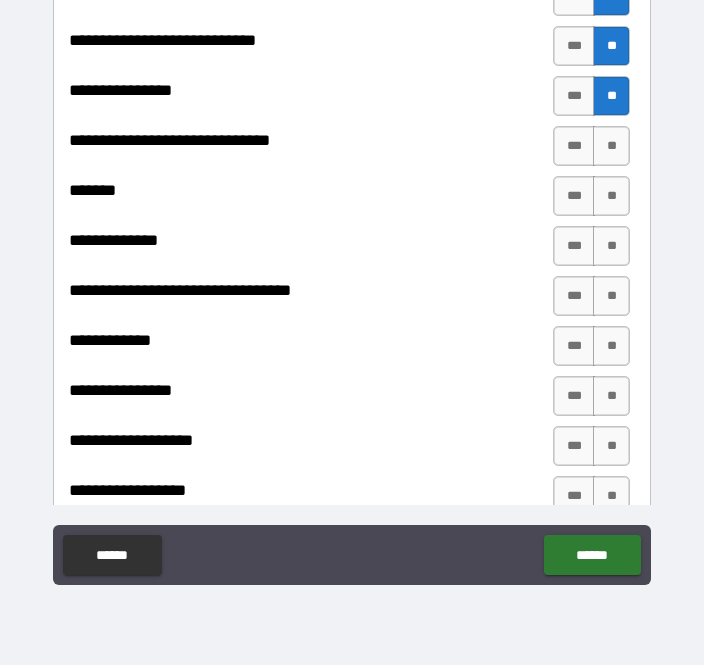 click on "**" at bounding box center (611, 146) 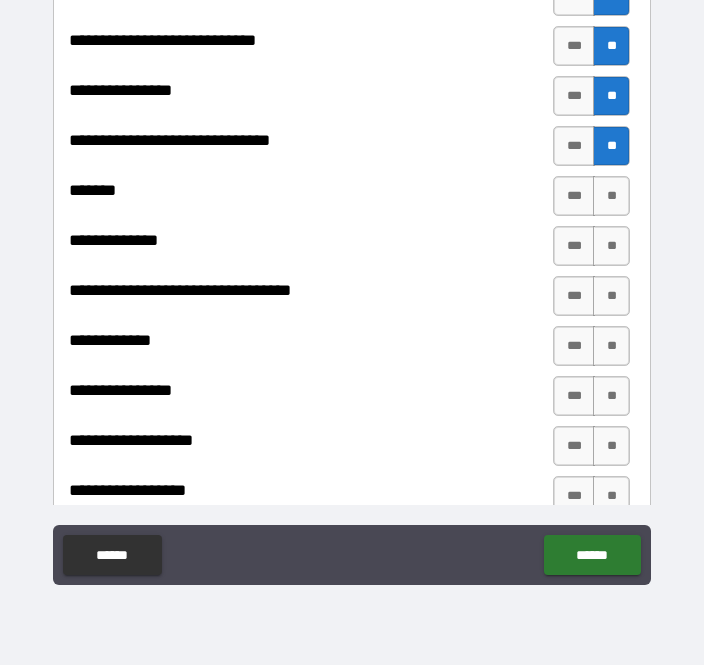 click on "**" at bounding box center [611, 196] 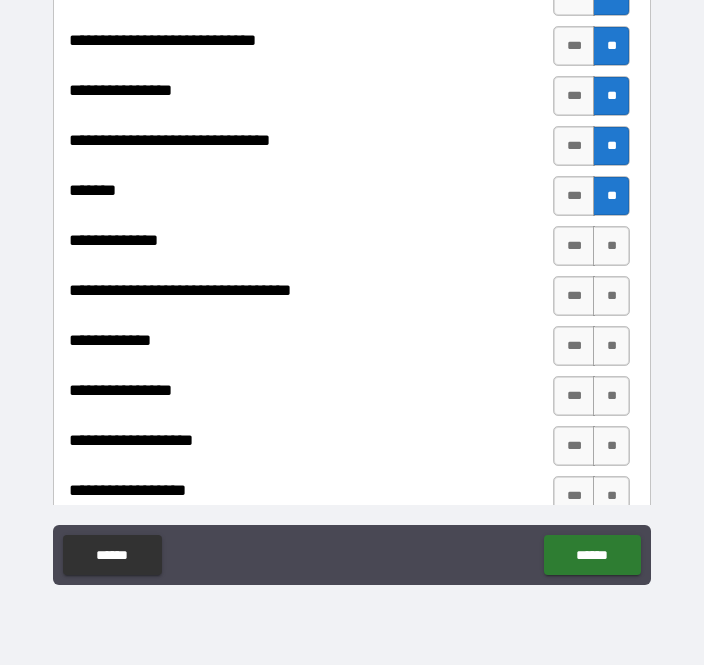 click on "**" at bounding box center [611, 246] 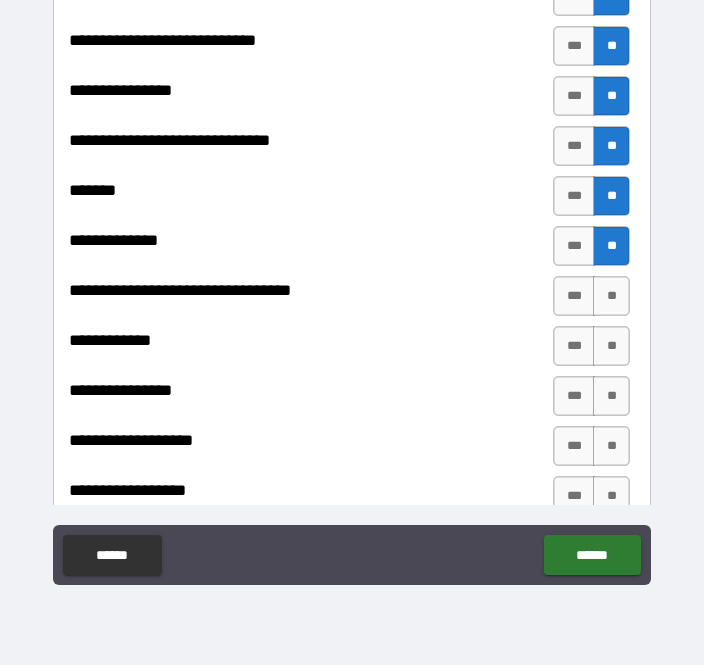 click on "**" at bounding box center (611, 296) 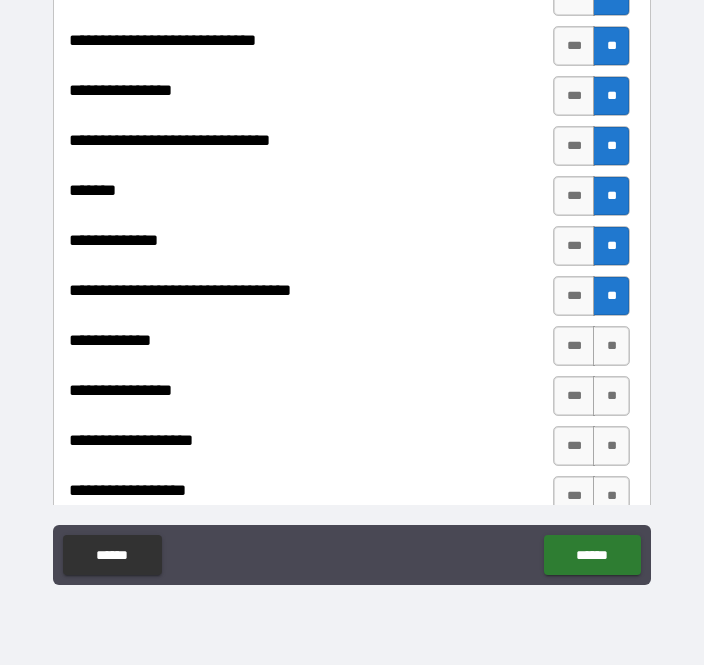 click on "**" at bounding box center [611, 346] 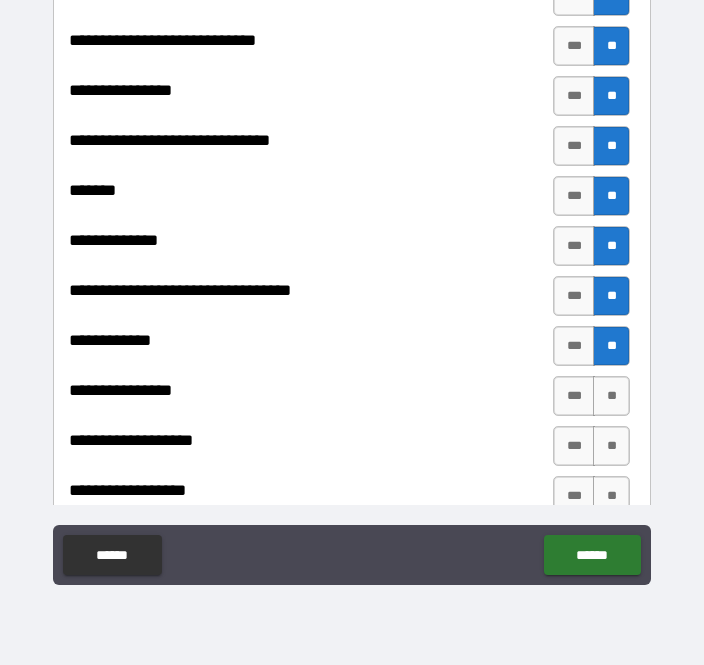 click on "**" at bounding box center (611, 396) 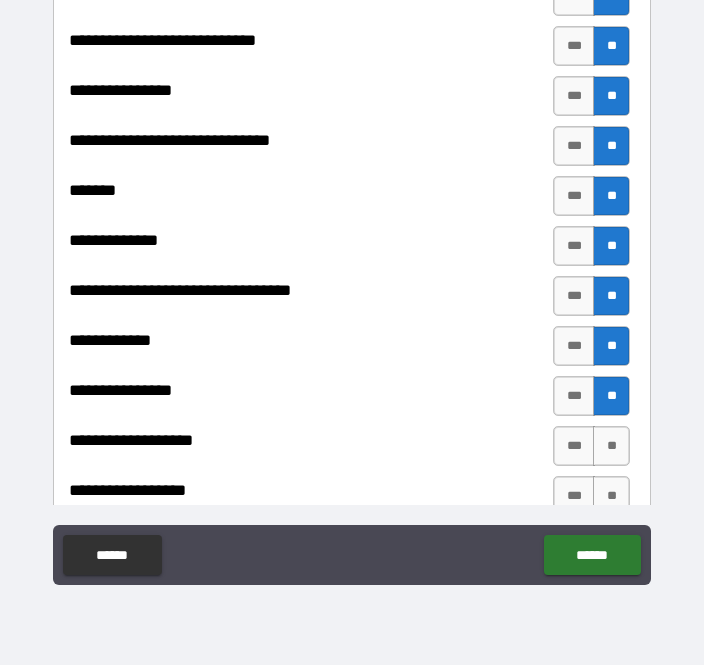 click on "**" at bounding box center [611, 446] 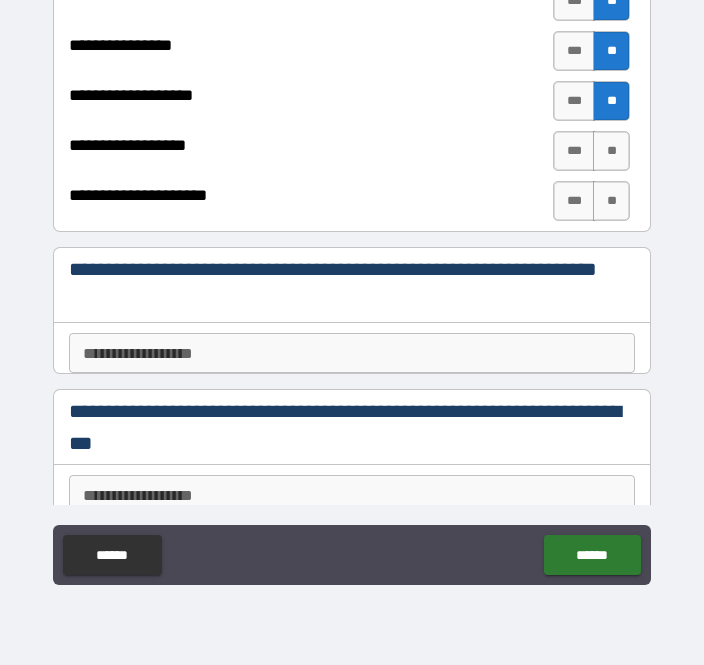 scroll, scrollTop: 4808, scrollLeft: 0, axis: vertical 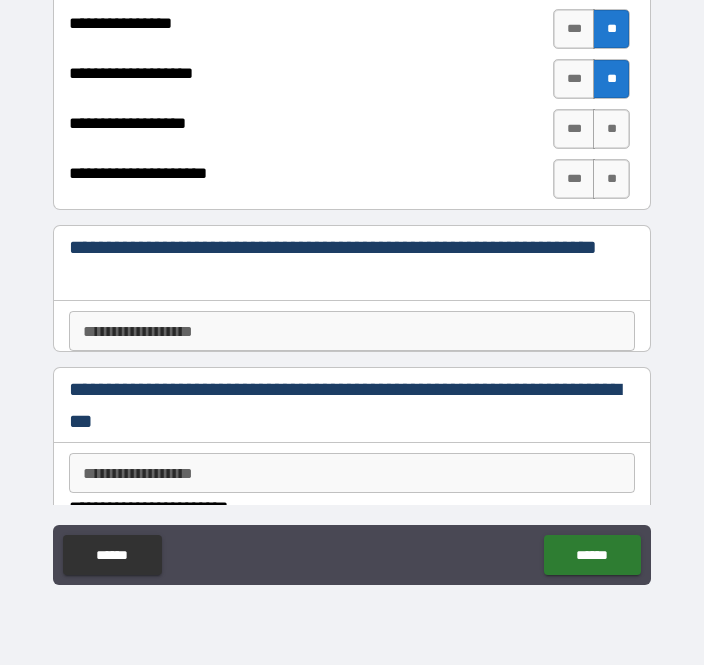 click on "**" at bounding box center [611, 129] 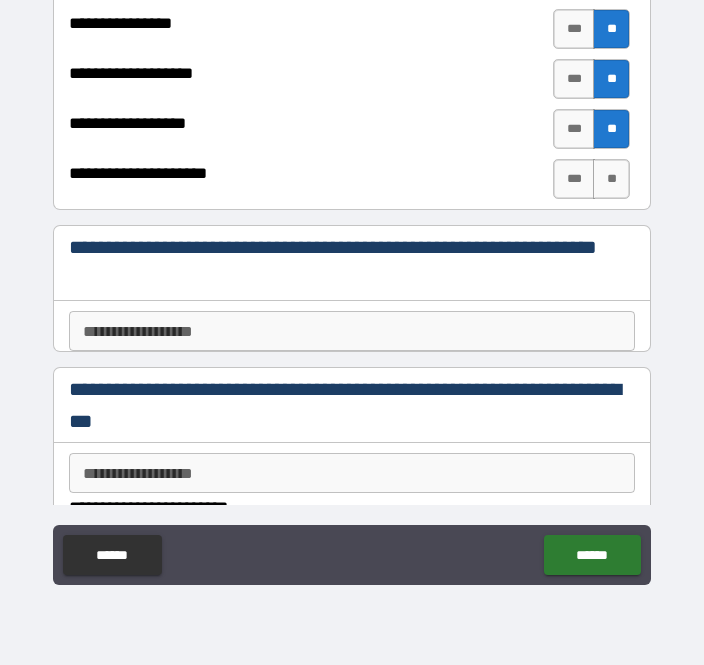 click on "**" at bounding box center (611, 179) 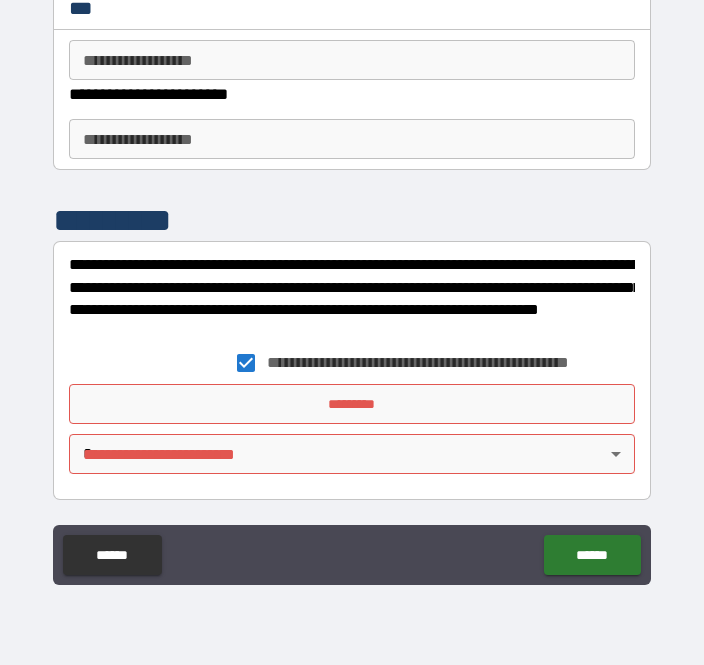 scroll, scrollTop: 5240, scrollLeft: 0, axis: vertical 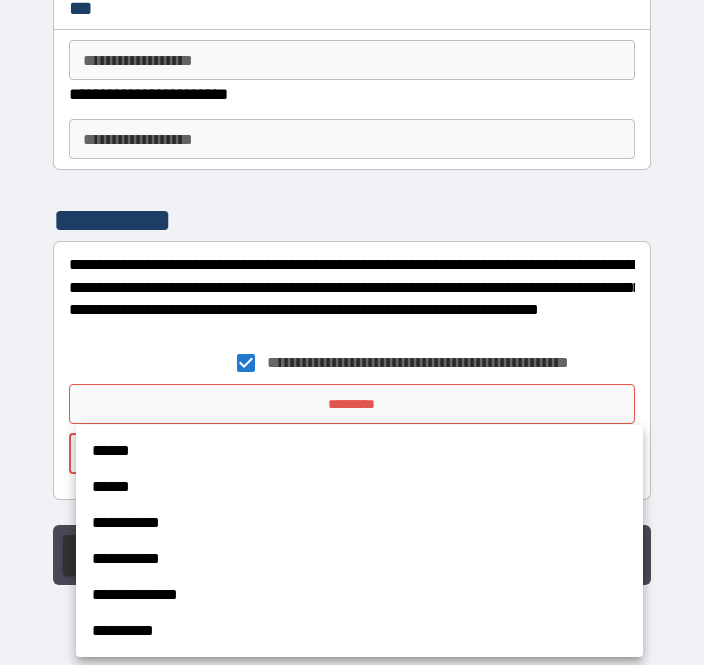 click on "******" at bounding box center [359, 451] 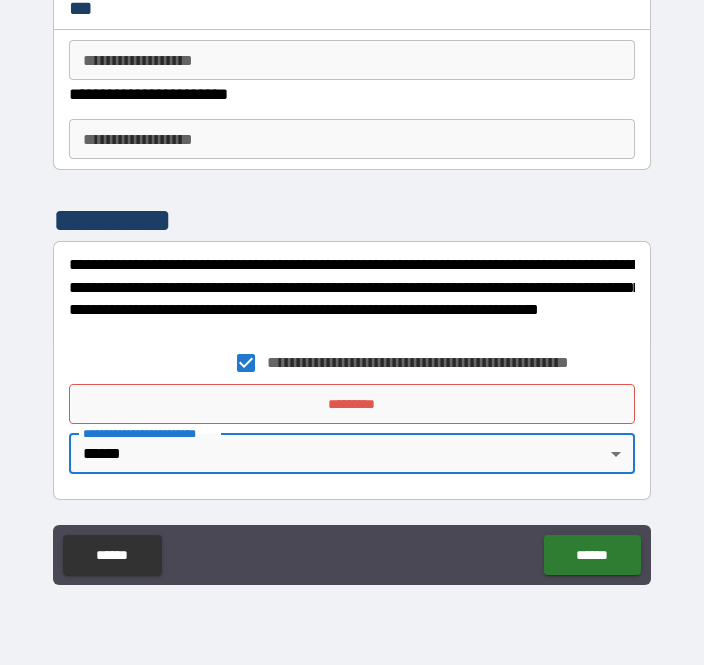 click on "*********" at bounding box center (352, 404) 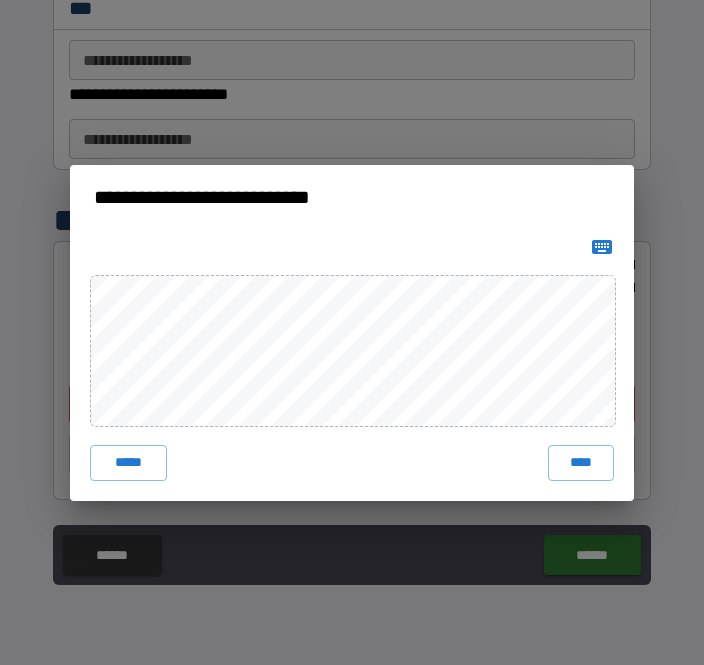 click on "****" at bounding box center [581, 463] 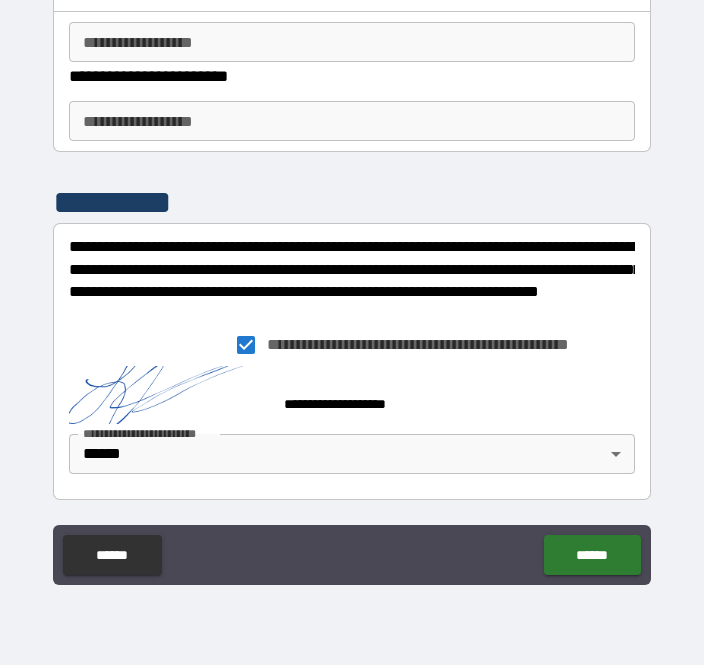 click on "******" at bounding box center [592, 555] 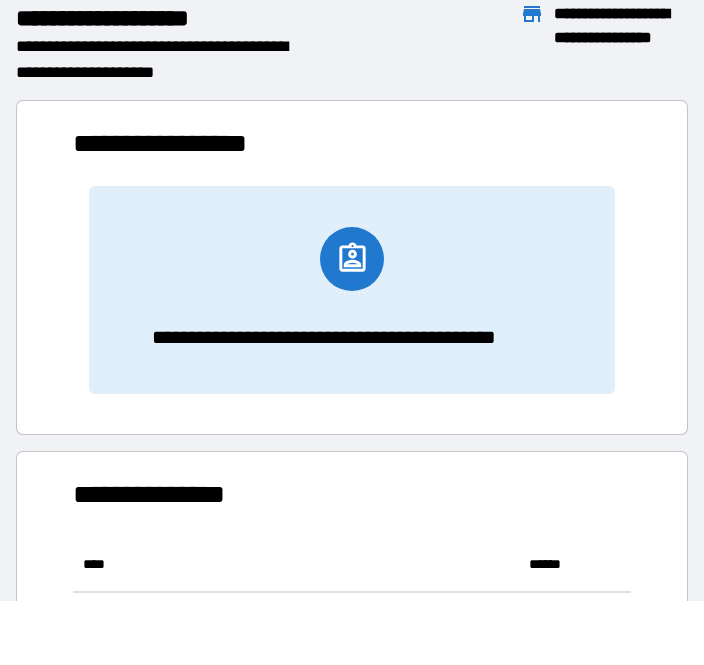 scroll, scrollTop: 221, scrollLeft: 558, axis: both 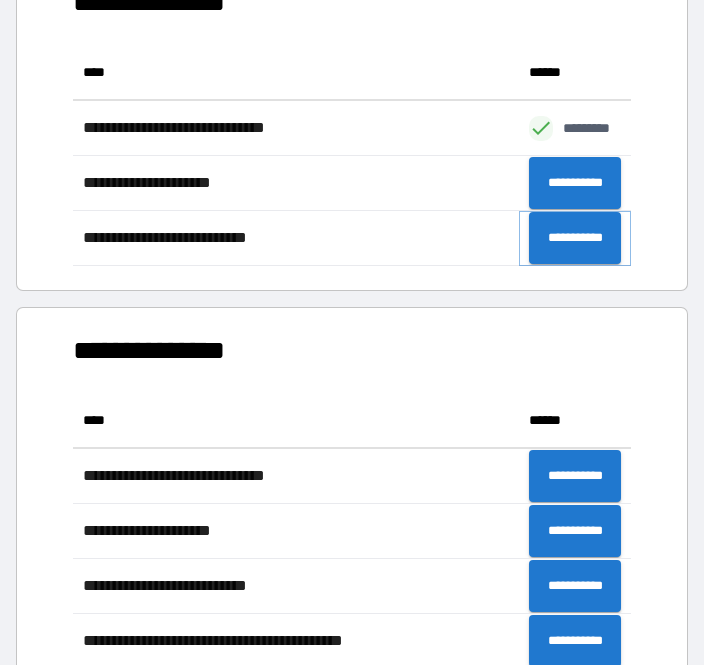 click on "**********" at bounding box center (575, 238) 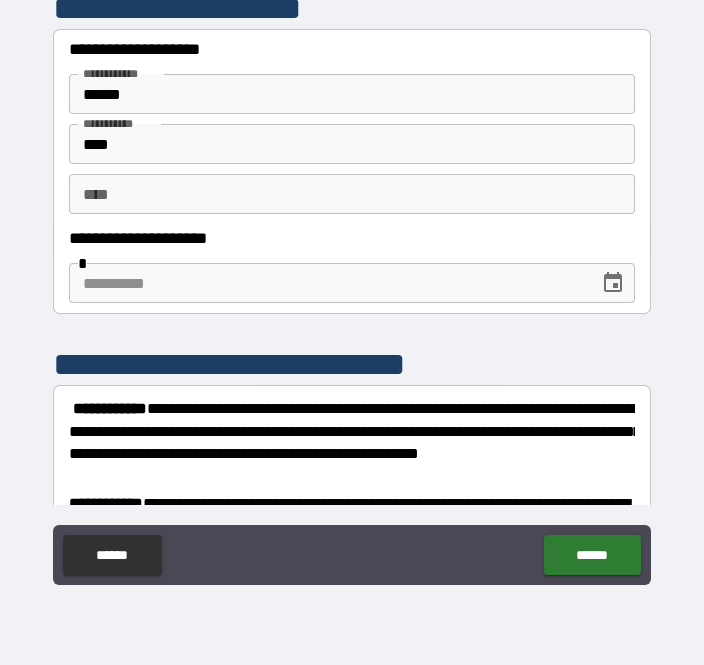 click at bounding box center [327, 283] 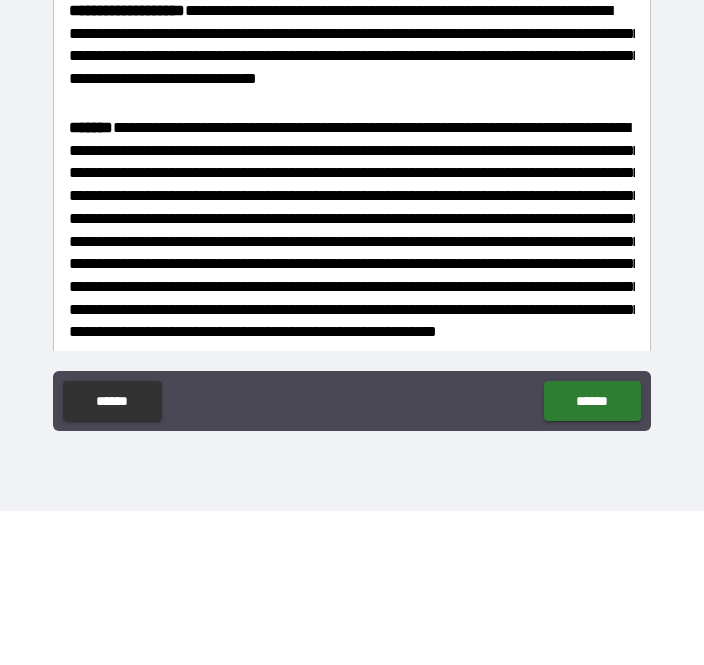 scroll, scrollTop: 775, scrollLeft: 0, axis: vertical 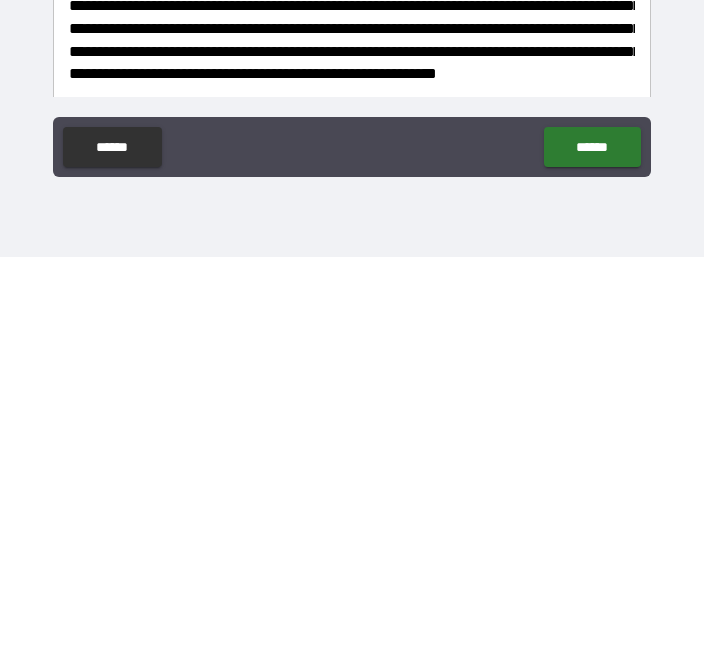 type on "**********" 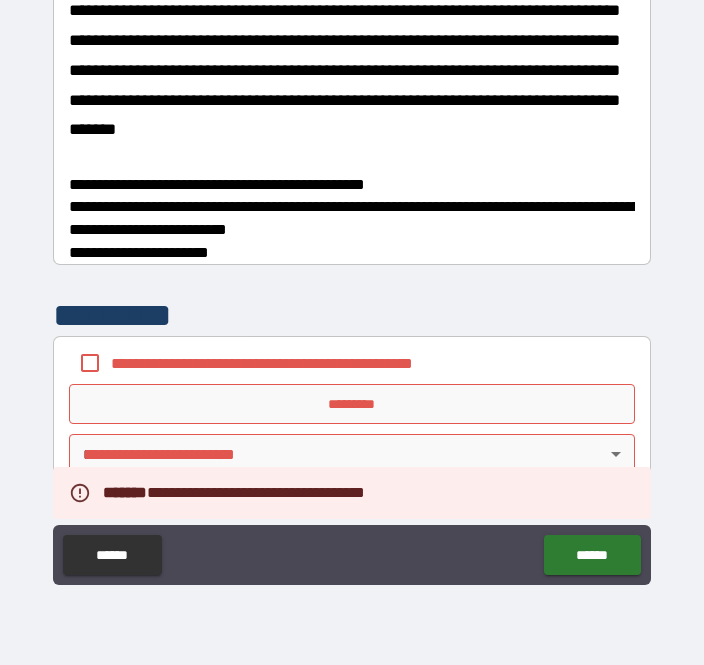 scroll, scrollTop: 2399, scrollLeft: 0, axis: vertical 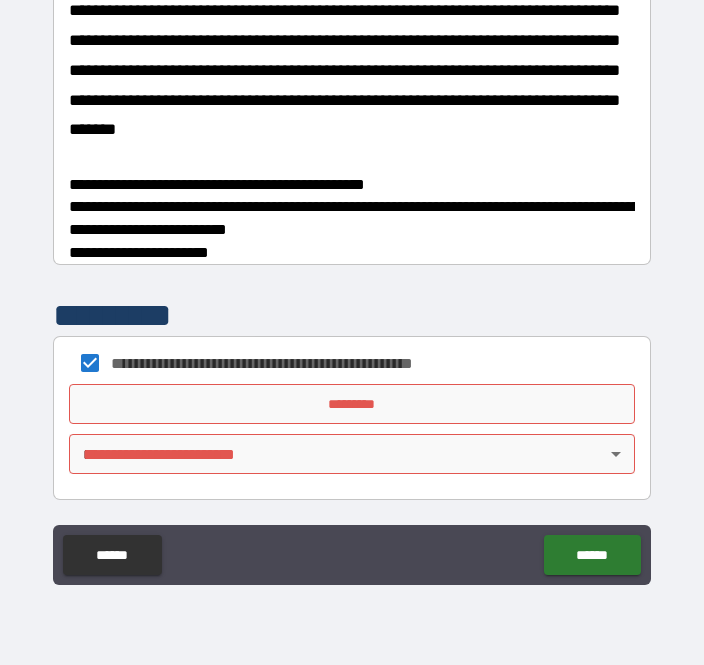 click on "*********" at bounding box center (352, 404) 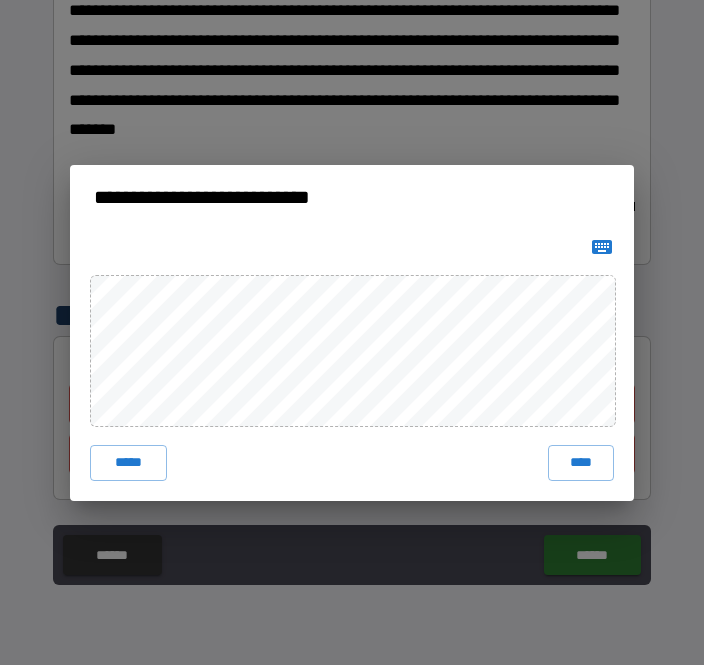 click on "****" at bounding box center [581, 463] 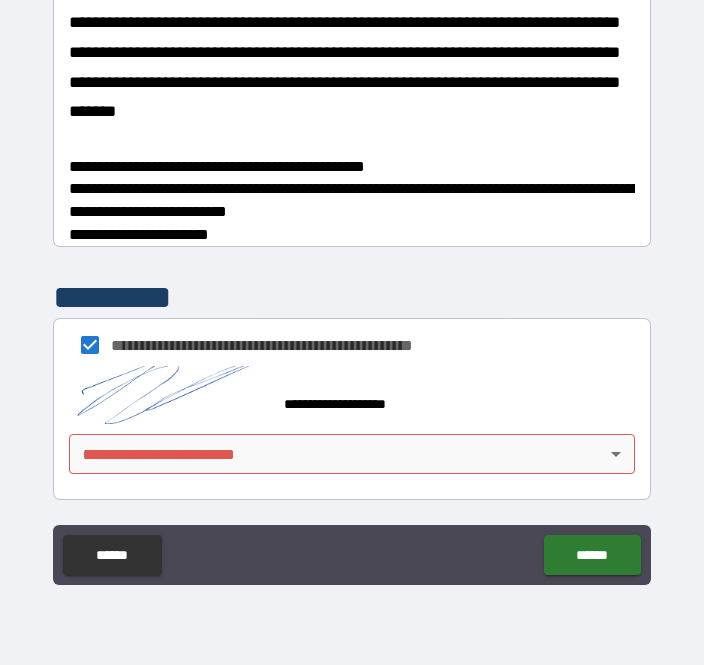 scroll, scrollTop: 2417, scrollLeft: 0, axis: vertical 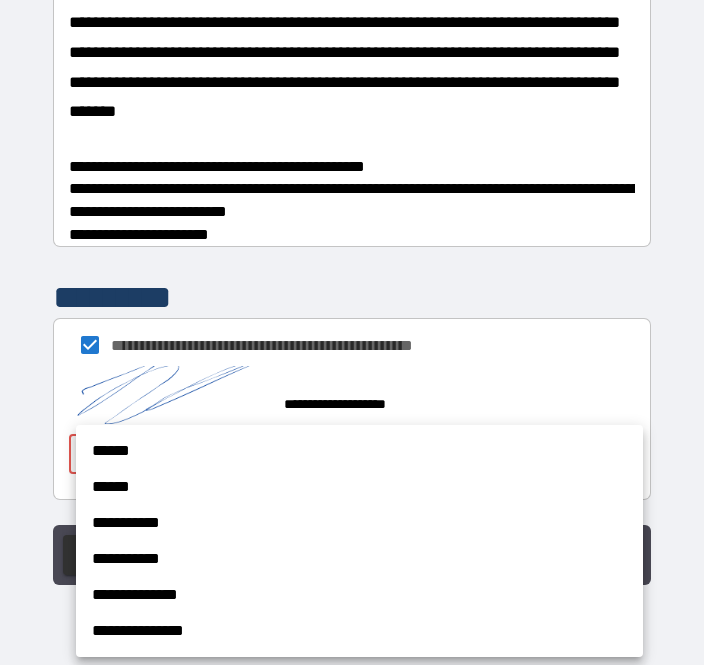 click on "******" at bounding box center [359, 451] 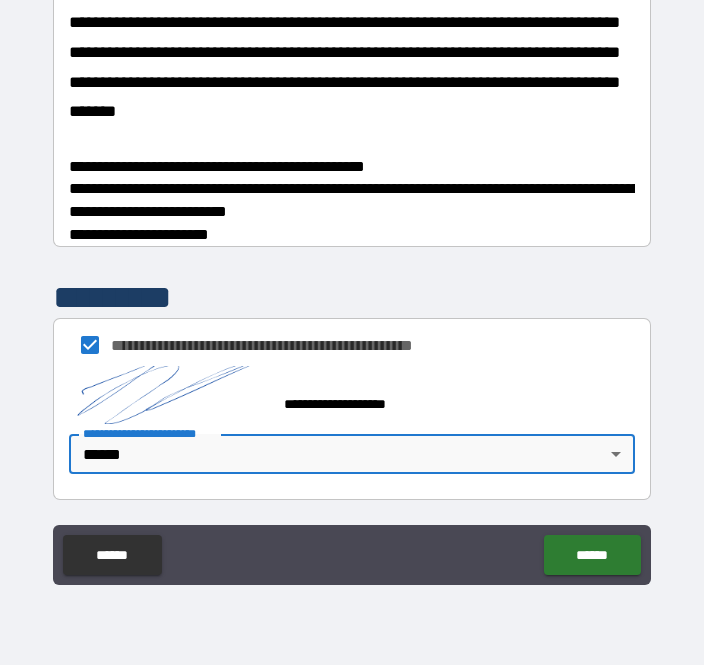 click on "******" at bounding box center [592, 555] 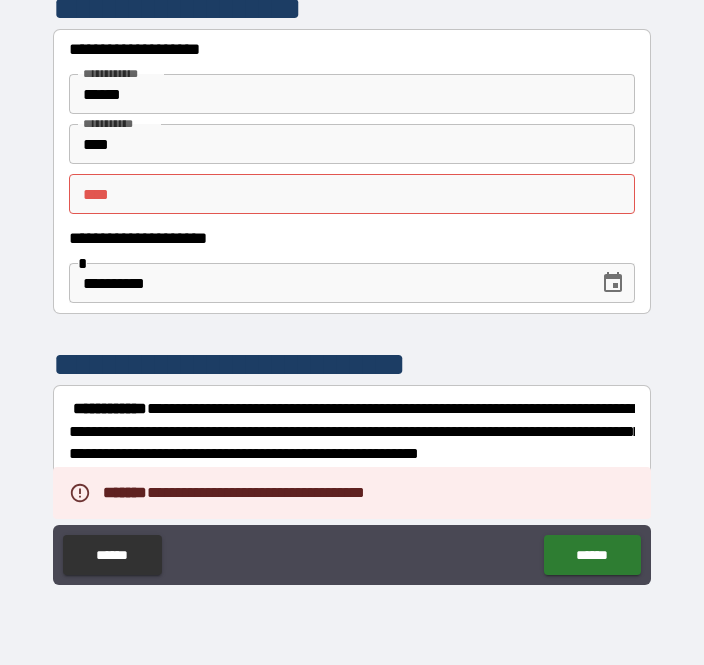 scroll, scrollTop: 0, scrollLeft: 0, axis: both 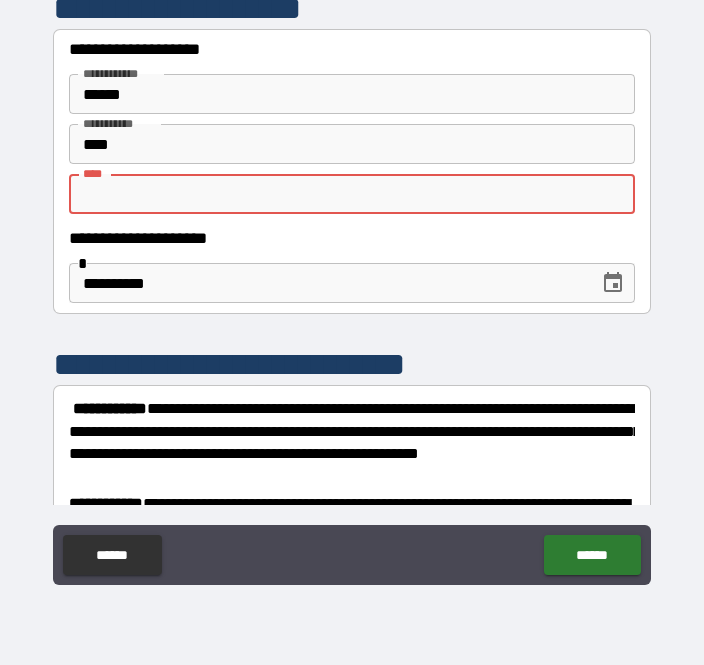 type on "*" 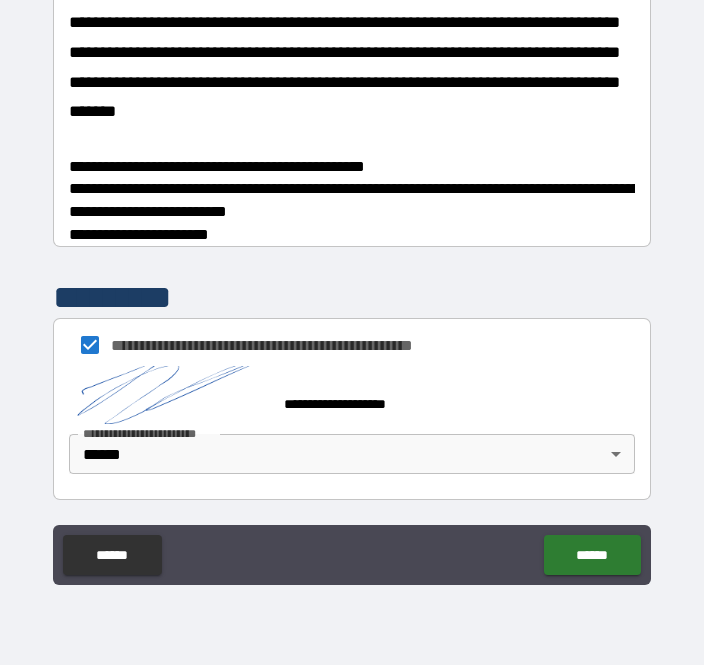 scroll, scrollTop: 2417, scrollLeft: 0, axis: vertical 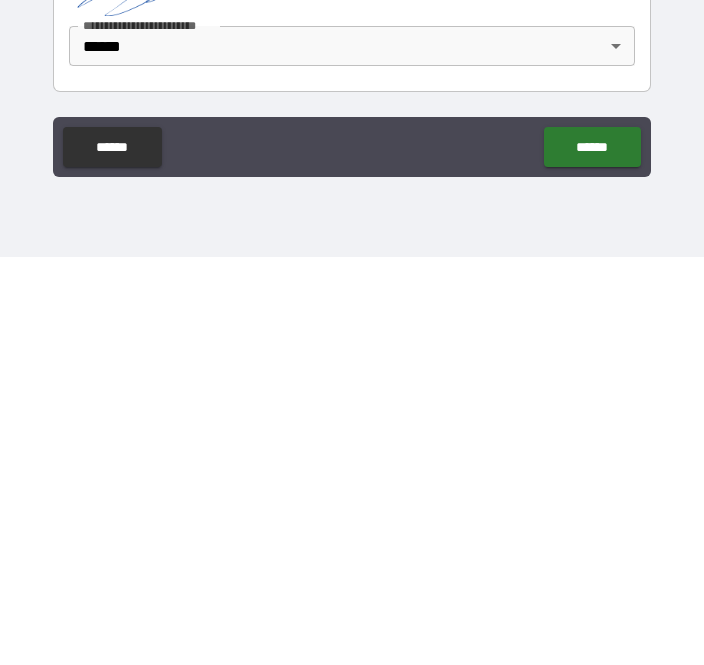 click on "******" at bounding box center [592, 555] 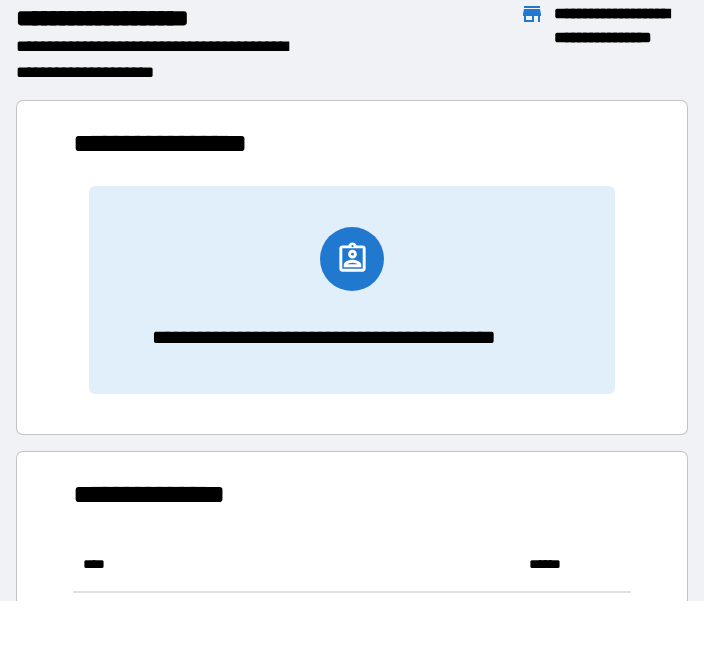scroll, scrollTop: 221, scrollLeft: 558, axis: both 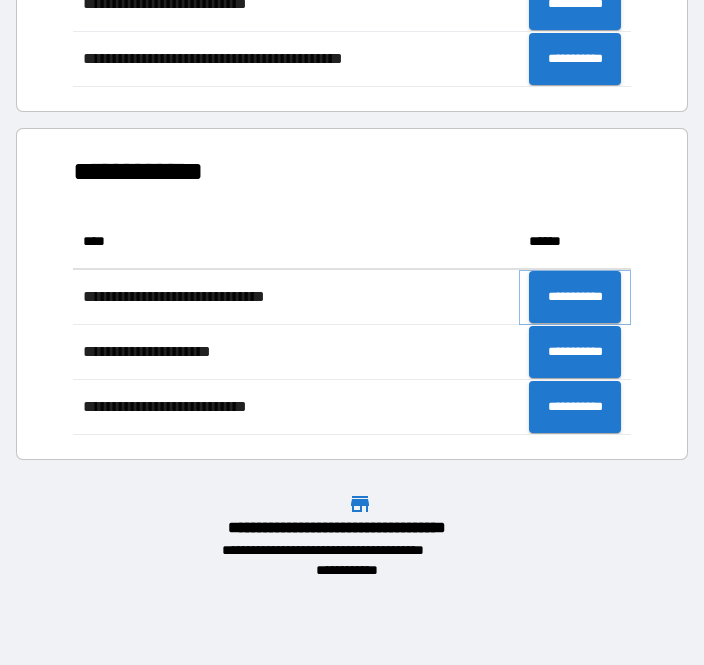 click on "**********" at bounding box center (575, 297) 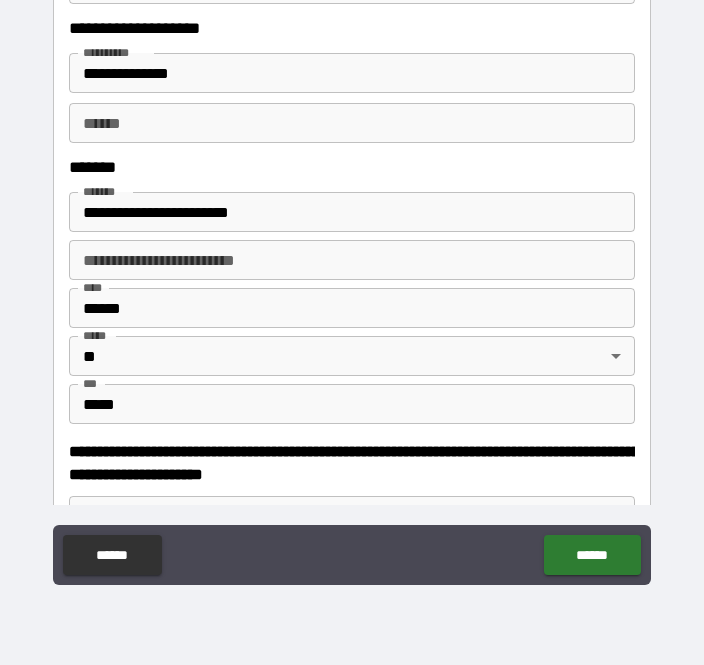 scroll, scrollTop: 562, scrollLeft: 0, axis: vertical 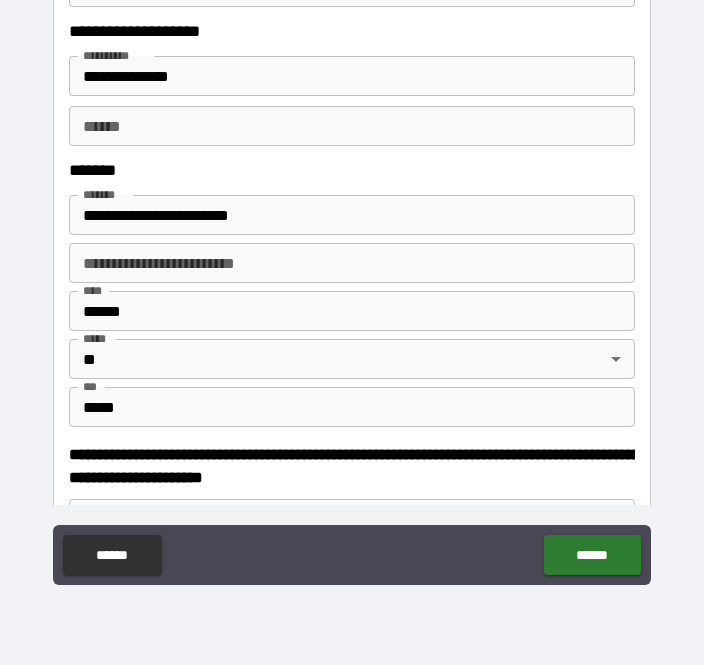 click on "**********" at bounding box center (352, 76) 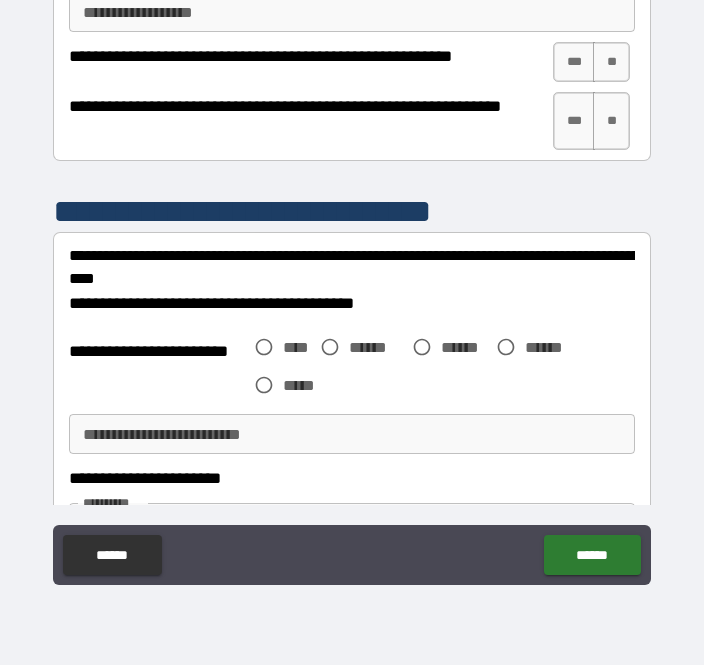 scroll, scrollTop: 1071, scrollLeft: 0, axis: vertical 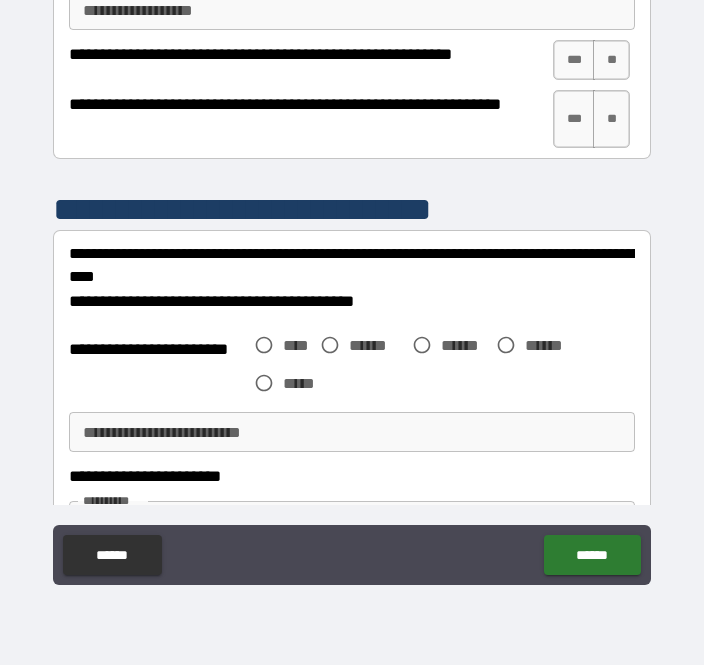 type on "**********" 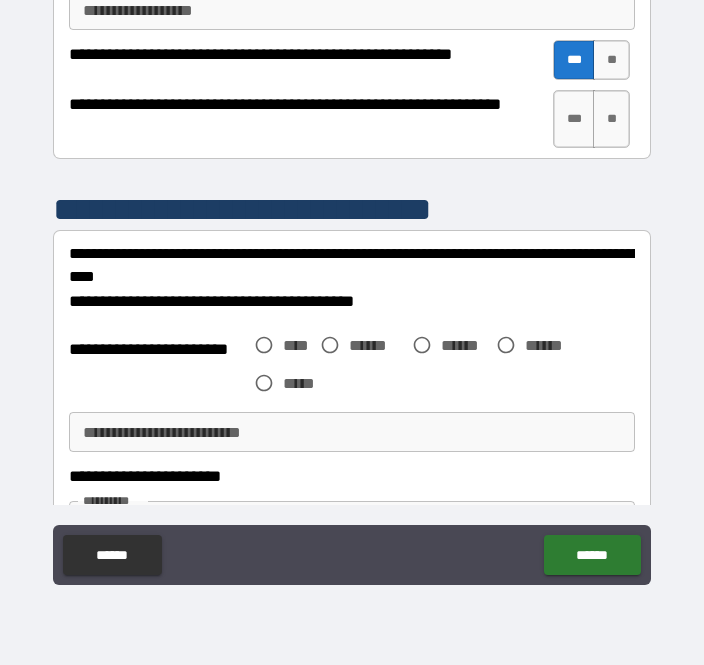 click on "***" at bounding box center [574, 119] 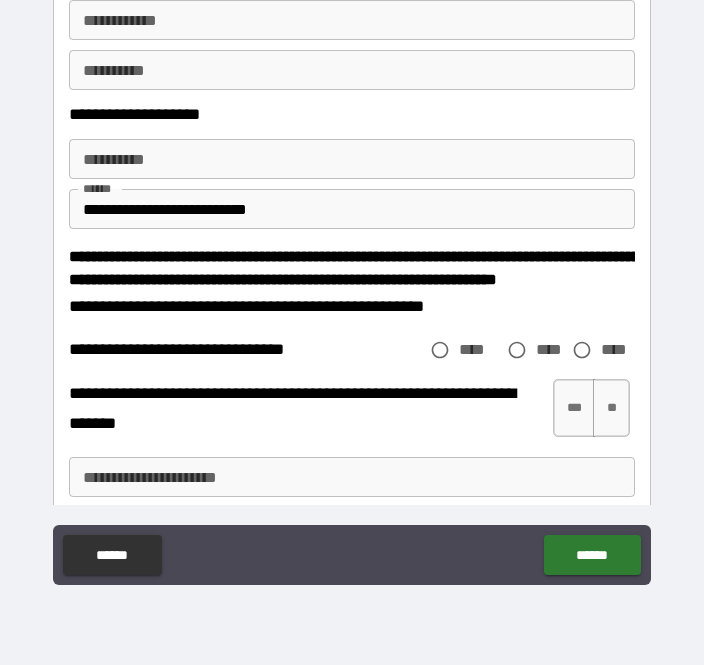 scroll, scrollTop: 2239, scrollLeft: 0, axis: vertical 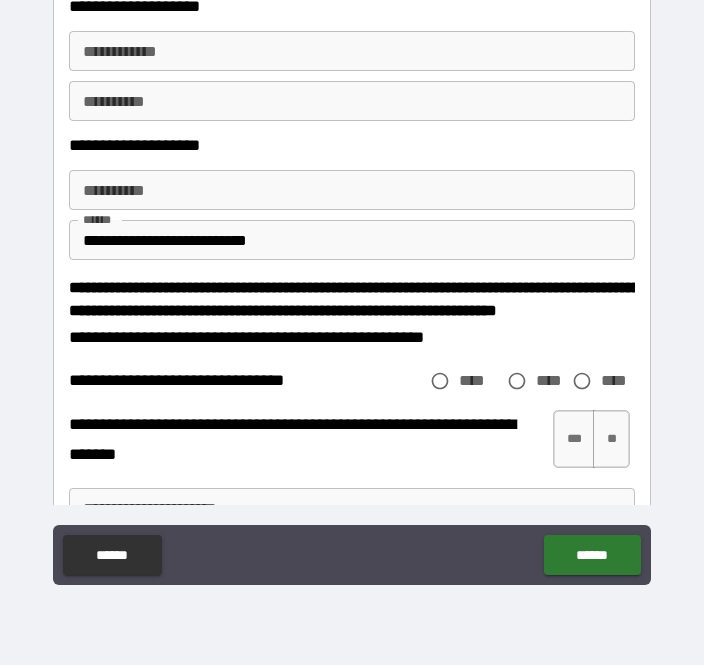 click on "**********" at bounding box center [352, 51] 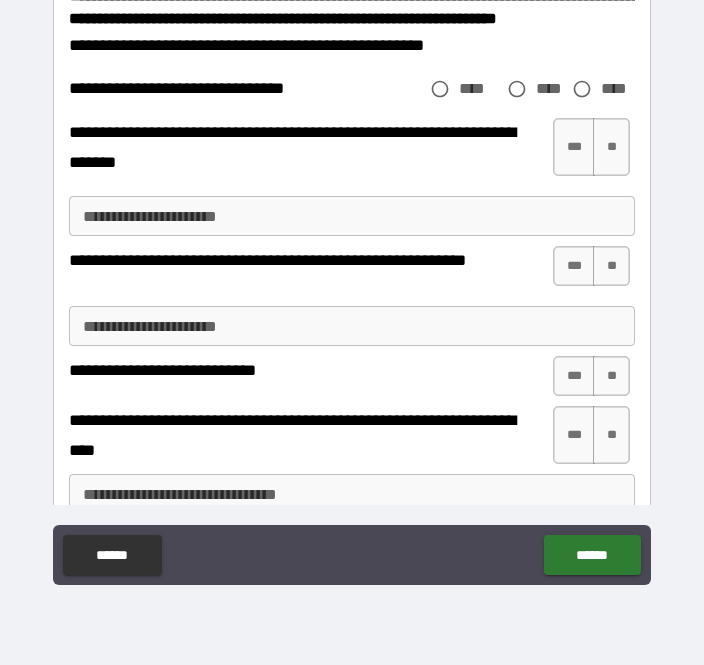 scroll, scrollTop: 2539, scrollLeft: 0, axis: vertical 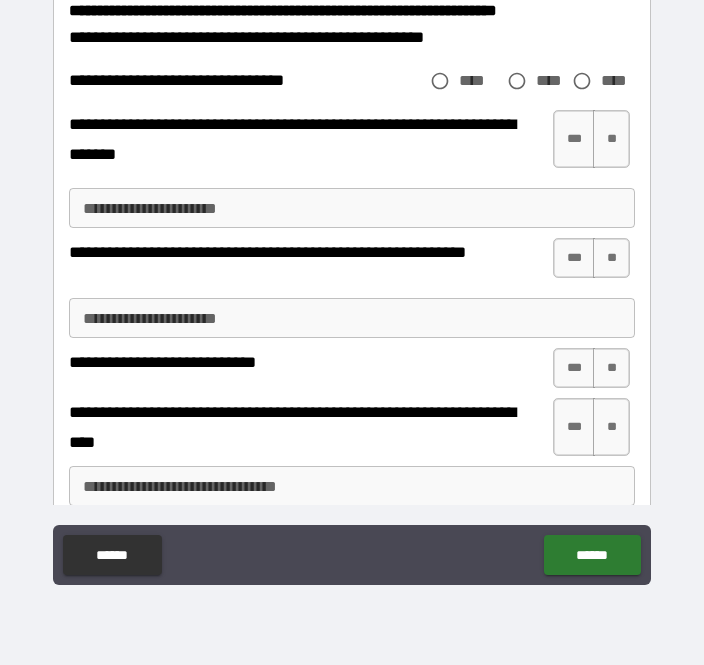 type on "**********" 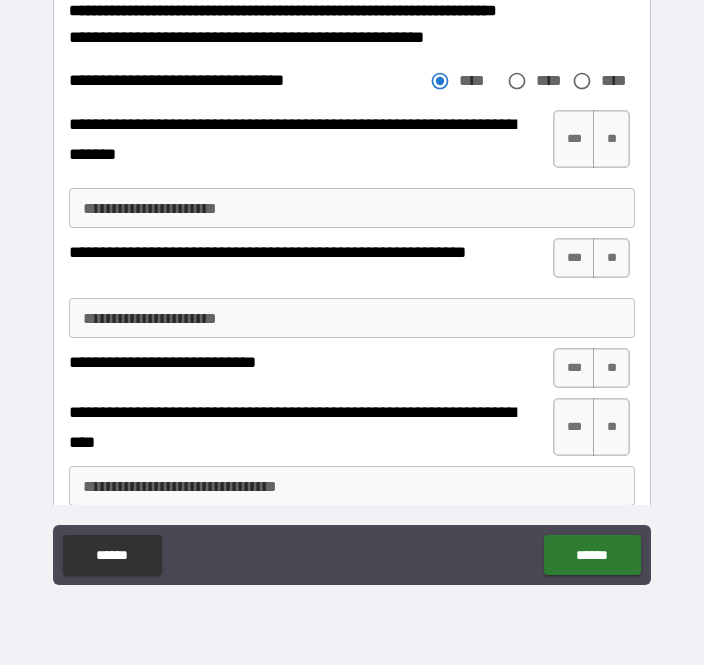 click on "**" at bounding box center (611, 139) 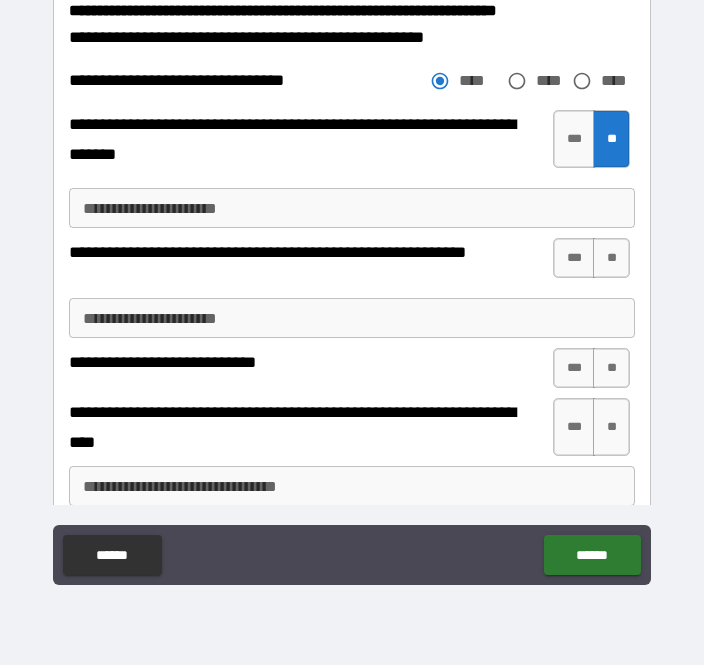 click on "**" at bounding box center (611, 258) 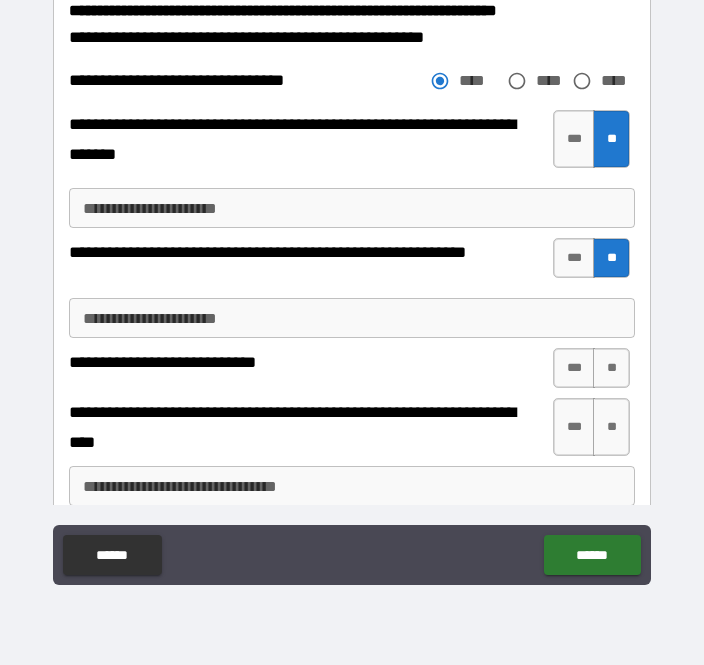click on "**" at bounding box center (611, 368) 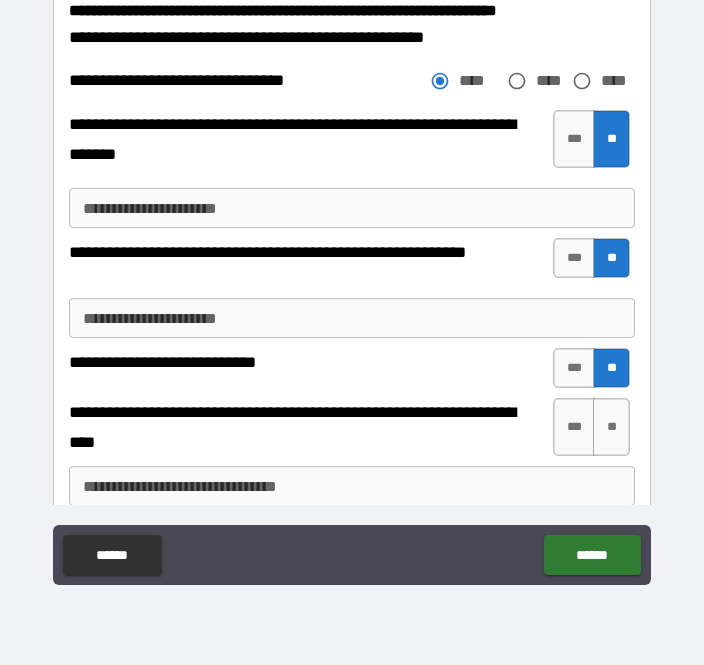 click on "**" at bounding box center [611, 427] 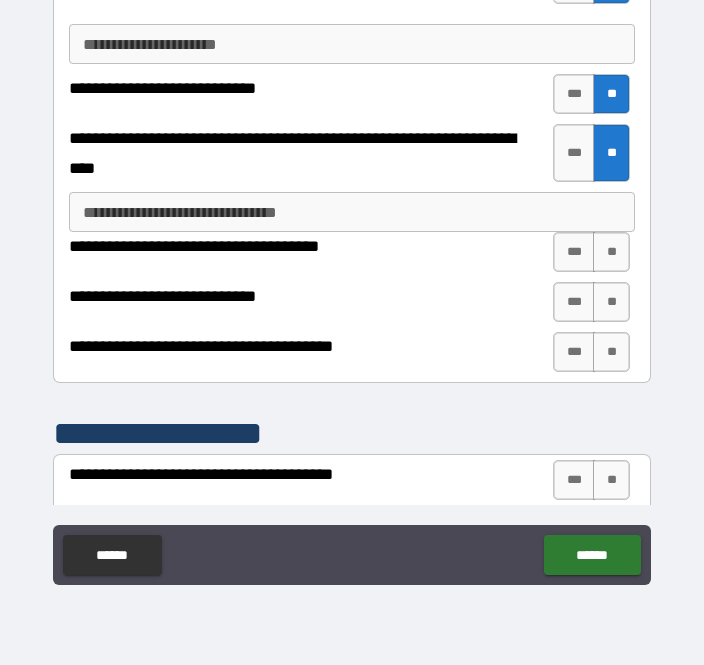 scroll, scrollTop: 2879, scrollLeft: 0, axis: vertical 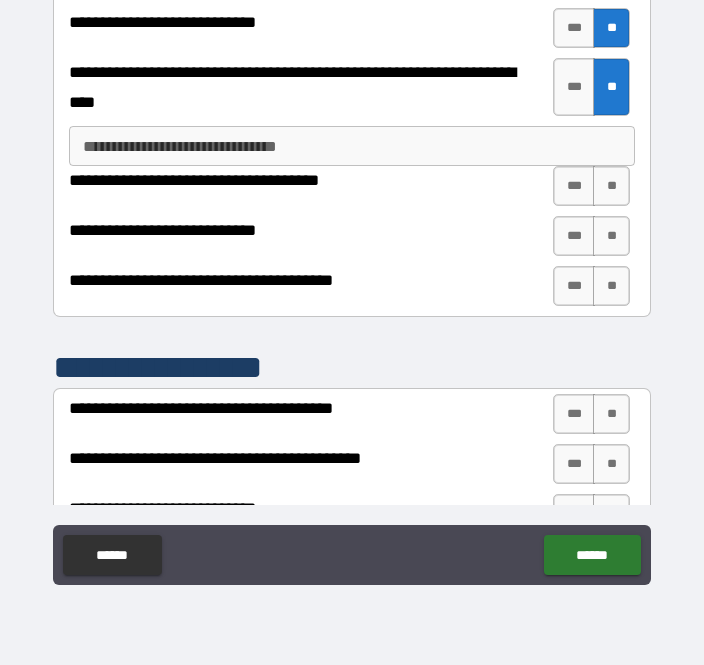 click on "**" at bounding box center (611, 186) 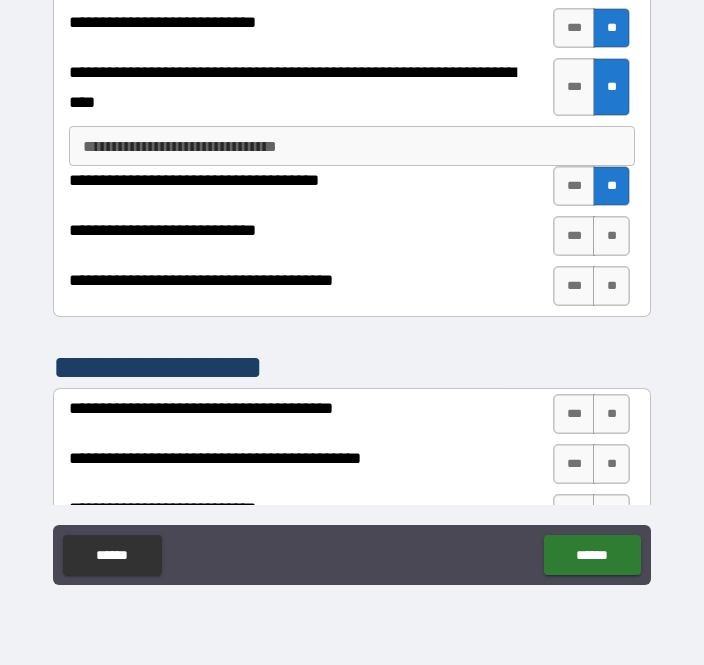 click on "**" at bounding box center (611, 236) 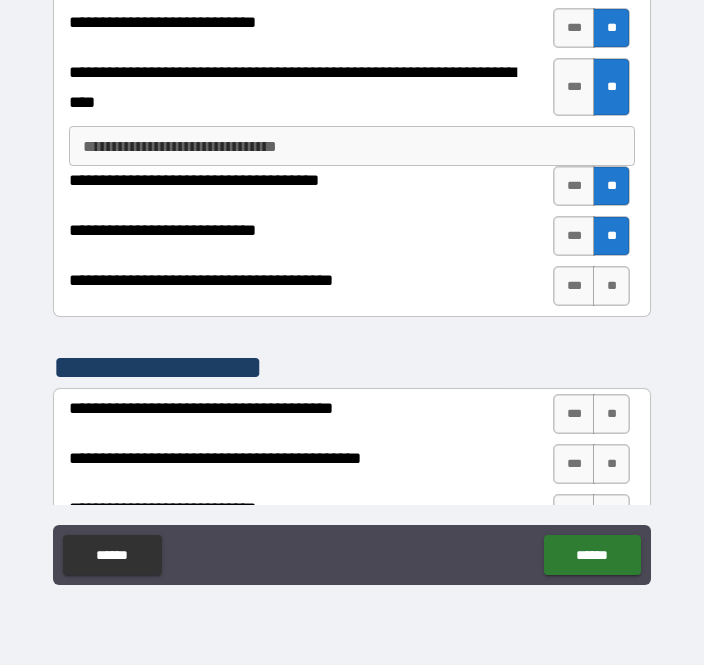 click on "**" at bounding box center (611, 286) 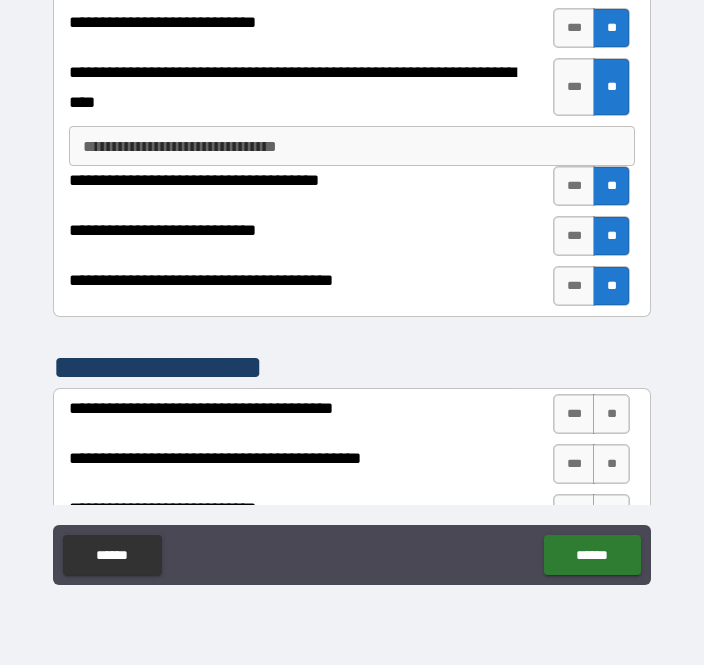click on "***" at bounding box center (574, 286) 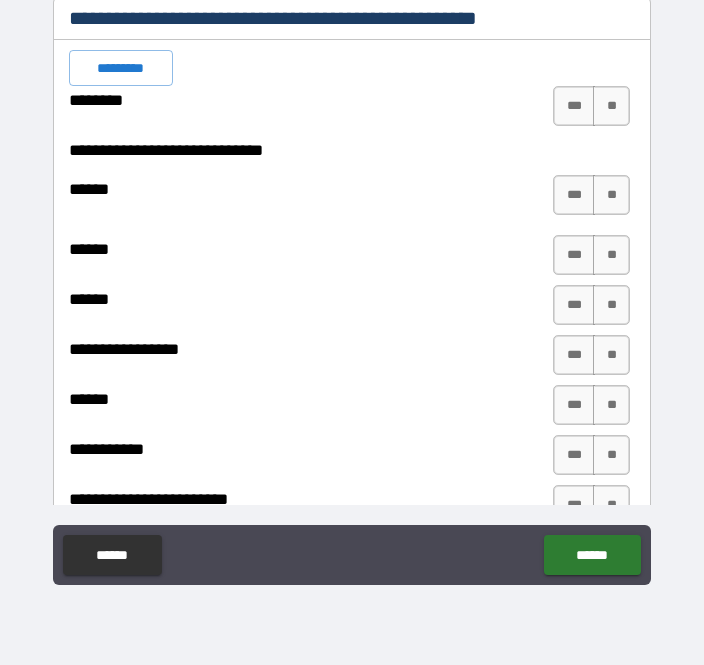 scroll, scrollTop: 3562, scrollLeft: 0, axis: vertical 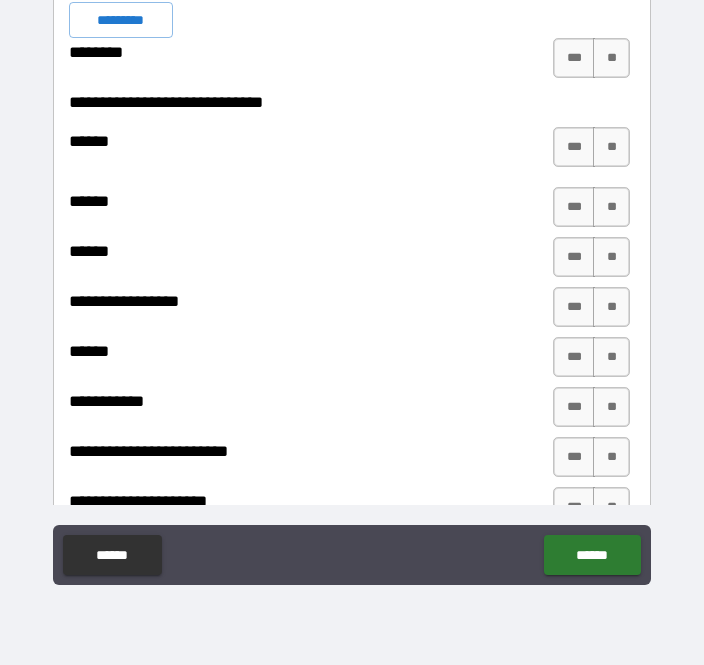 click on "*********" at bounding box center (121, 20) 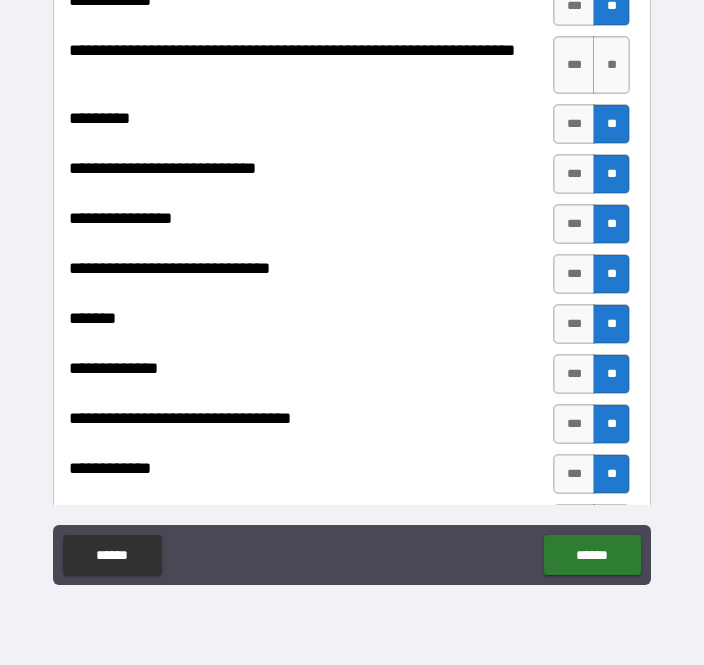 scroll, scrollTop: 4279, scrollLeft: 0, axis: vertical 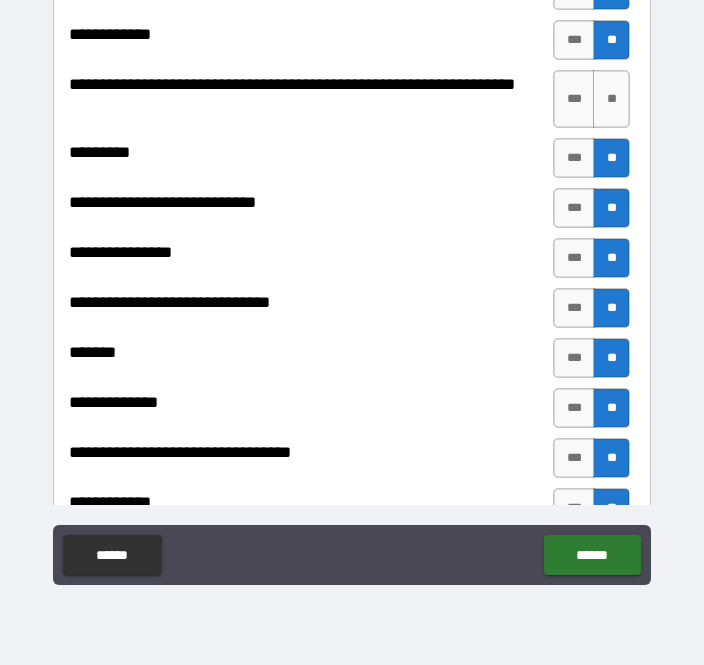 click on "**" at bounding box center (611, 99) 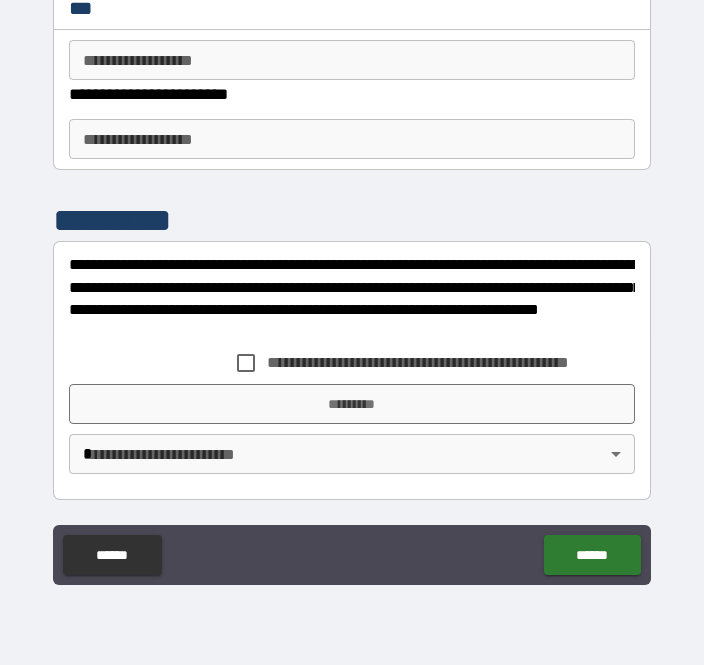 scroll, scrollTop: 5240, scrollLeft: 0, axis: vertical 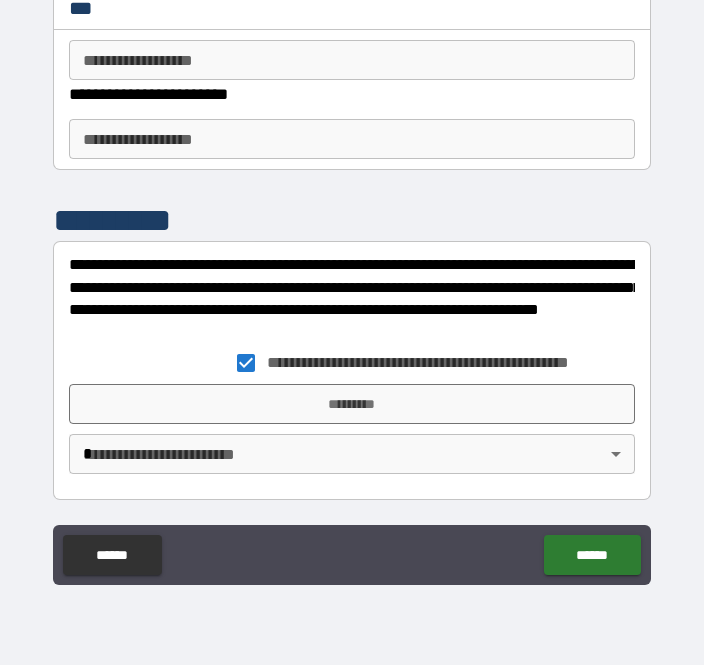 click on "*********" at bounding box center [352, 404] 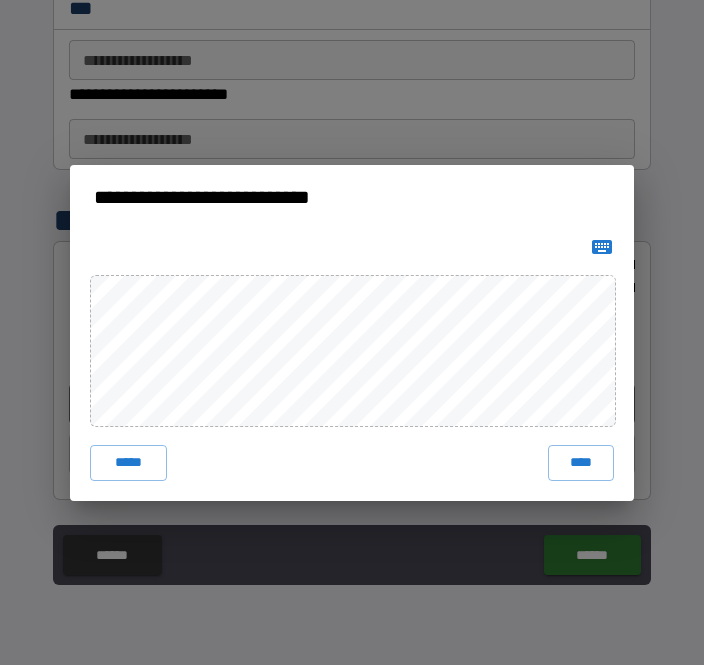 click on "****" at bounding box center (581, 463) 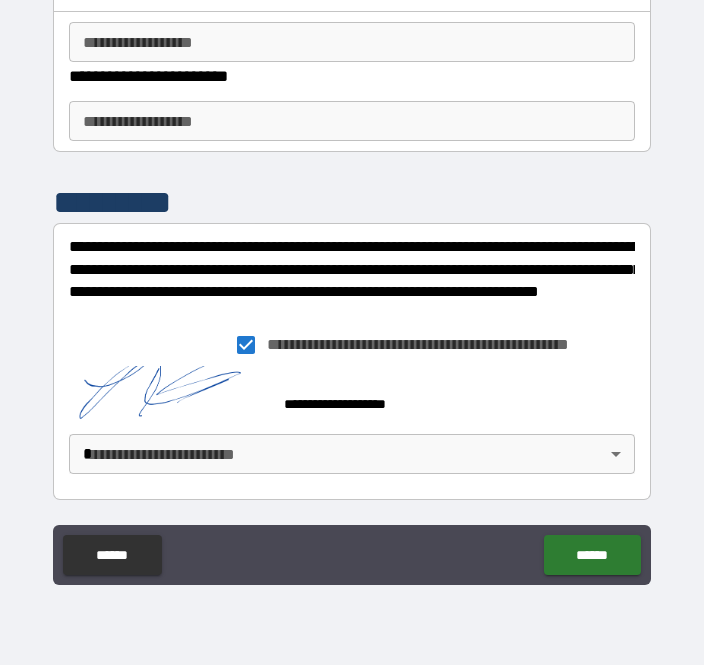 scroll, scrollTop: 5258, scrollLeft: 0, axis: vertical 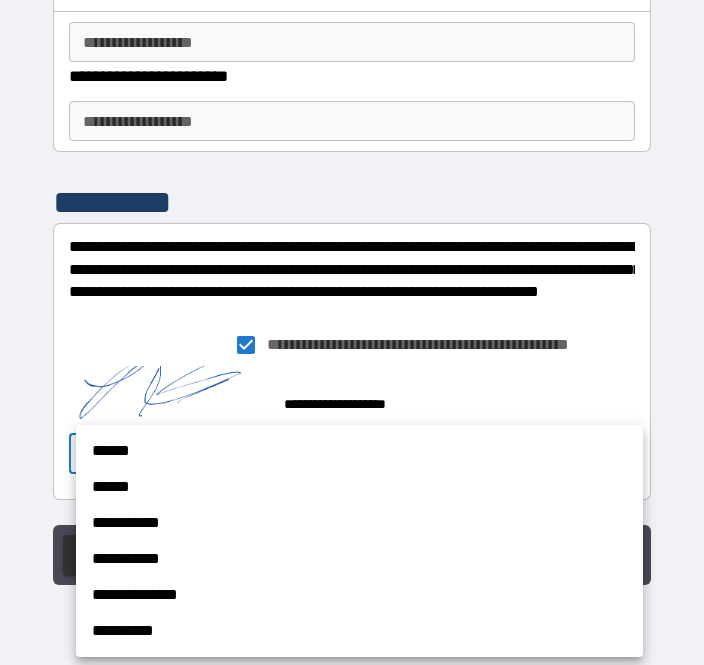 click on "******" at bounding box center (359, 451) 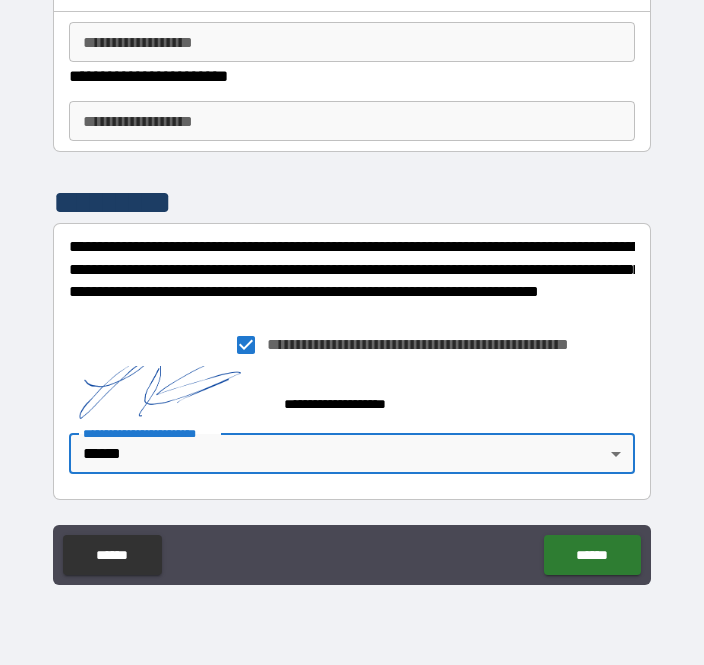type on "******" 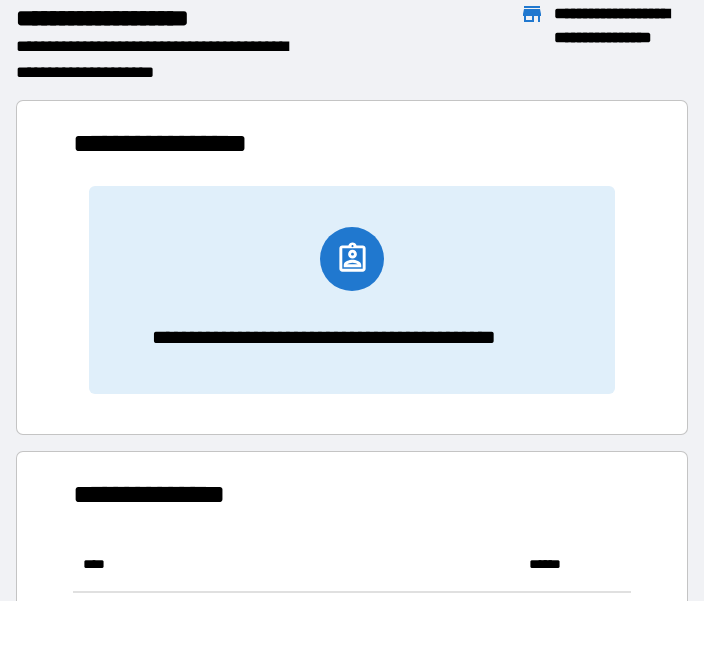 scroll, scrollTop: 1, scrollLeft: 1, axis: both 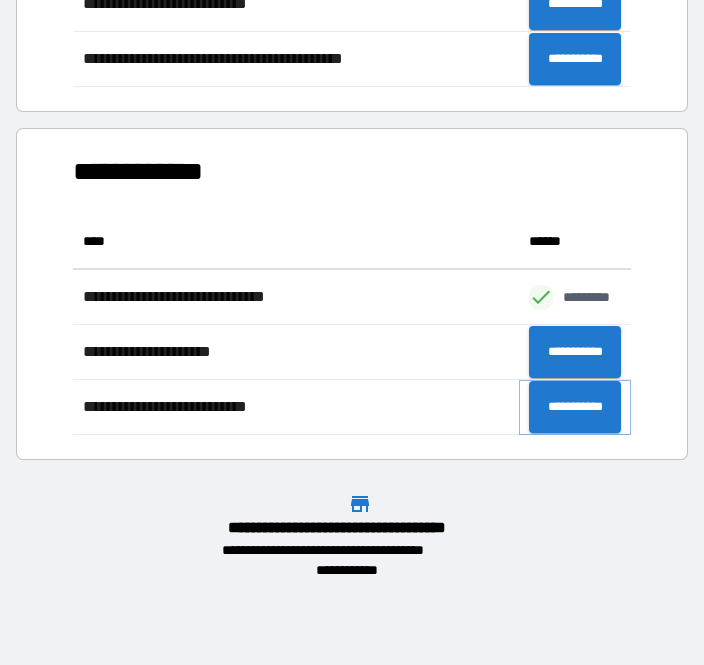 click on "**********" at bounding box center (575, 407) 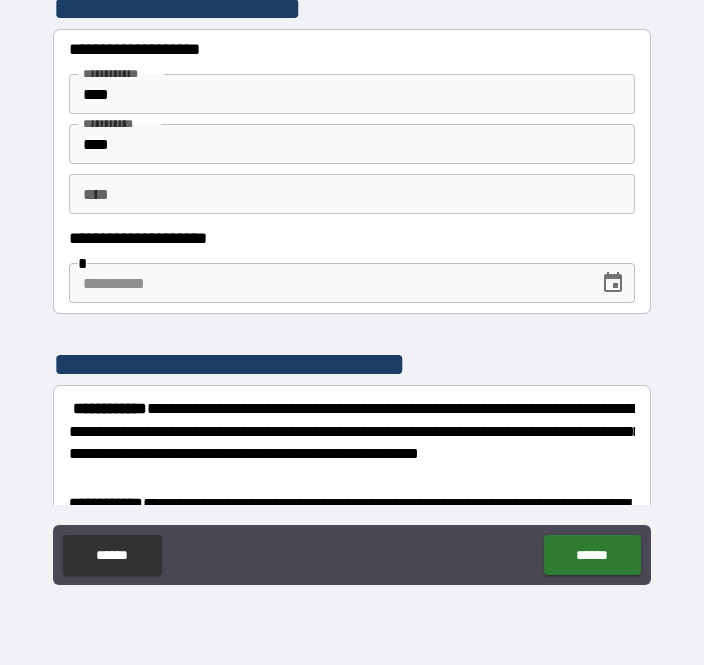 click on "**   *" at bounding box center (352, 194) 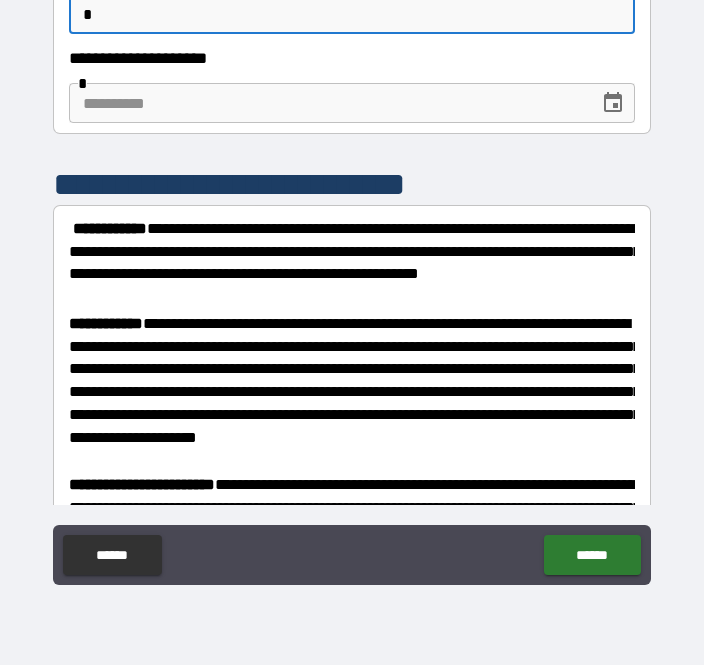 scroll, scrollTop: 141, scrollLeft: 0, axis: vertical 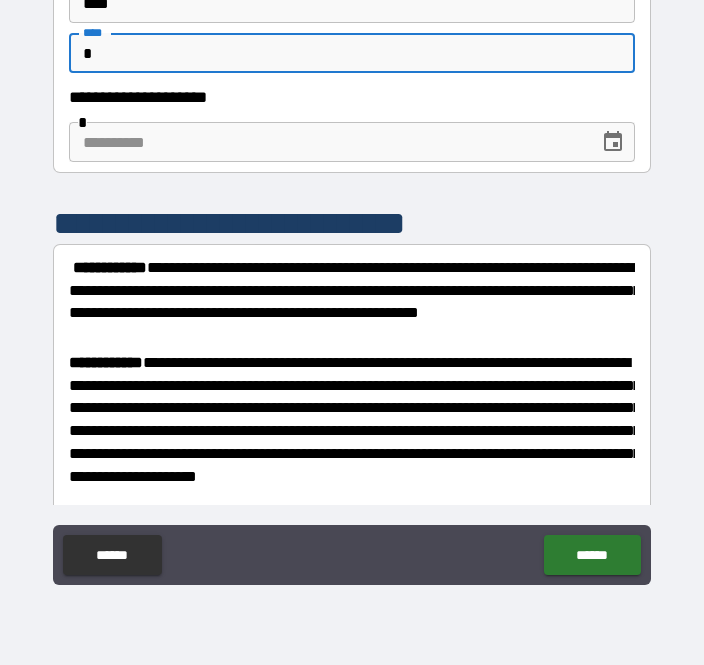 type on "*" 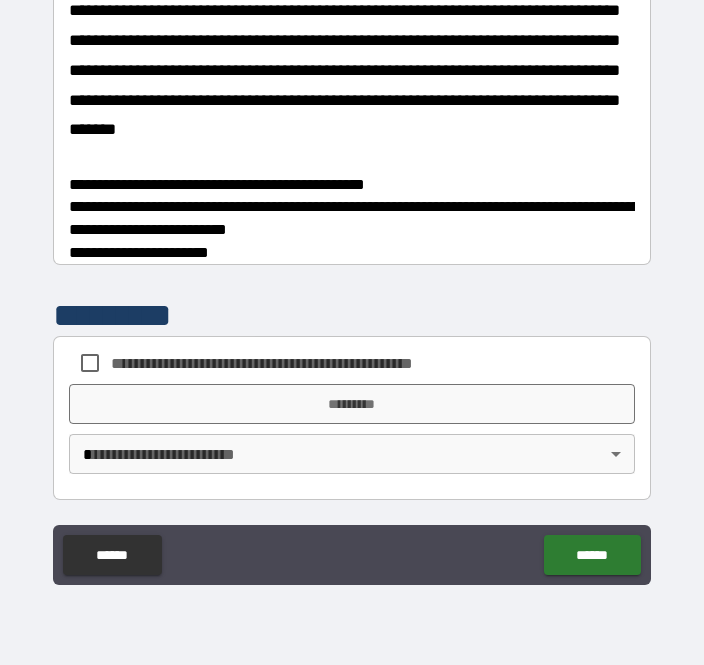 scroll, scrollTop: 2399, scrollLeft: 0, axis: vertical 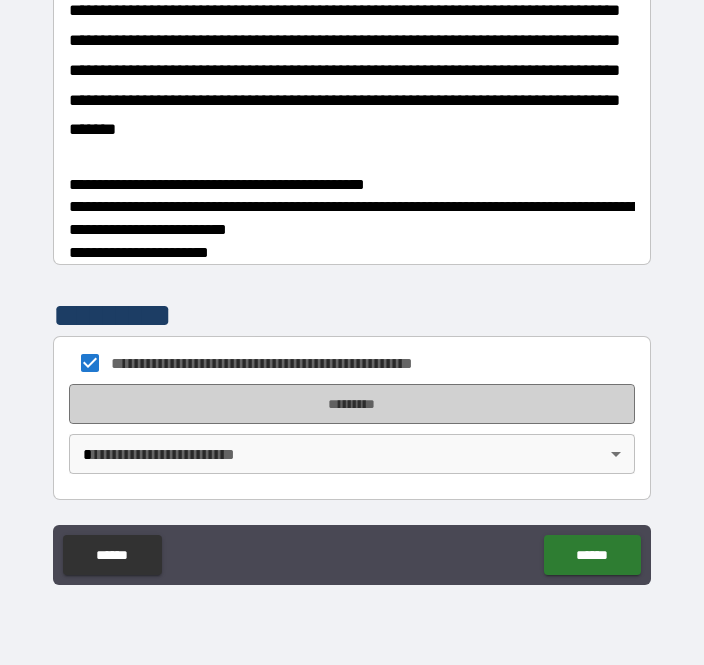 click on "*********" at bounding box center [352, 404] 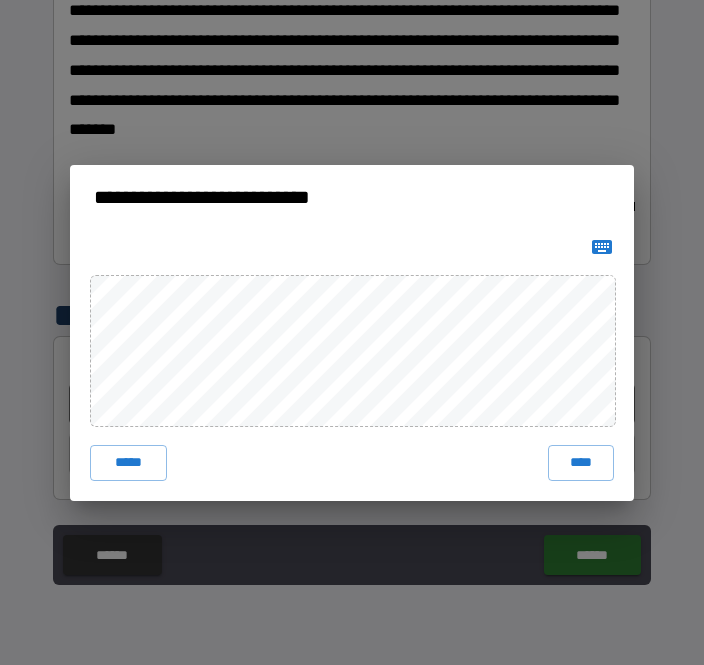 click on "****" at bounding box center (581, 463) 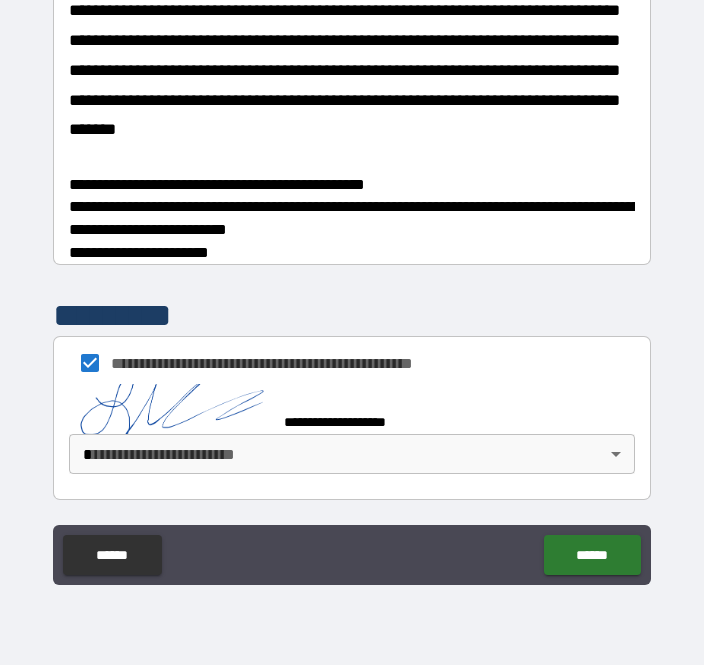 scroll, scrollTop: 2389, scrollLeft: 0, axis: vertical 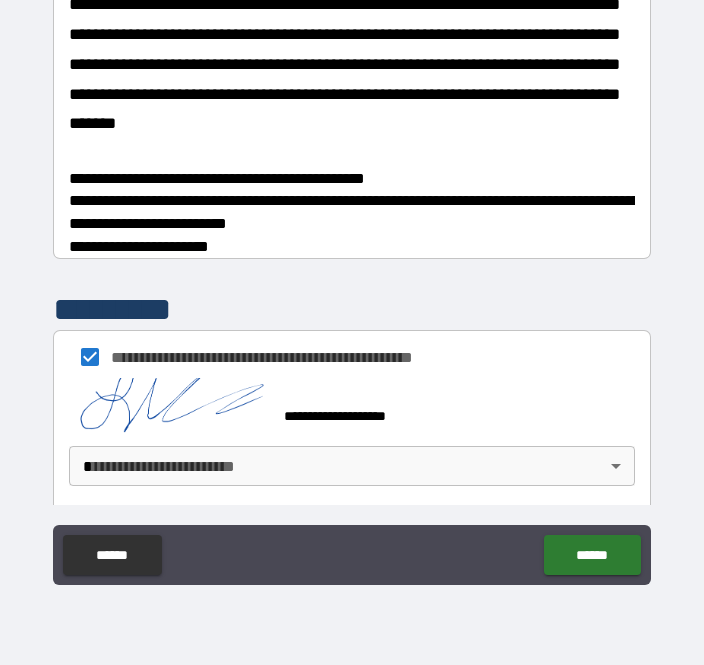 click on "**********" at bounding box center (352, 300) 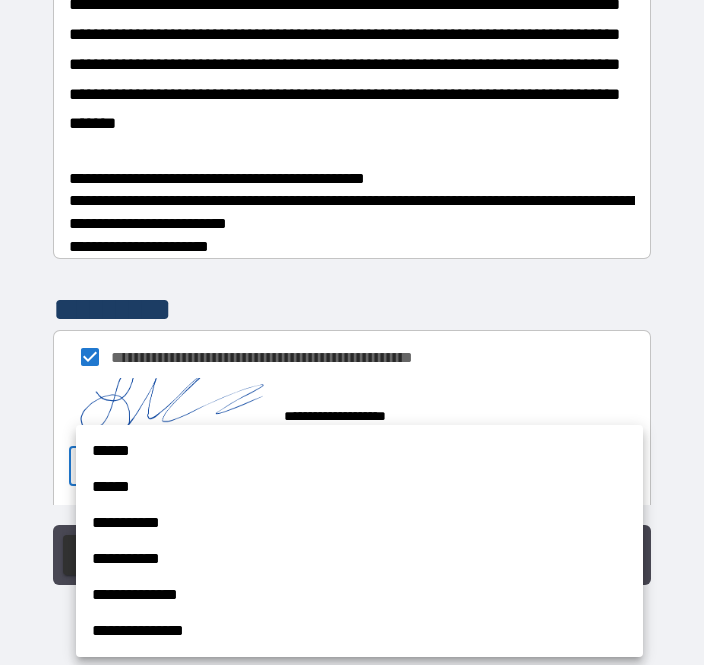 click on "******" at bounding box center [359, 451] 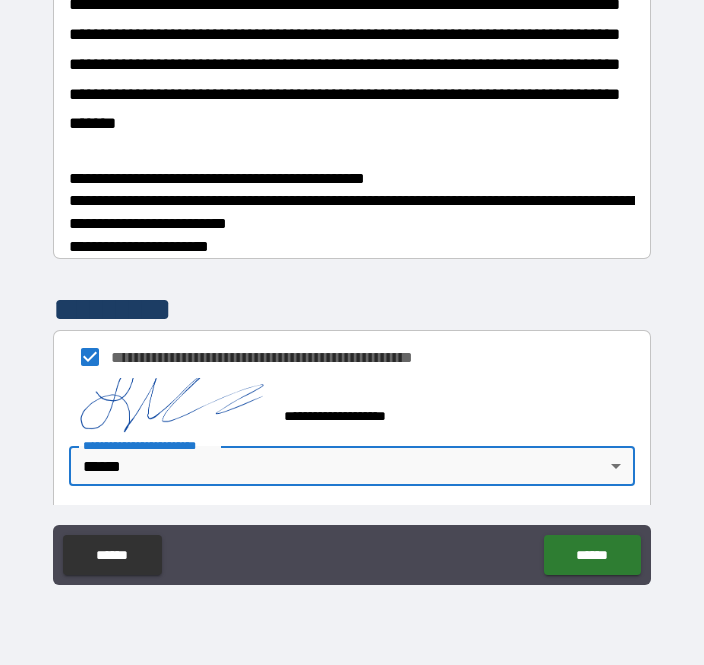 click on "******" at bounding box center [592, 555] 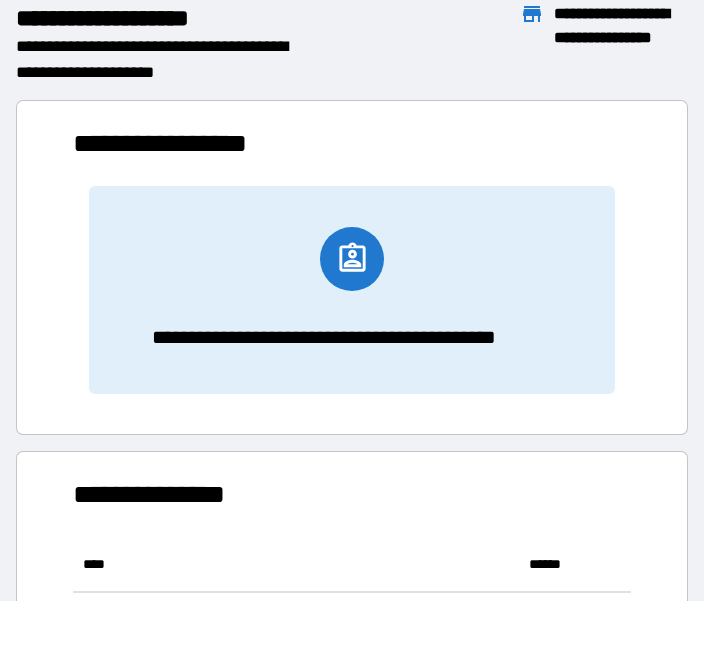 scroll, scrollTop: 221, scrollLeft: 558, axis: both 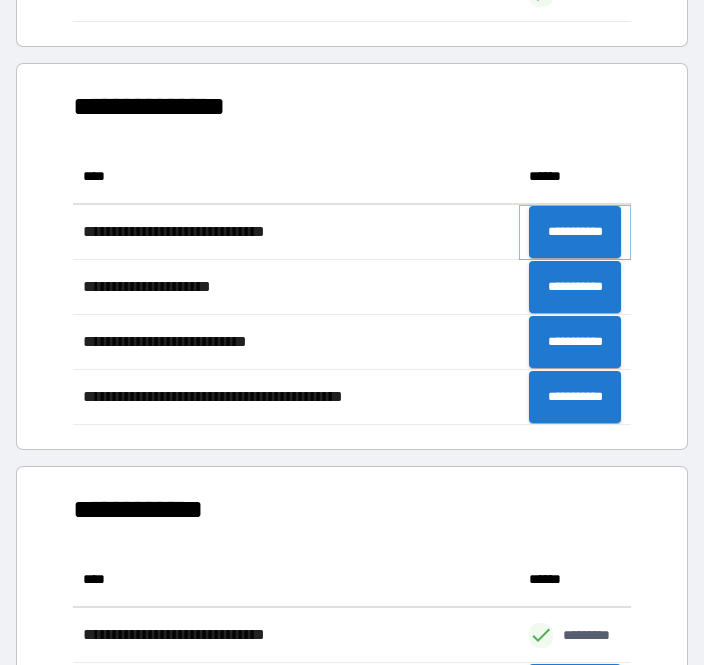 click on "**********" at bounding box center (575, 232) 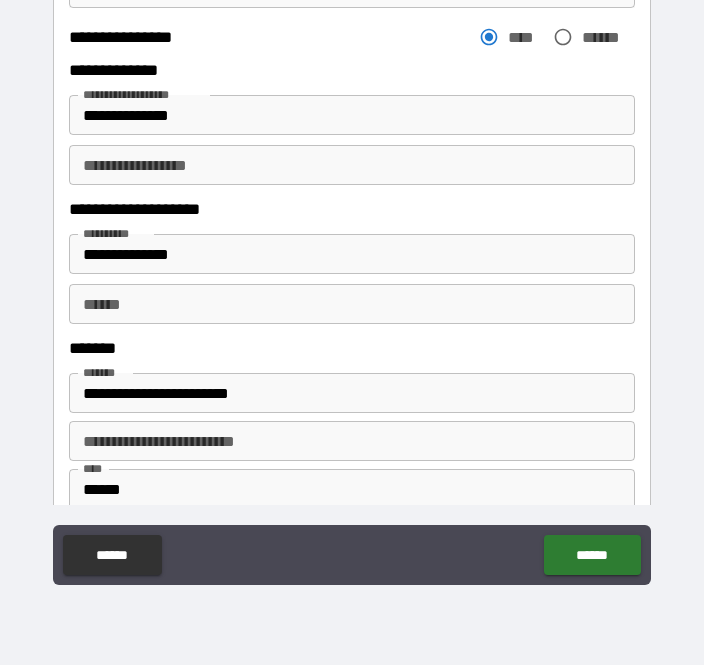 scroll, scrollTop: 387, scrollLeft: 0, axis: vertical 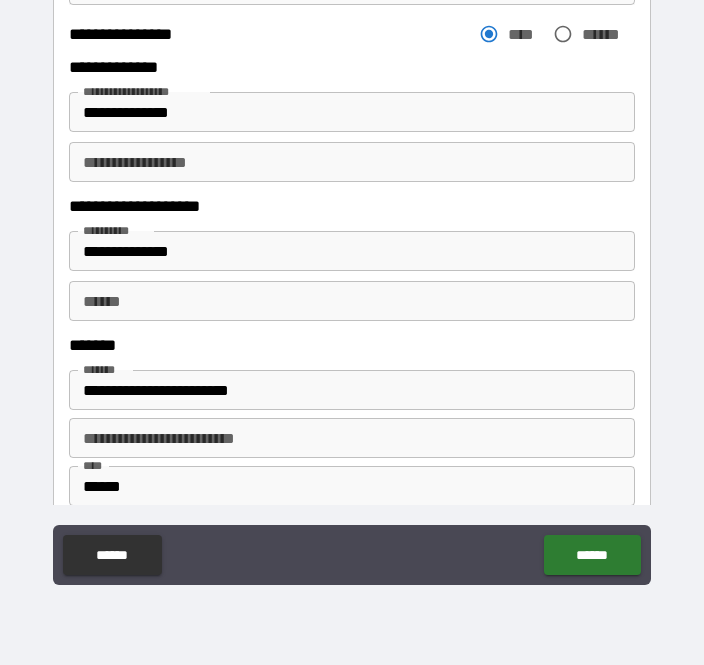 click on "**********" at bounding box center (352, 251) 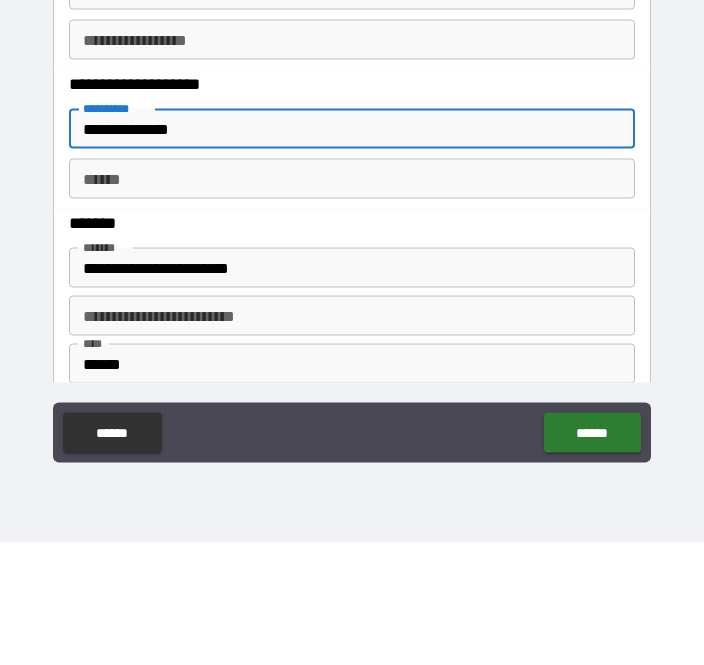 click on "**********" at bounding box center (352, 251) 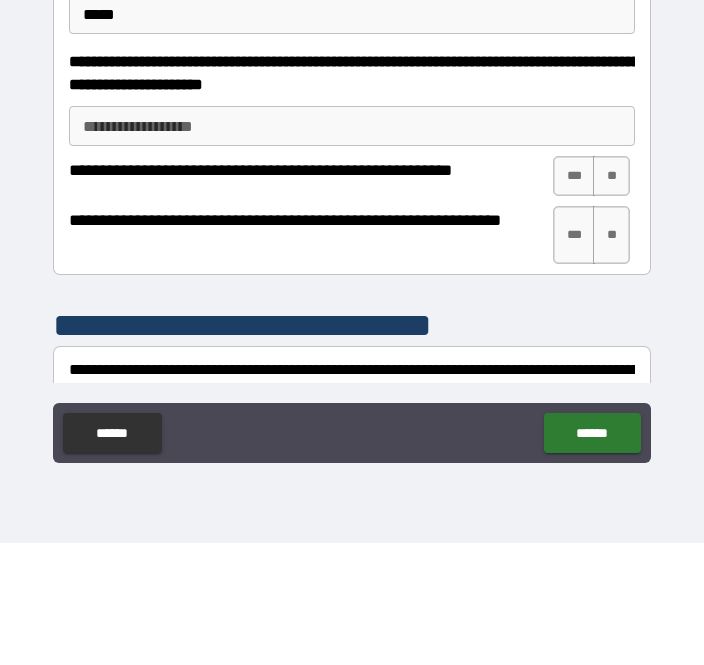 scroll, scrollTop: 865, scrollLeft: 0, axis: vertical 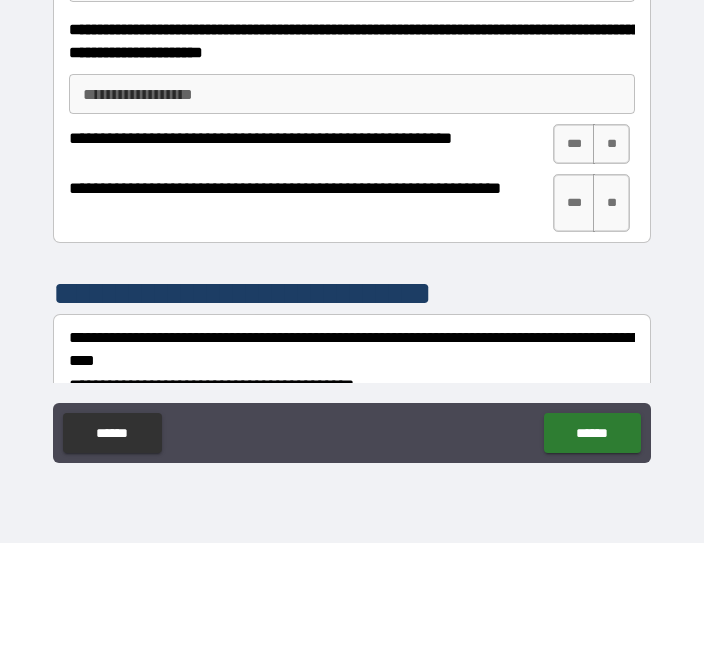type on "**********" 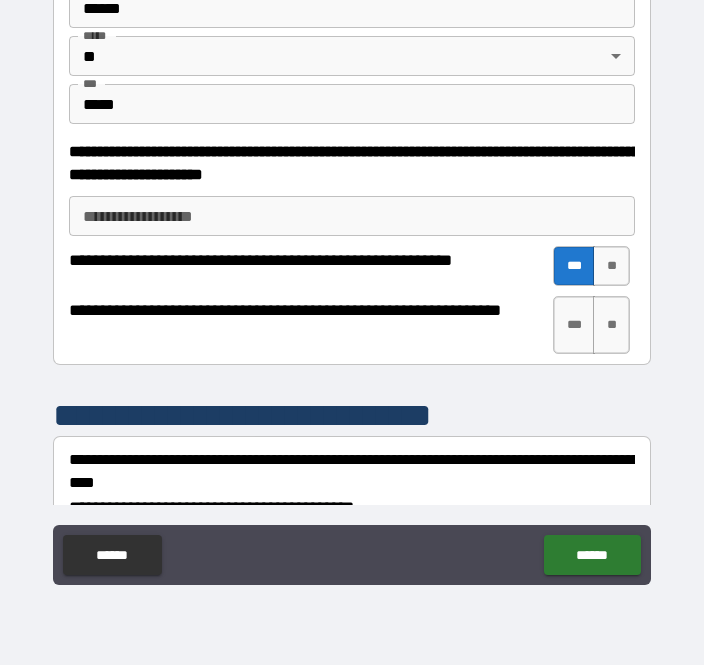 click on "***" at bounding box center [574, 325] 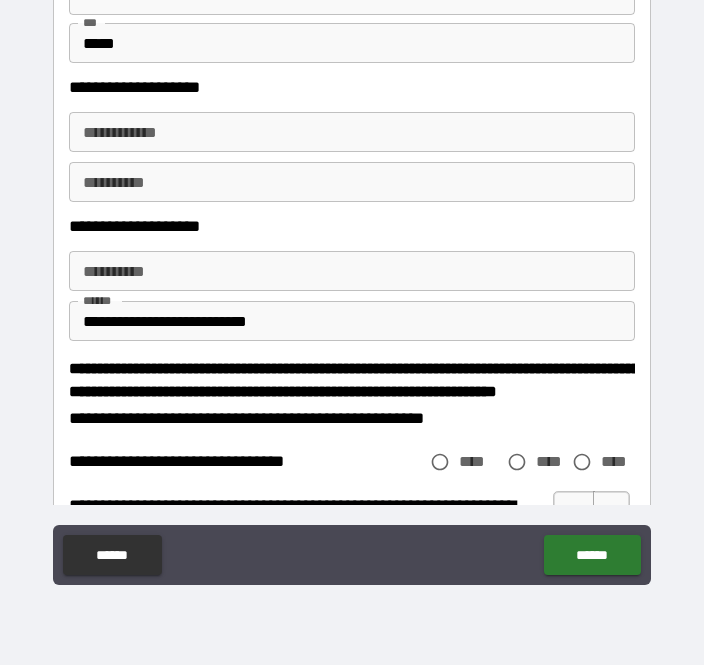 scroll, scrollTop: 2165, scrollLeft: 0, axis: vertical 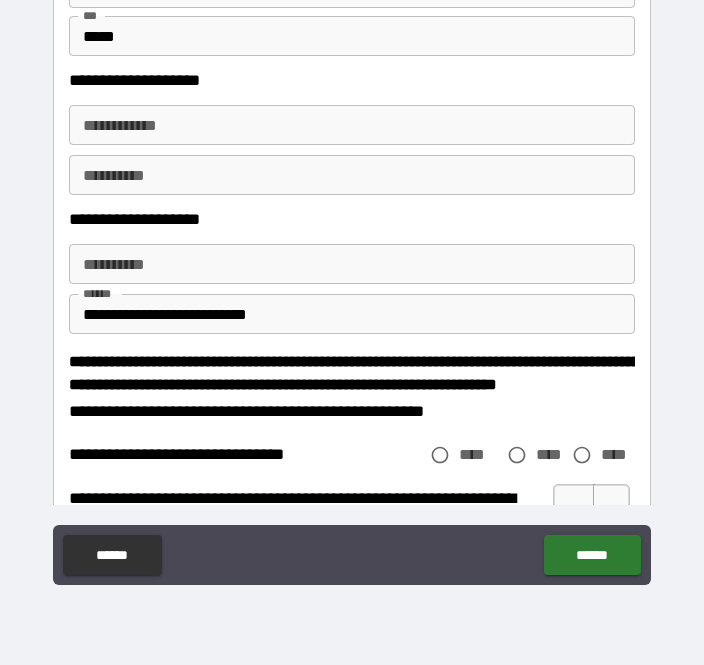 click on "**********" at bounding box center (352, 125) 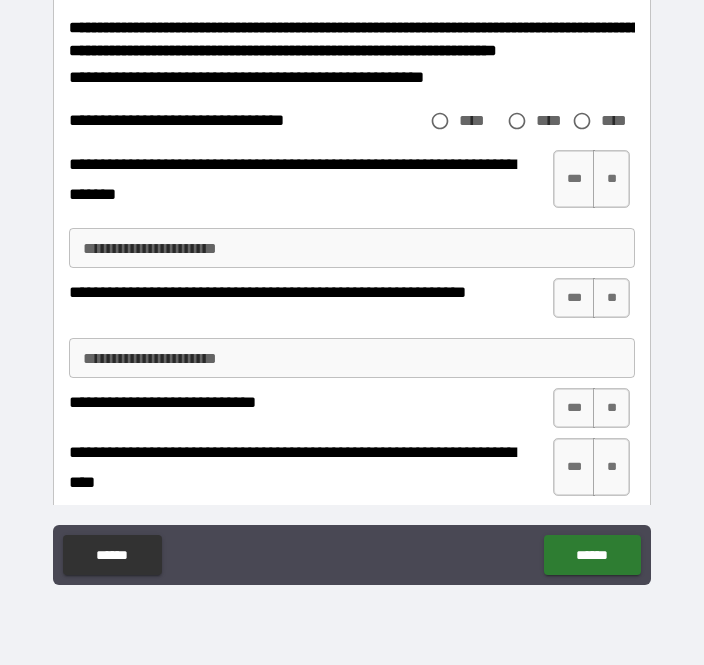scroll, scrollTop: 2505, scrollLeft: 0, axis: vertical 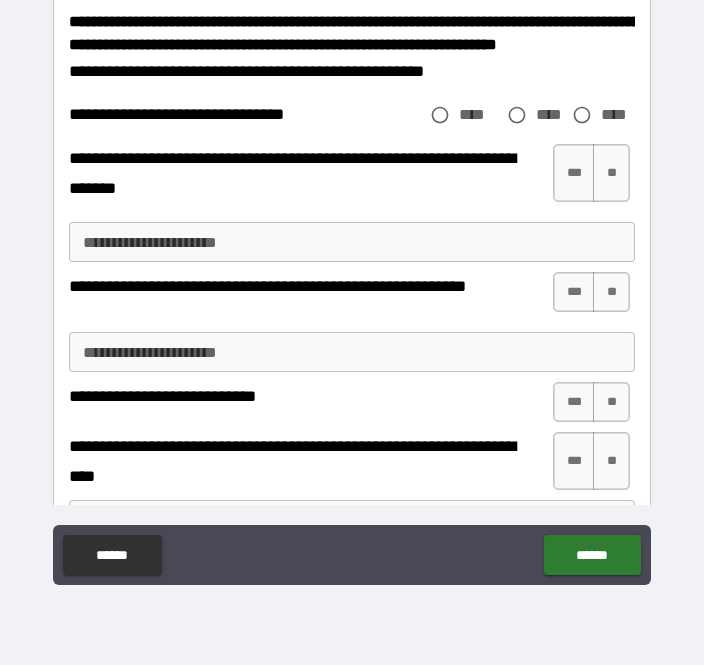 type on "**********" 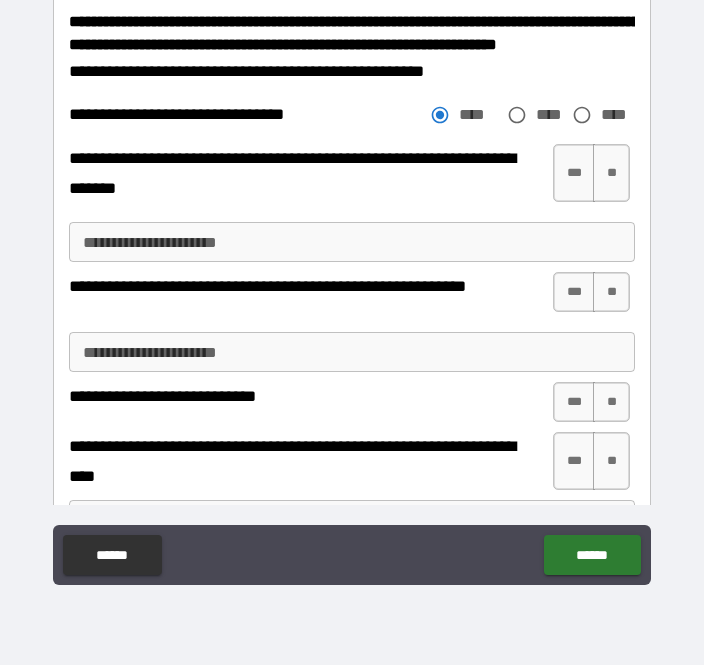 click on "***" at bounding box center (574, 173) 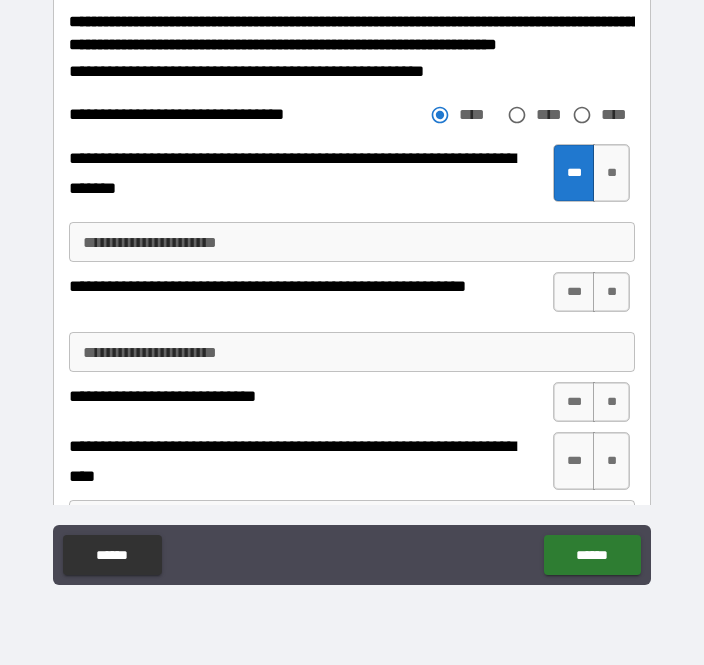 click on "**********" at bounding box center (352, 242) 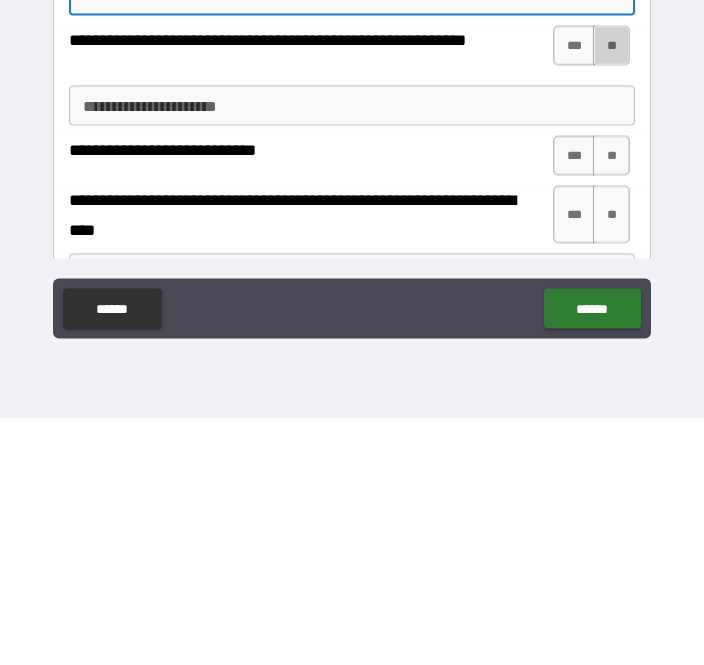 type on "**********" 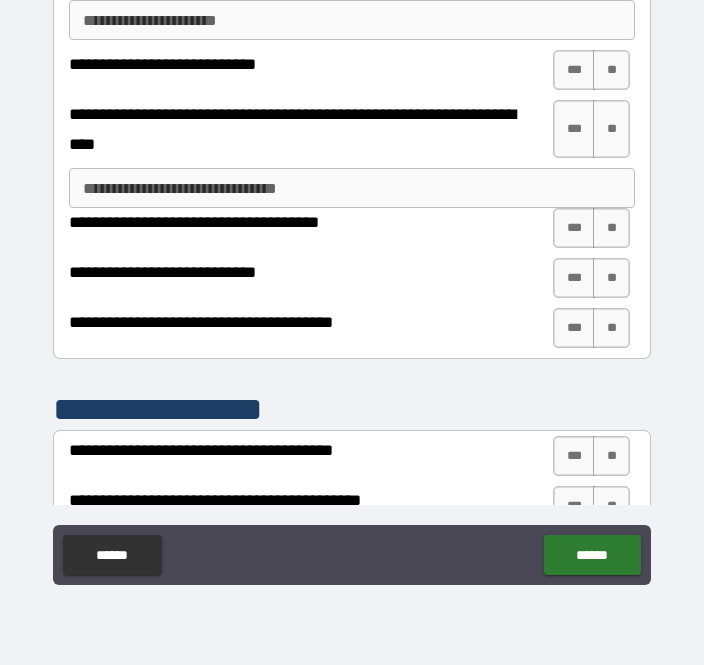 scroll, scrollTop: 2839, scrollLeft: 0, axis: vertical 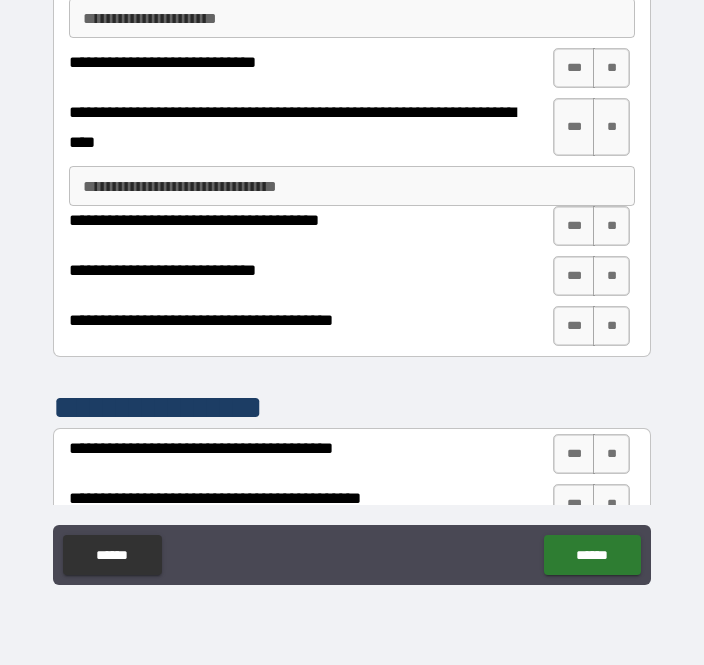click on "**" at bounding box center (611, 226) 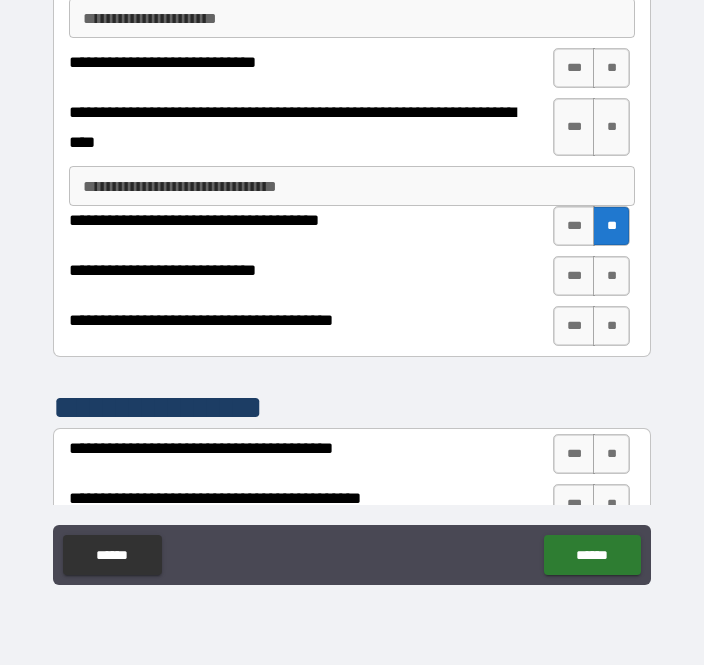 click on "***" at bounding box center [574, 276] 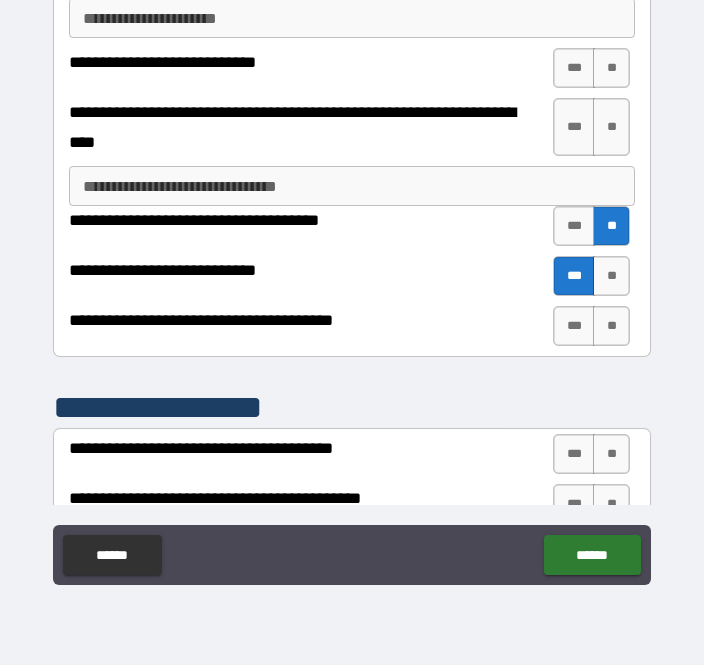 click on "***" at bounding box center [574, 326] 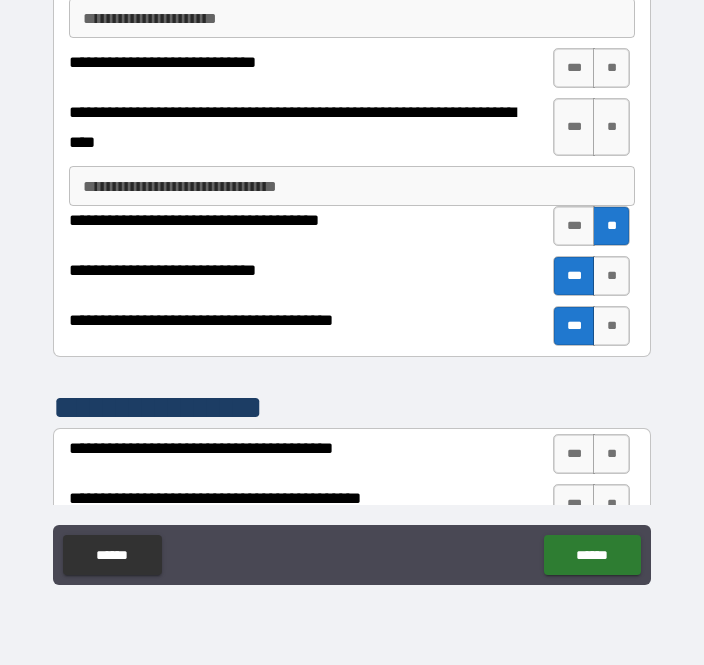 click on "**" at bounding box center (611, 68) 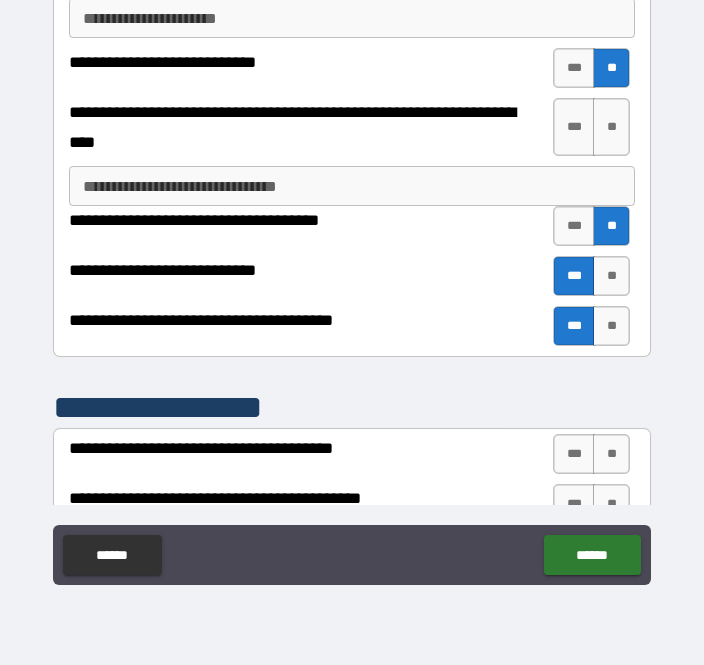 click on "**" at bounding box center (611, 127) 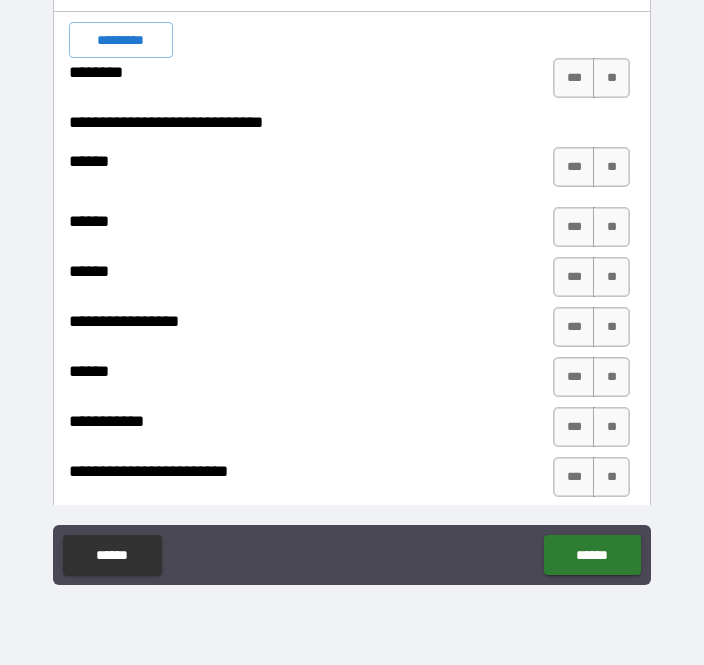 scroll, scrollTop: 3541, scrollLeft: 0, axis: vertical 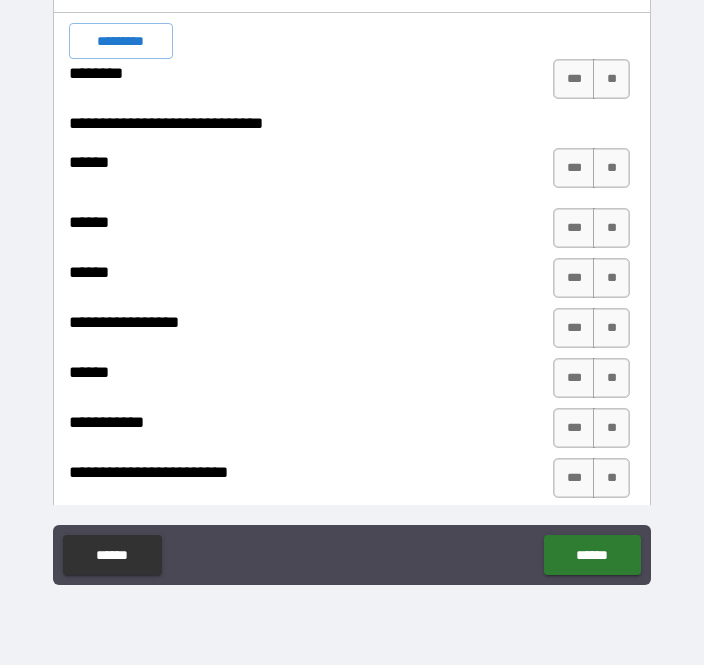 click on "*********" at bounding box center (121, 41) 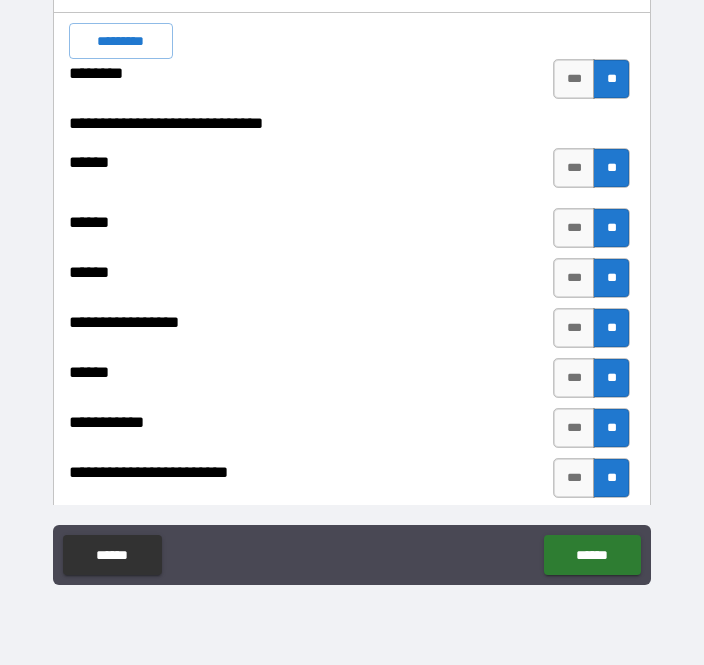 click on "***" at bounding box center (574, 79) 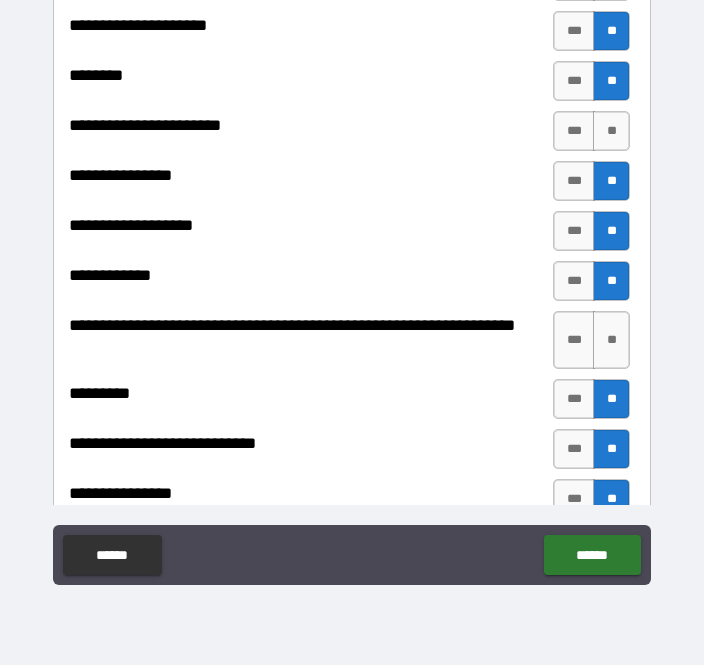 scroll, scrollTop: 4004, scrollLeft: 0, axis: vertical 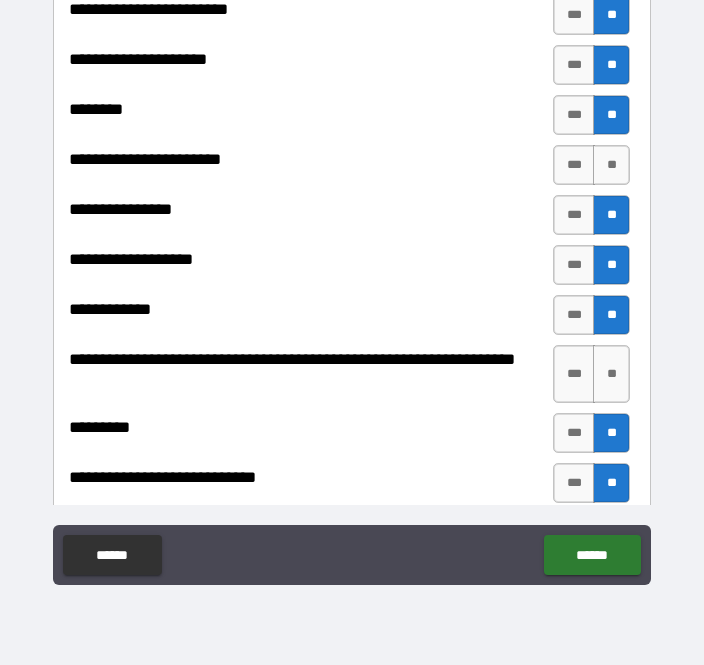 click on "***" at bounding box center [574, 65] 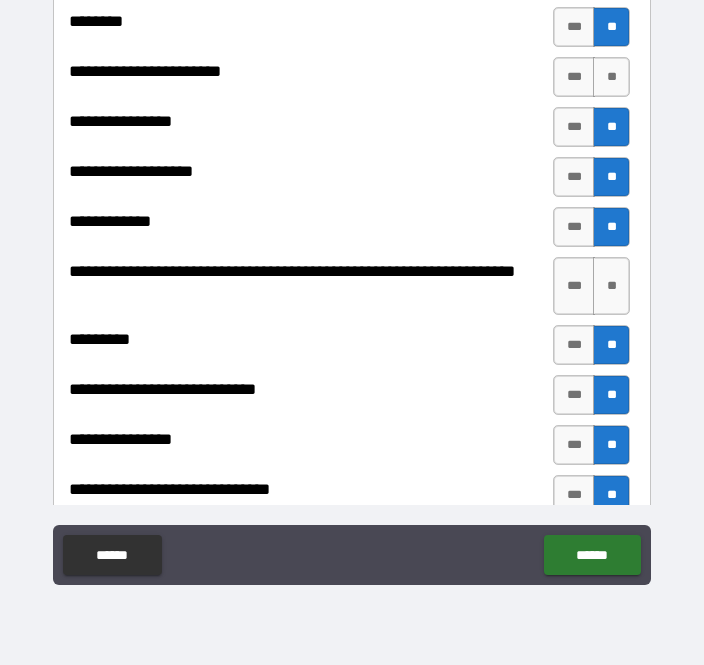 scroll, scrollTop: 4091, scrollLeft: 0, axis: vertical 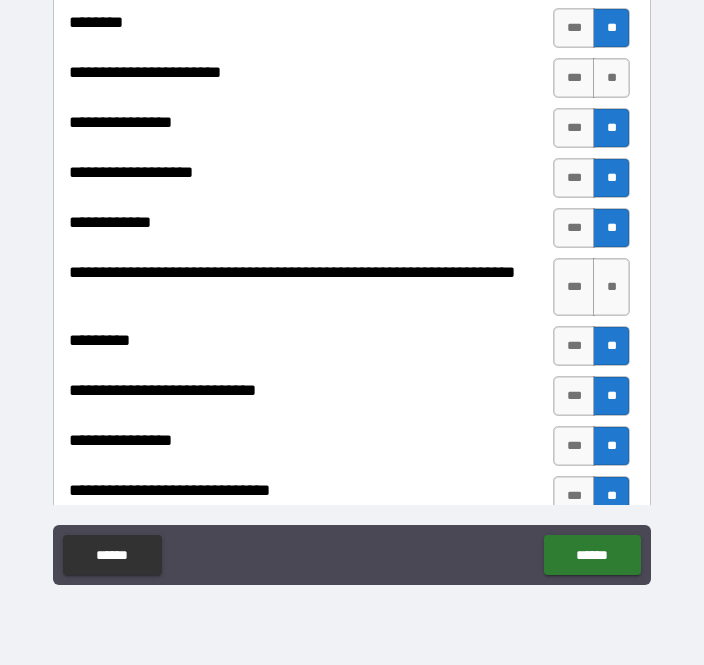 click on "**" at bounding box center (611, 287) 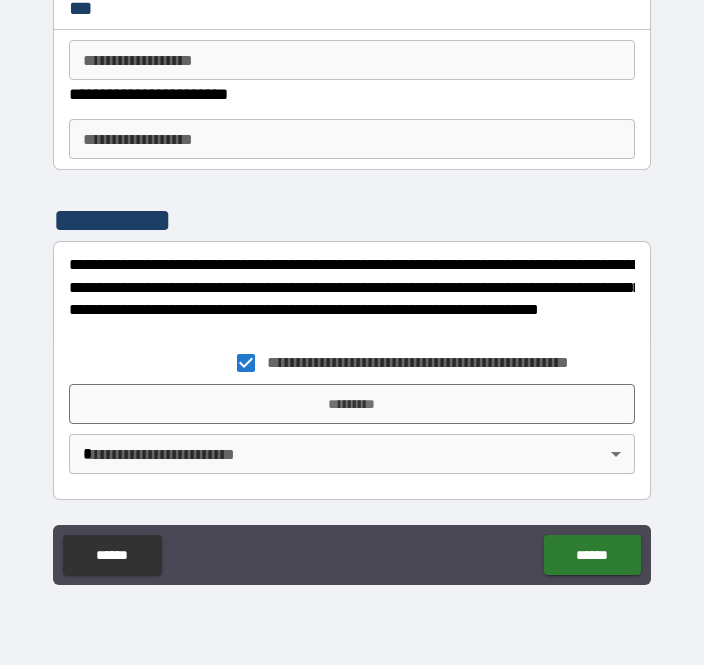 scroll, scrollTop: 5240, scrollLeft: 0, axis: vertical 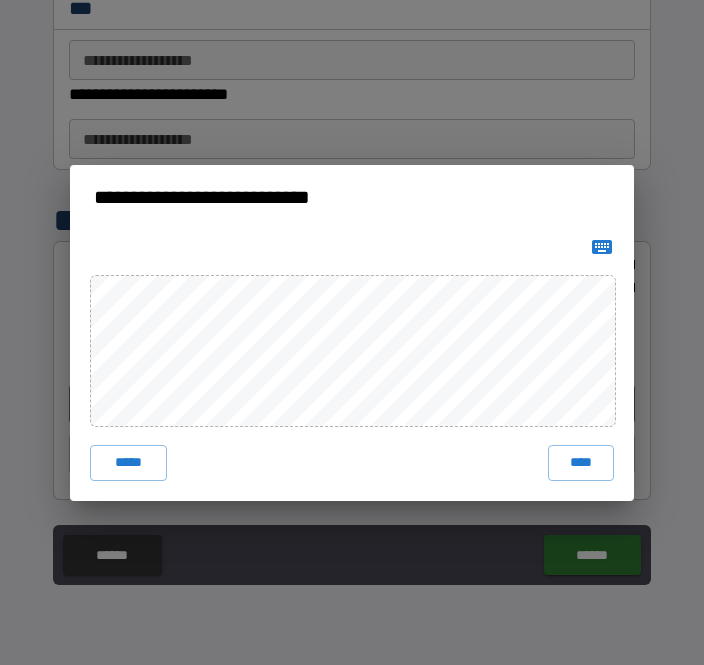 click on "****" at bounding box center (581, 463) 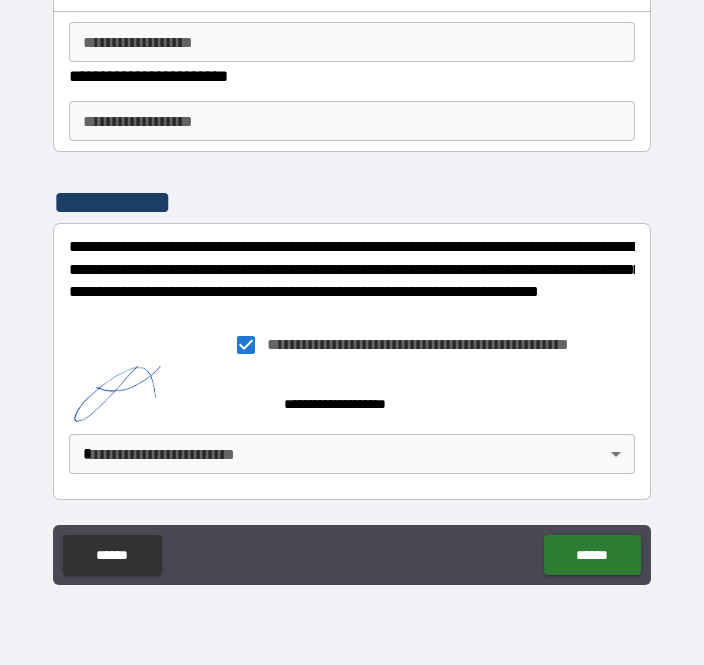 click on "**********" at bounding box center (352, 300) 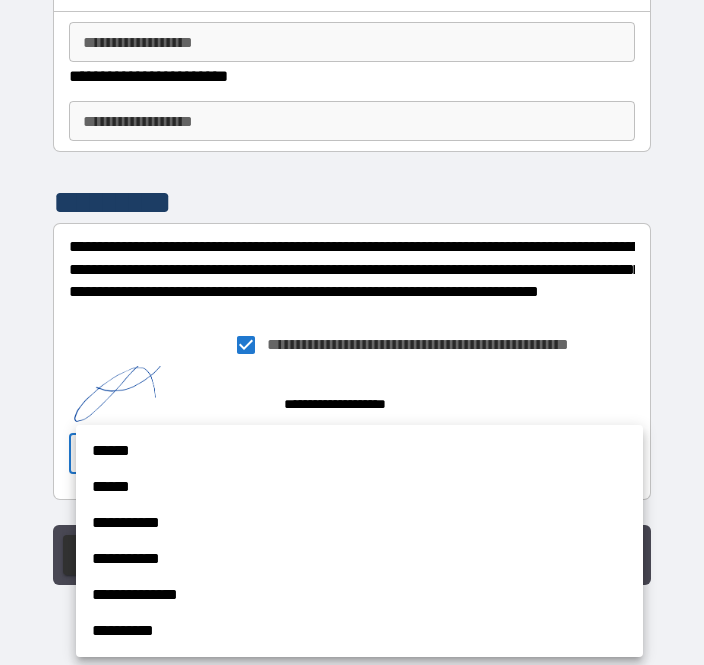 click on "******" at bounding box center [359, 451] 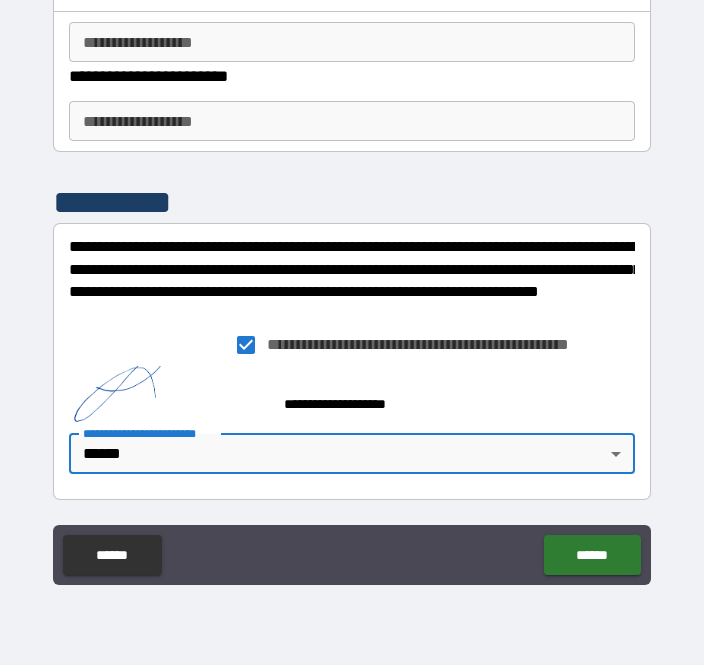 type on "******" 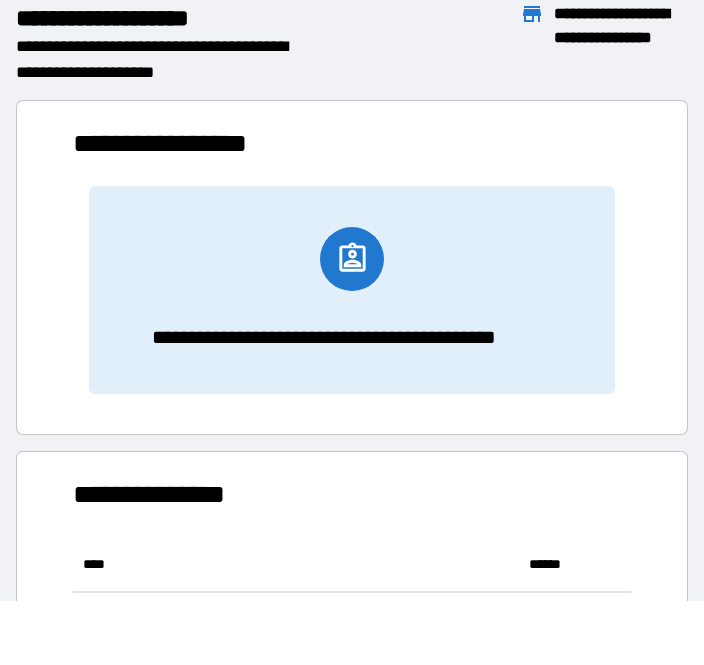 scroll, scrollTop: 221, scrollLeft: 558, axis: both 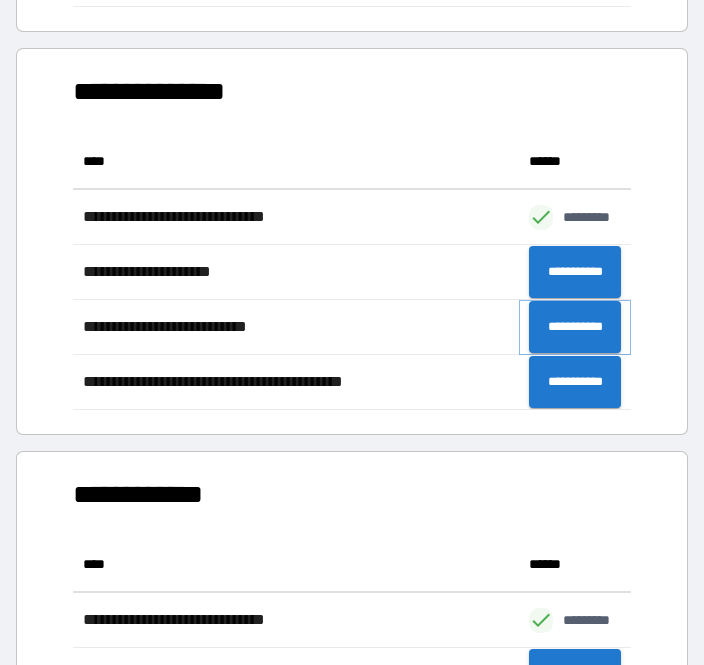 click on "**********" at bounding box center [575, 327] 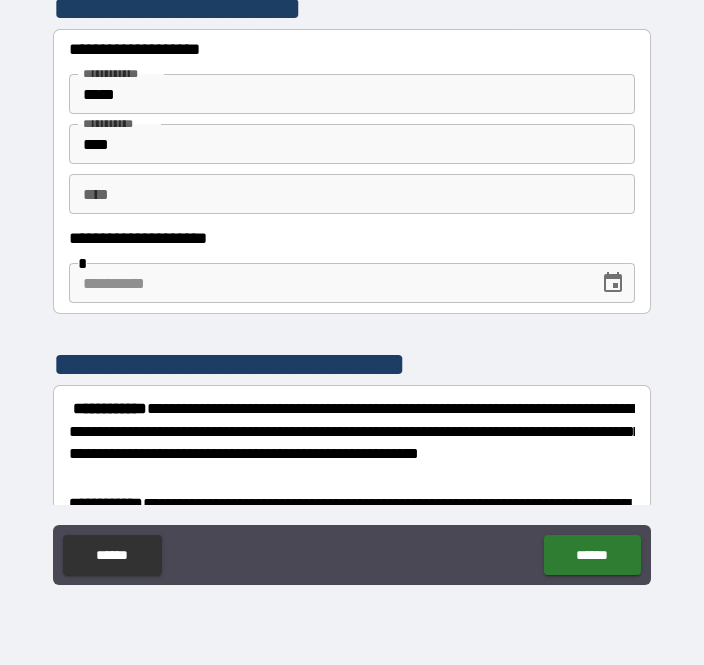 click on "**   *" at bounding box center [352, 194] 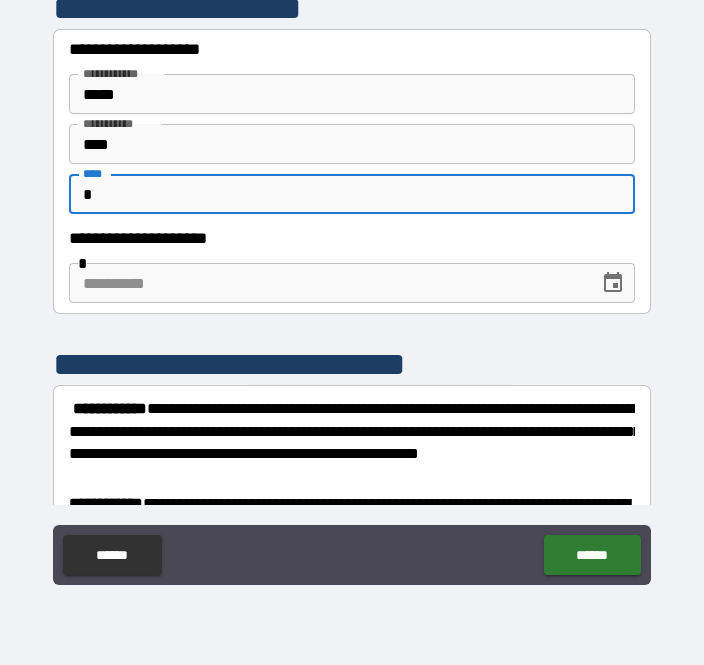 type on "*" 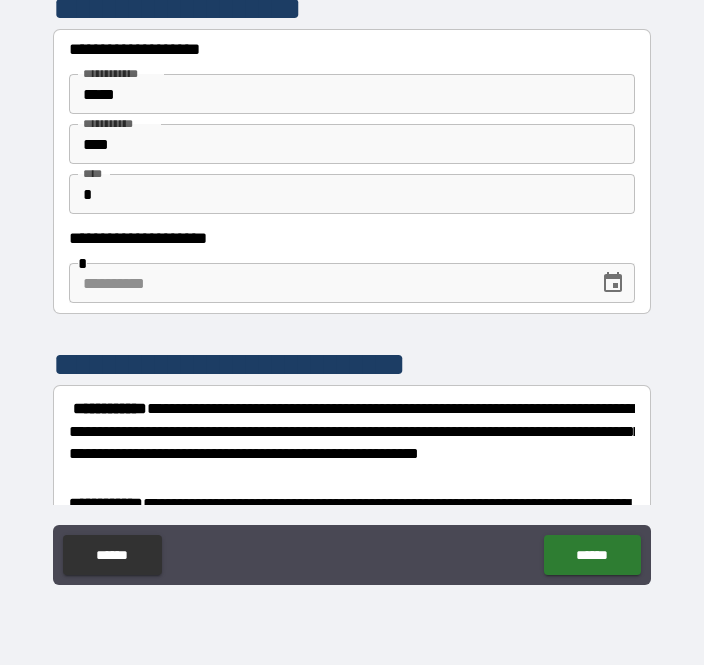 click at bounding box center [327, 283] 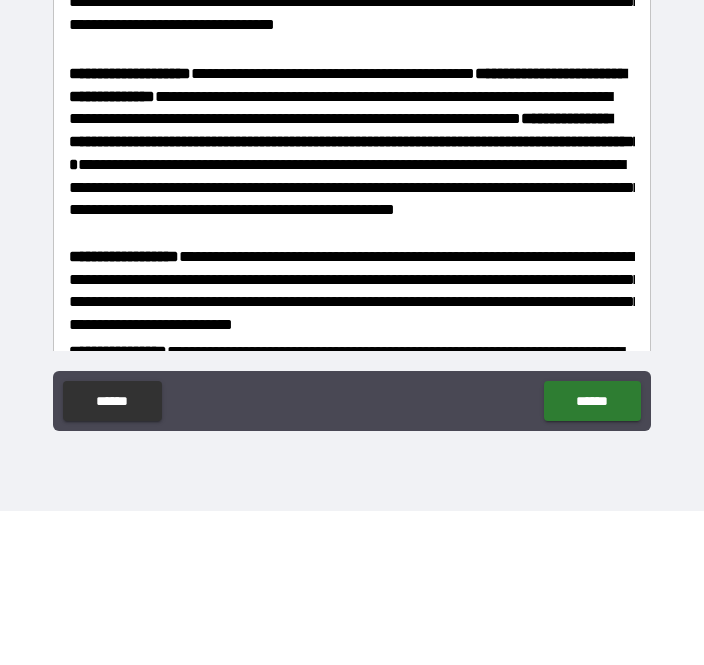 scroll, scrollTop: 1216, scrollLeft: 0, axis: vertical 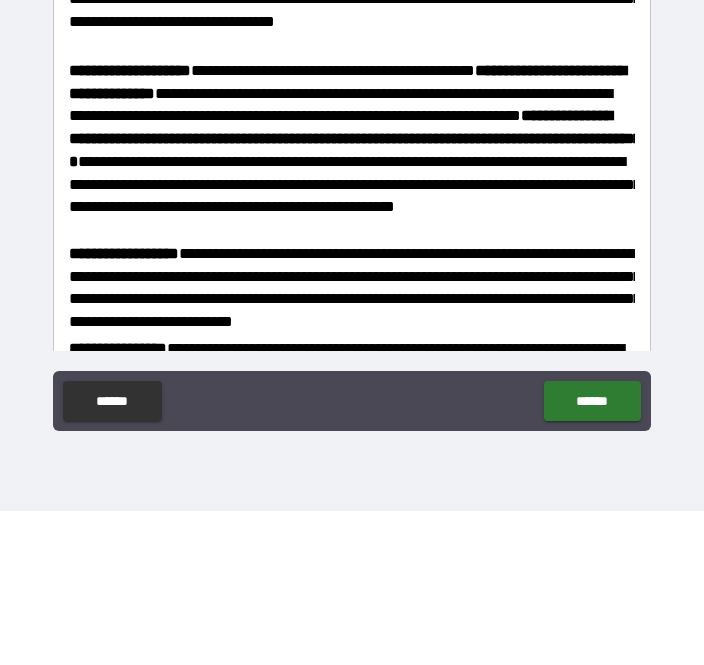 type on "**********" 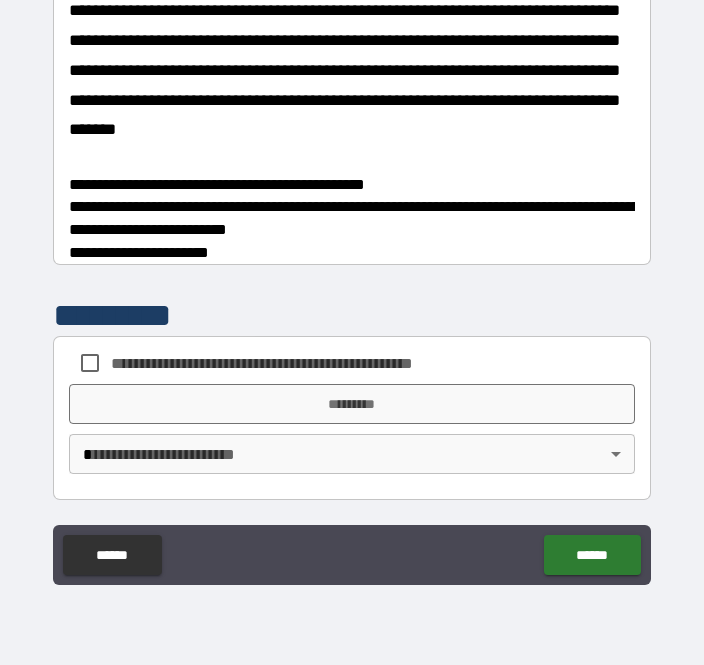 scroll, scrollTop: 2399, scrollLeft: 0, axis: vertical 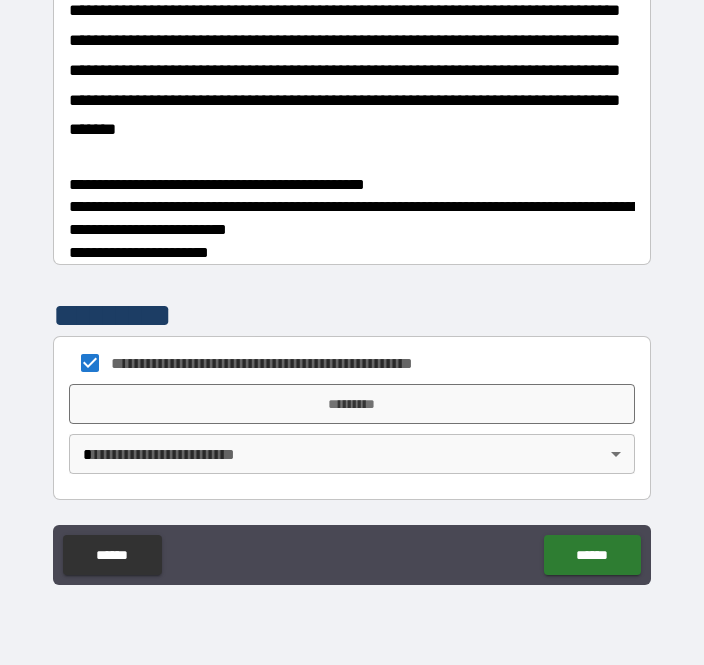click on "**********" at bounding box center (352, 300) 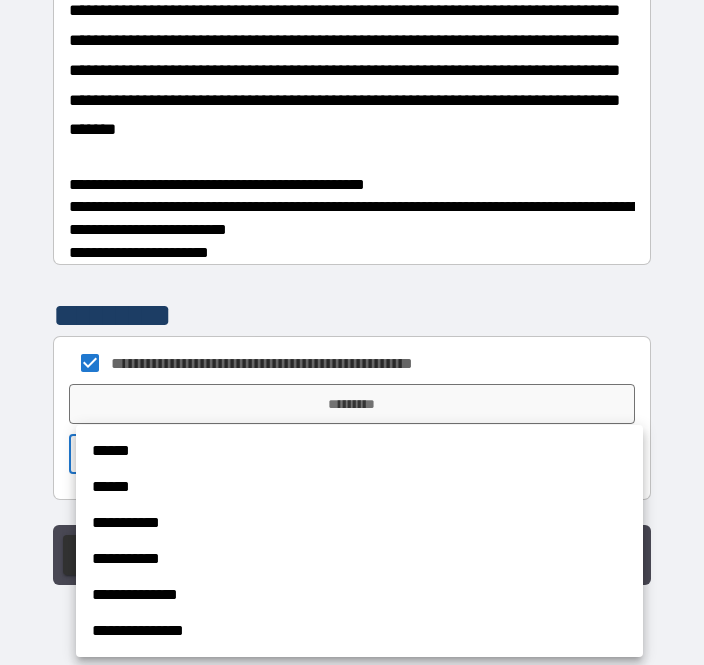 click on "******" at bounding box center [359, 451] 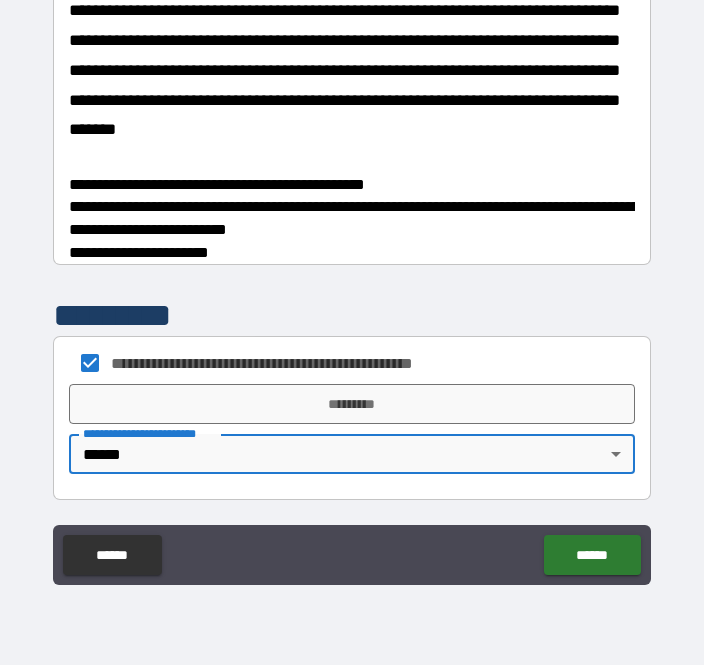 click on "*********" at bounding box center (352, 404) 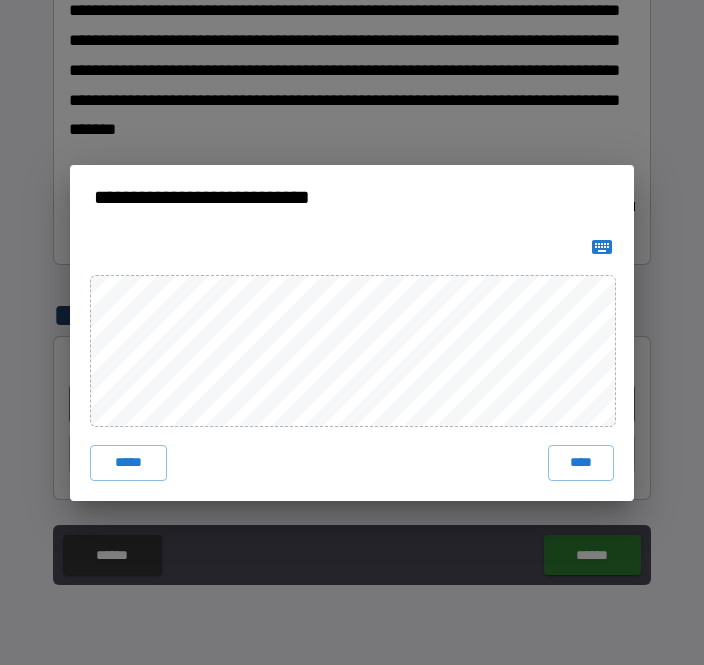 click on "****" at bounding box center [581, 463] 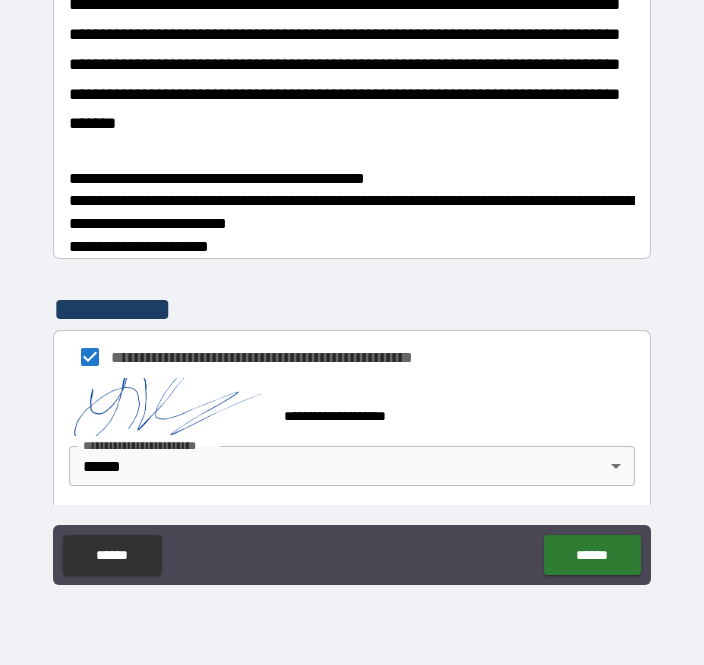 click on "******" at bounding box center [592, 555] 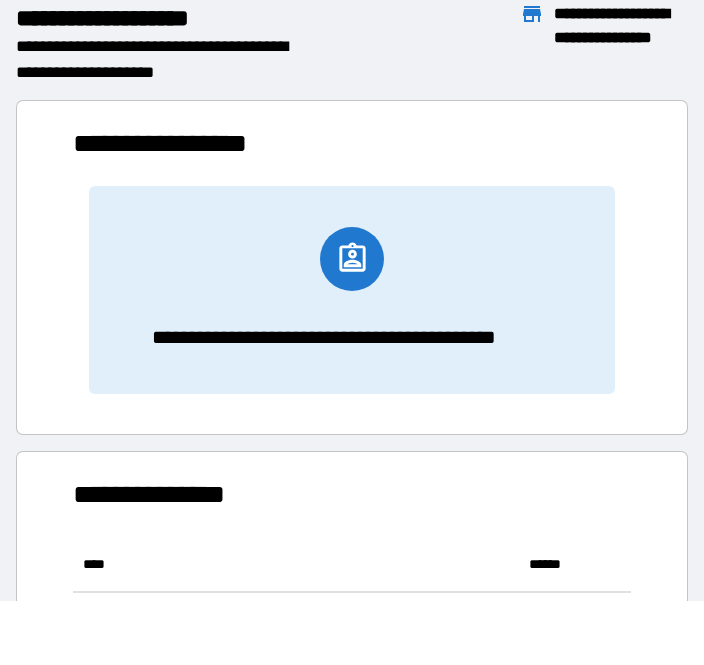 scroll, scrollTop: 221, scrollLeft: 558, axis: both 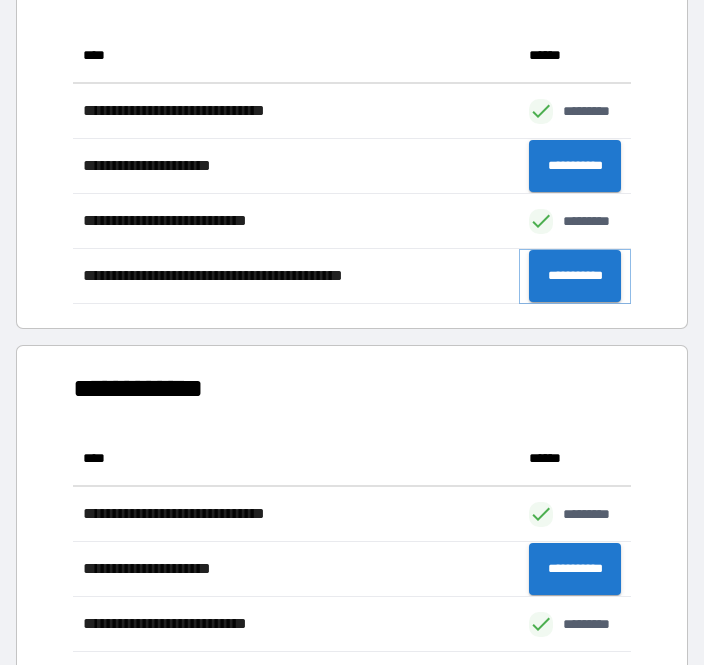 click on "**********" at bounding box center [575, 276] 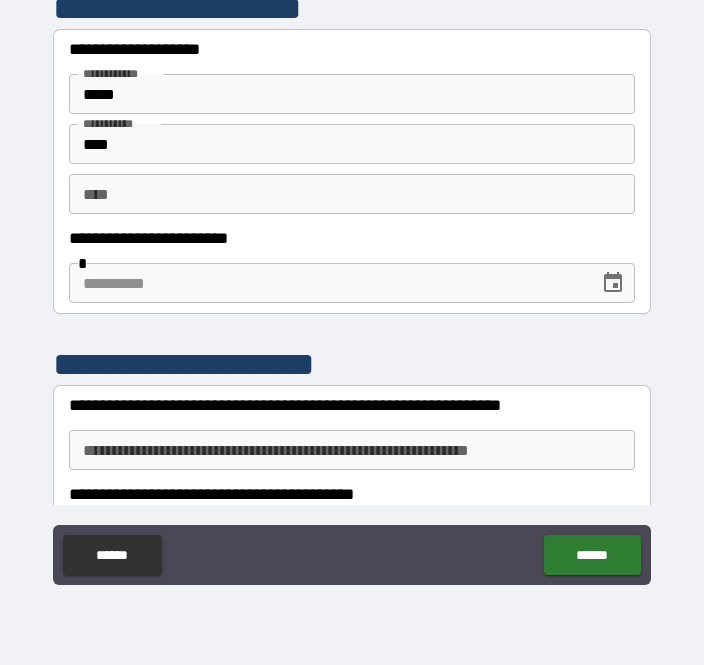 click on "**   *" at bounding box center [352, 194] 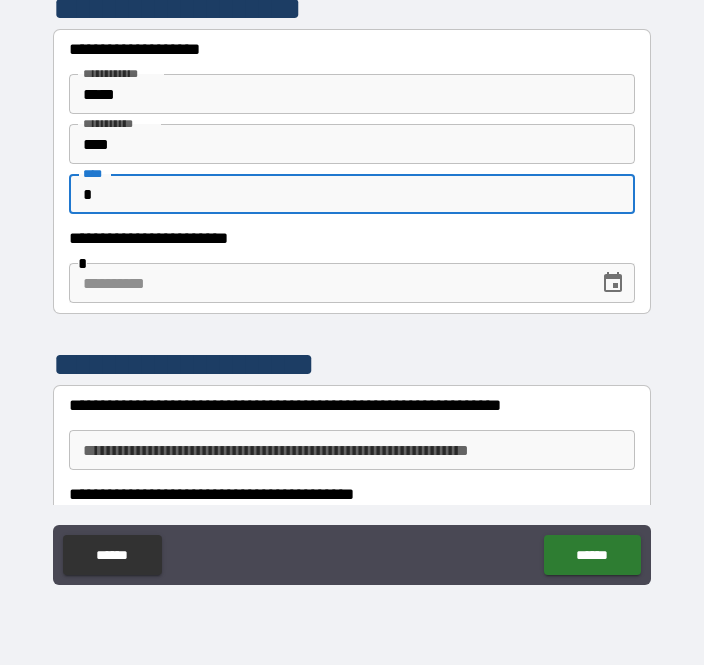 type on "*" 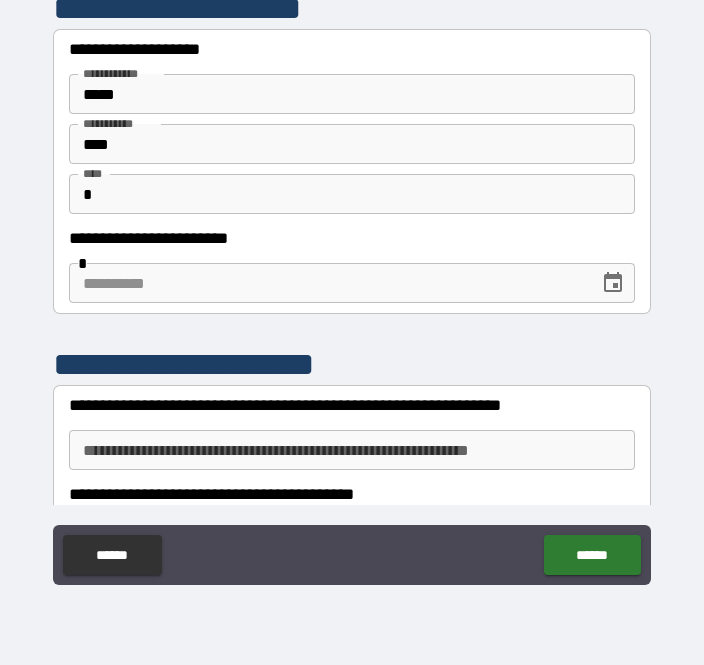 click at bounding box center (327, 283) 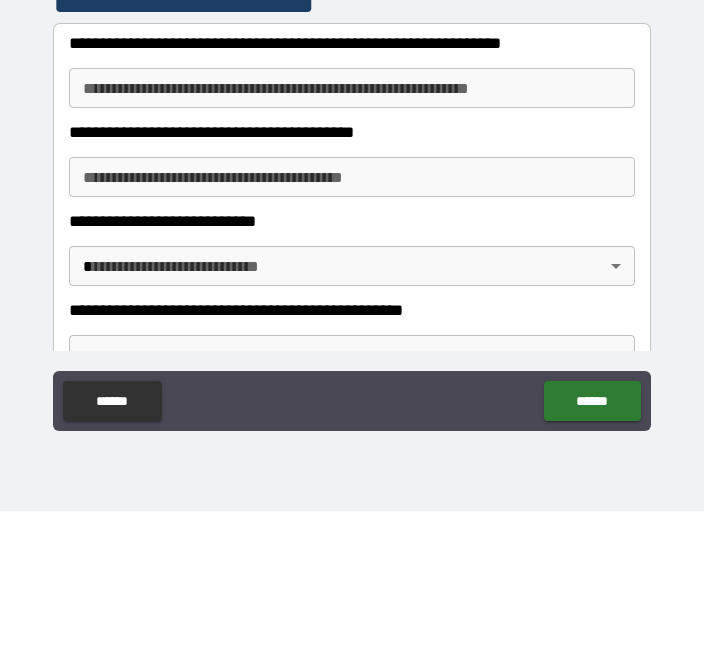 scroll, scrollTop: 209, scrollLeft: 0, axis: vertical 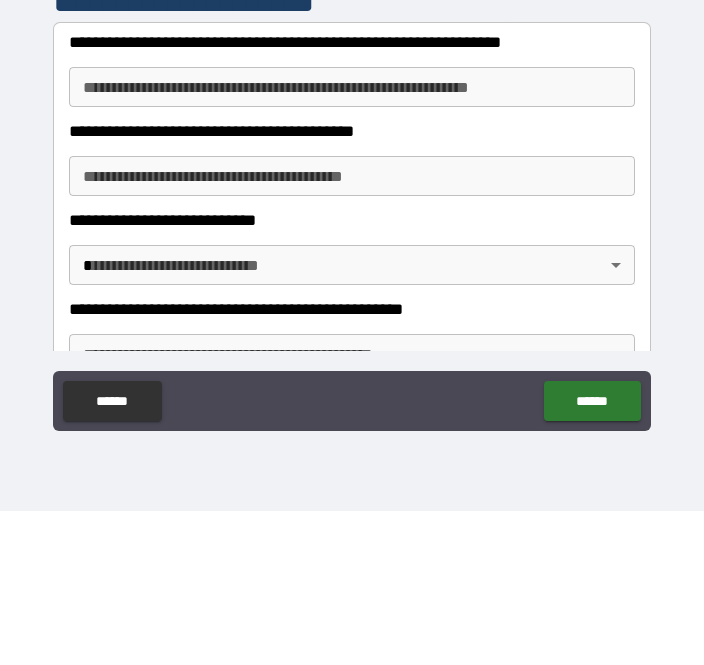 type on "**********" 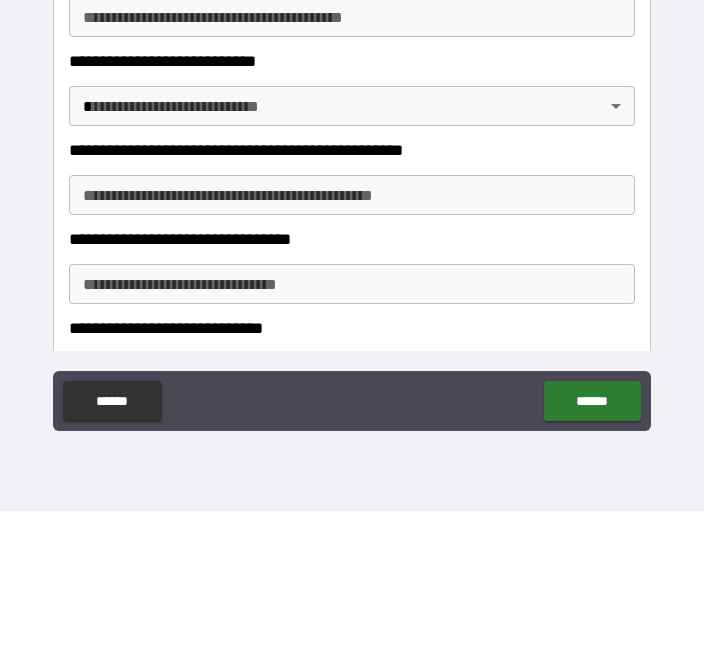 scroll, scrollTop: 372, scrollLeft: 0, axis: vertical 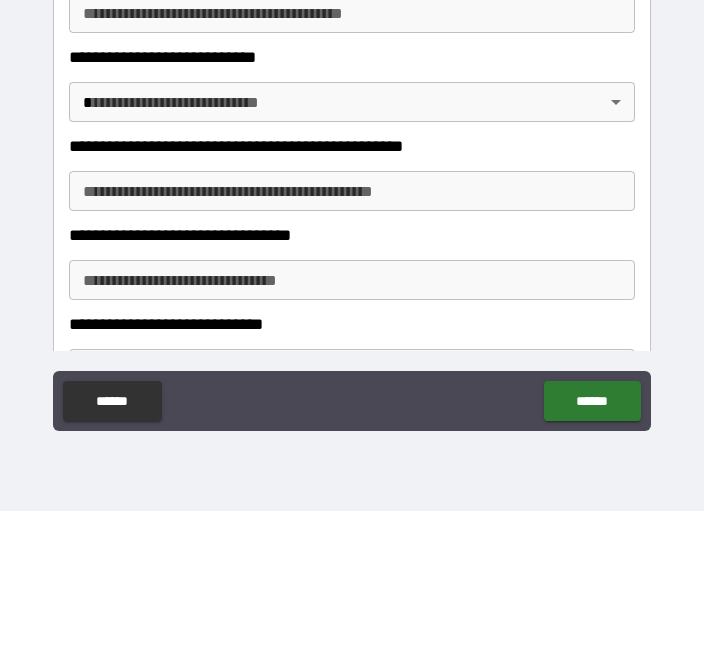 type on "***" 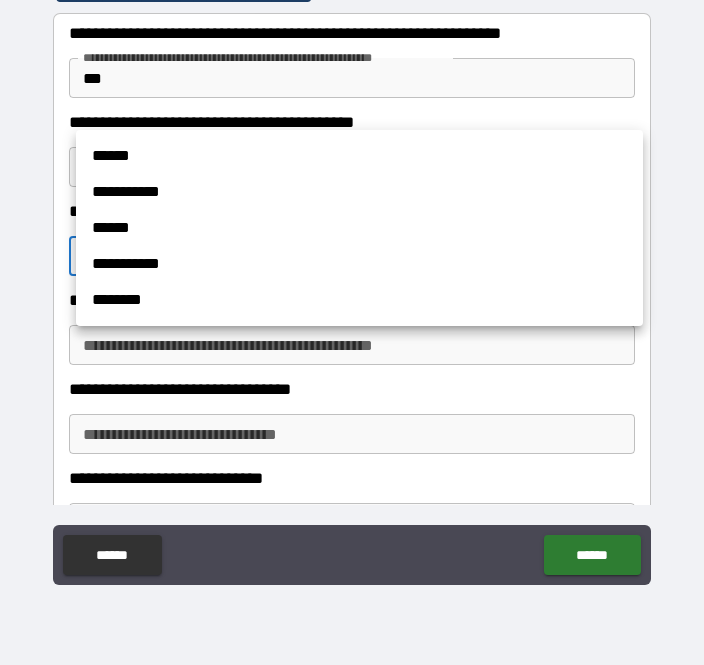 click on "******" at bounding box center [359, 156] 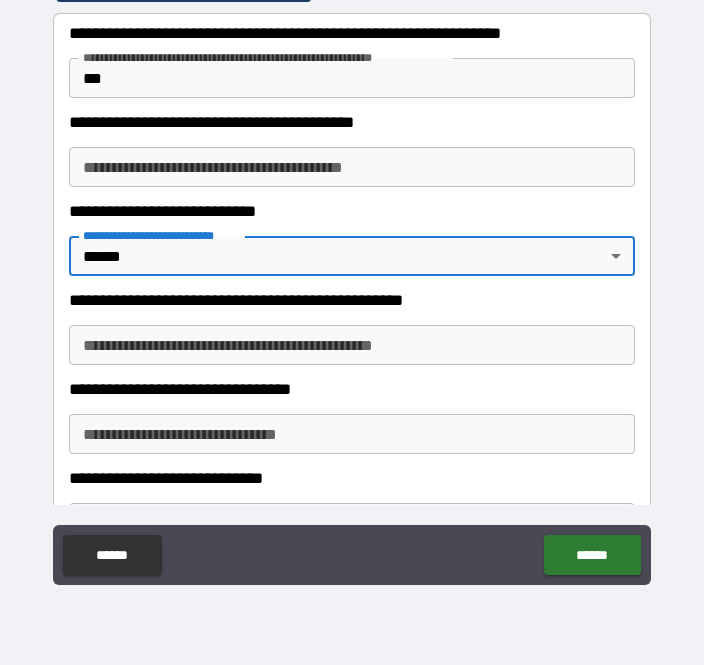 click on "***" at bounding box center [352, 78] 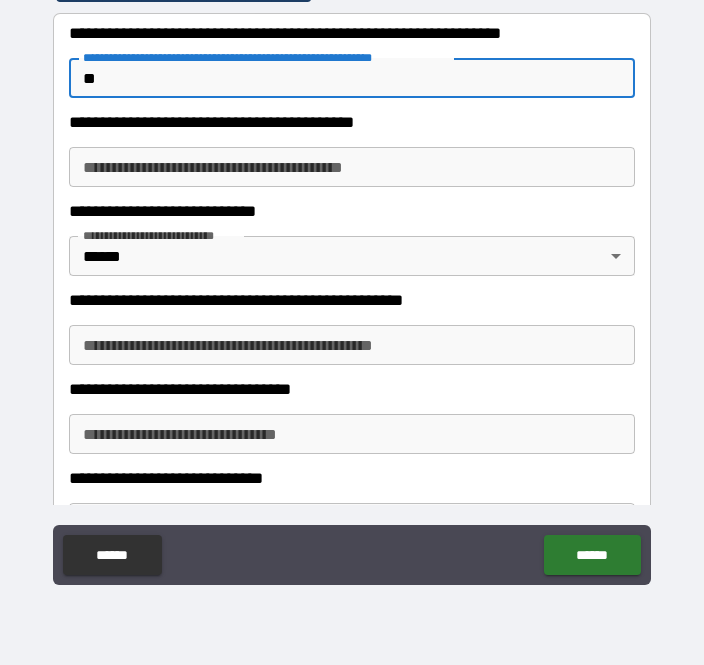 type on "*" 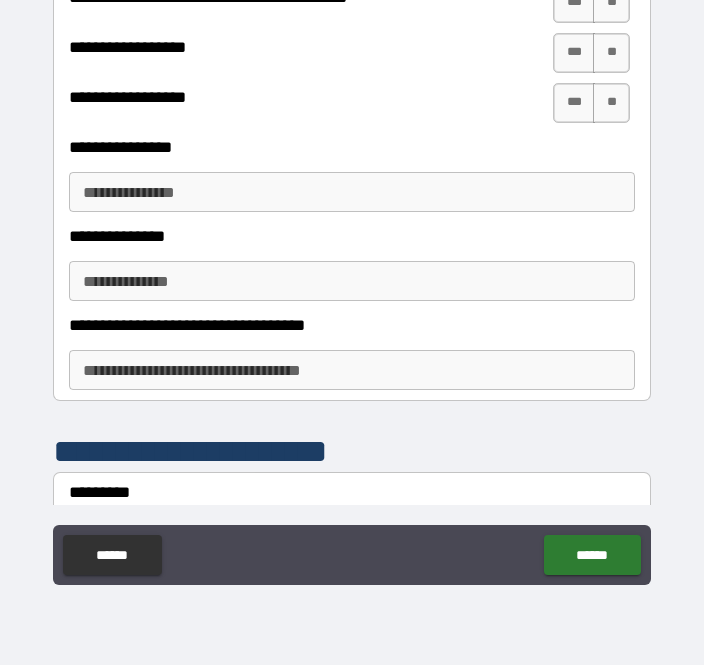 scroll, scrollTop: 1419, scrollLeft: 0, axis: vertical 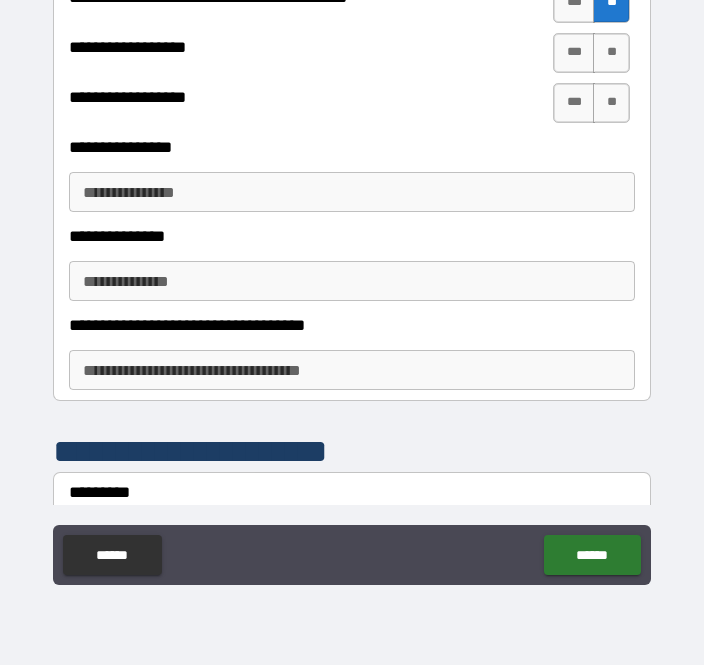 click on "**" at bounding box center [611, 53] 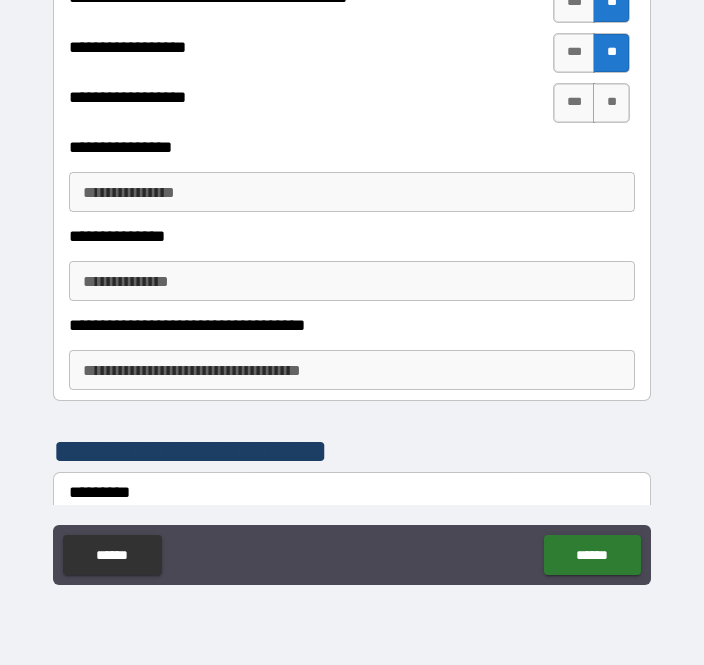 click on "***" at bounding box center (574, 3) 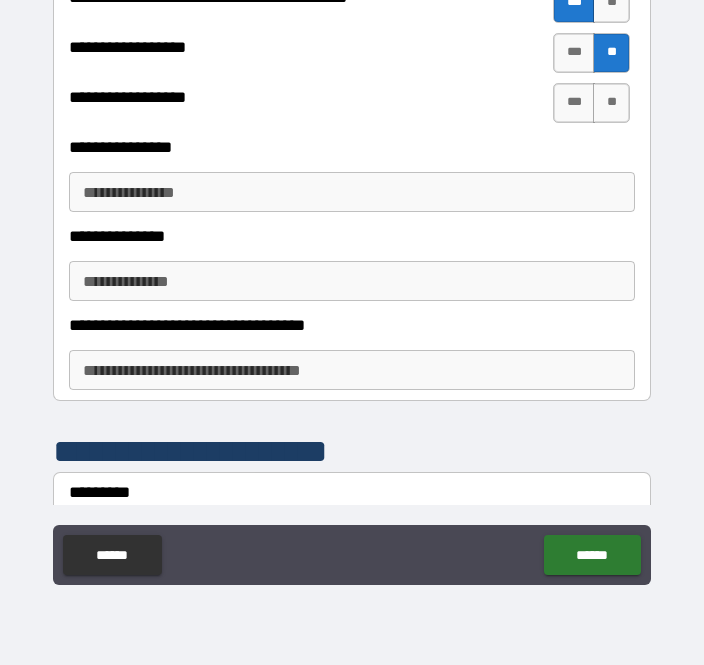 click on "**" at bounding box center [611, 103] 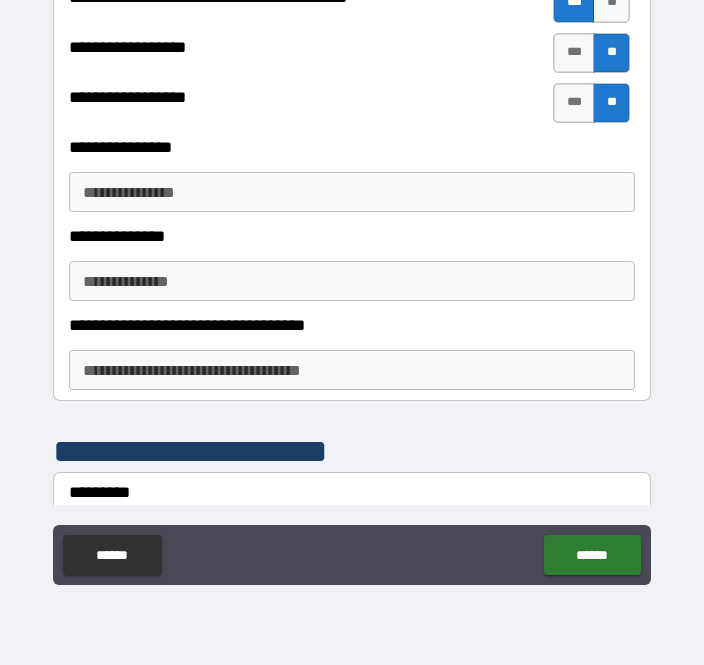 click on "**********" at bounding box center [352, 192] 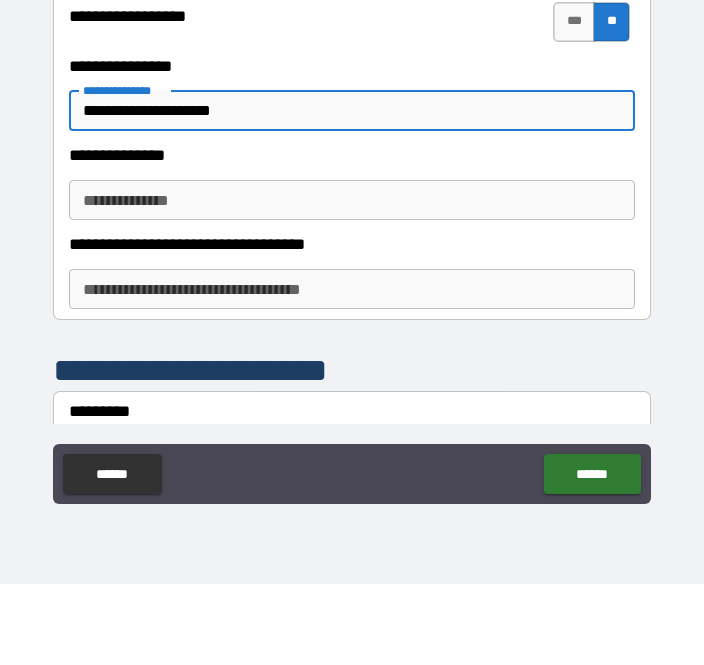 type on "**********" 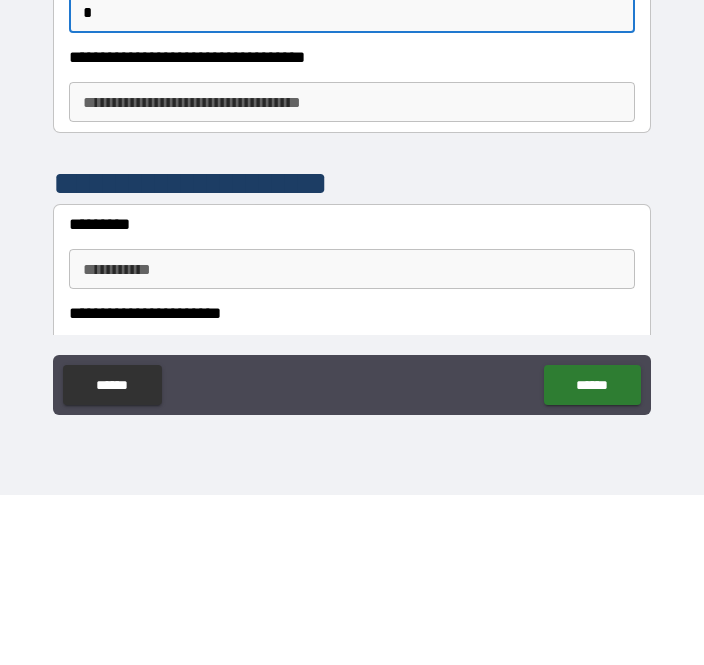 scroll, scrollTop: 1521, scrollLeft: 0, axis: vertical 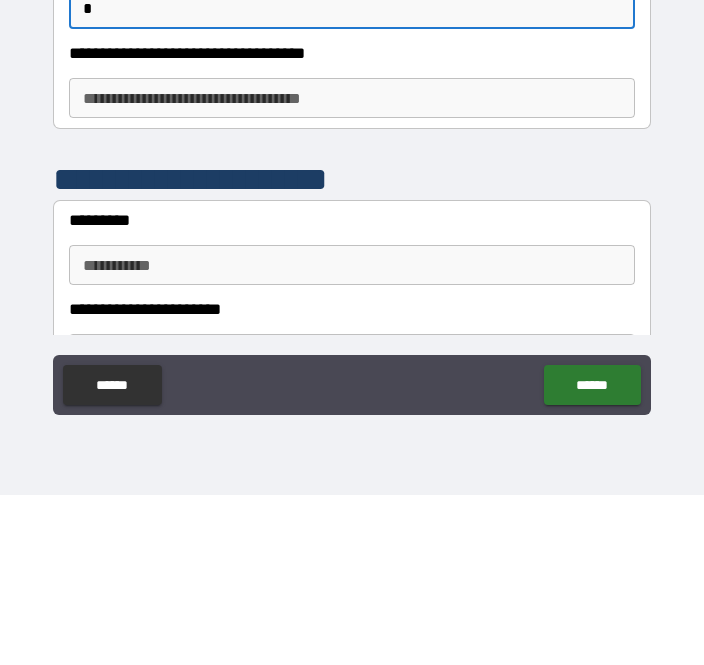 type on "*" 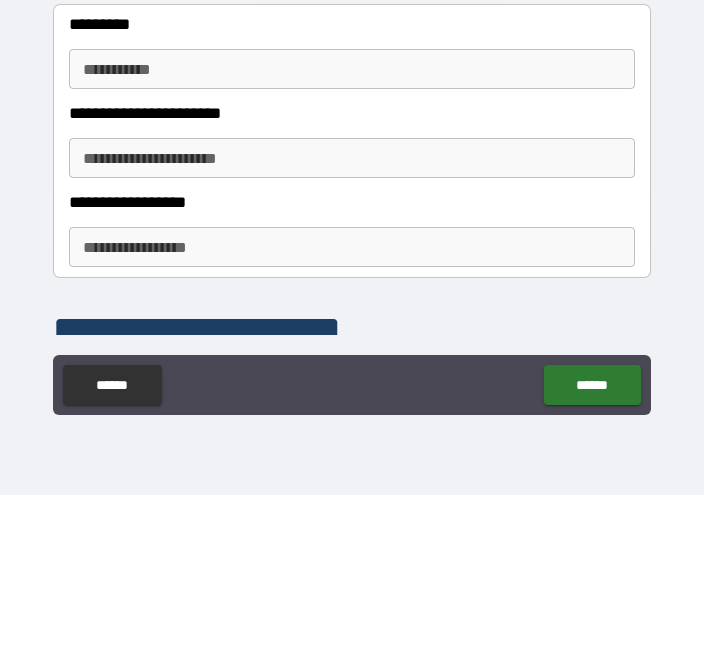 scroll, scrollTop: 1720, scrollLeft: 0, axis: vertical 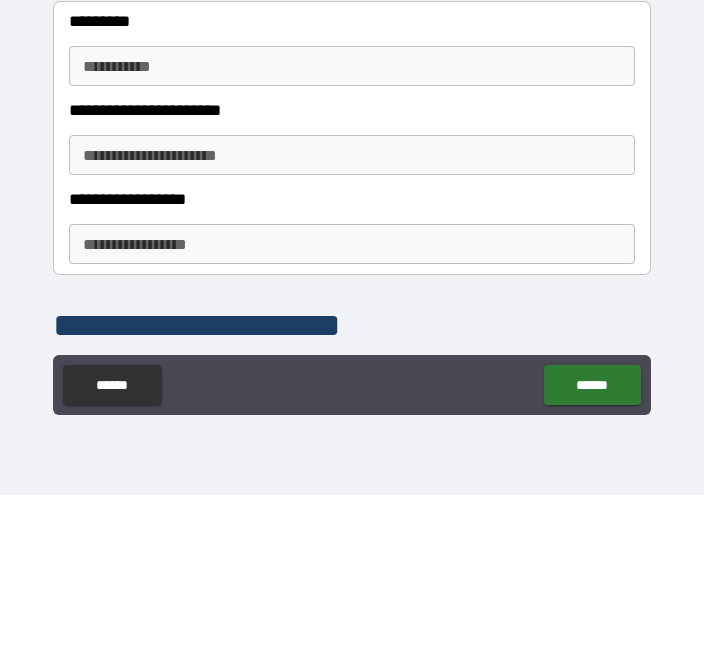 type on "***" 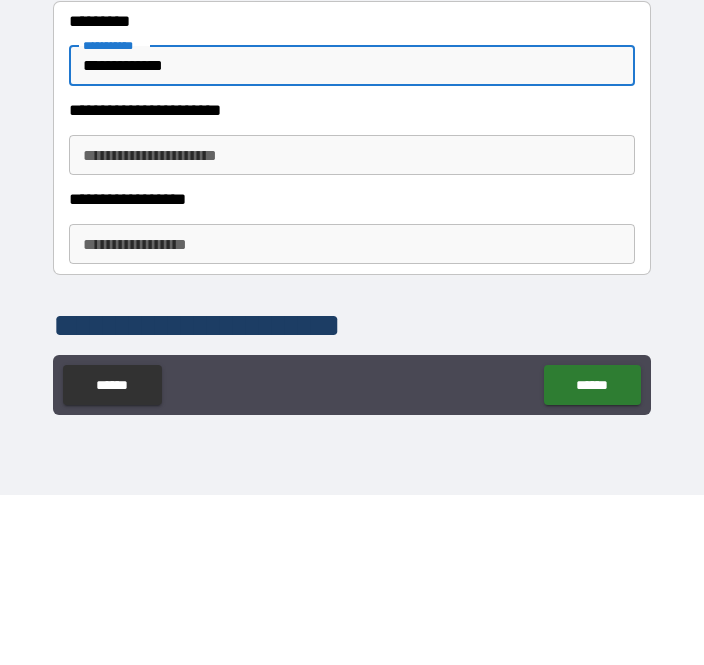 type on "**********" 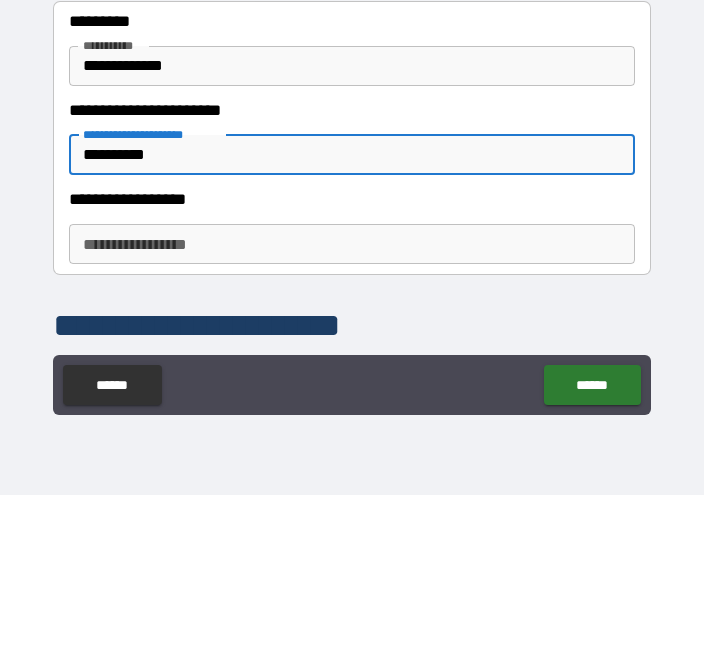 click on "**********" at bounding box center (352, 325) 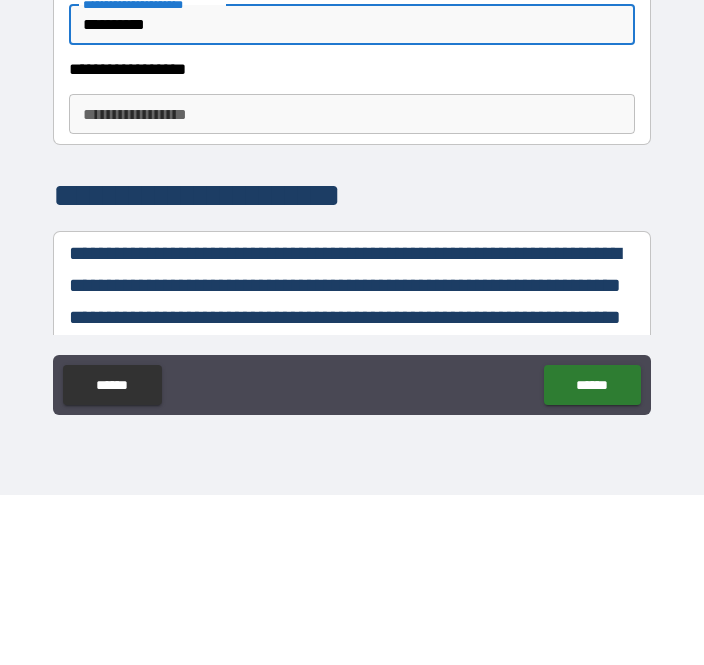 scroll, scrollTop: 1849, scrollLeft: 0, axis: vertical 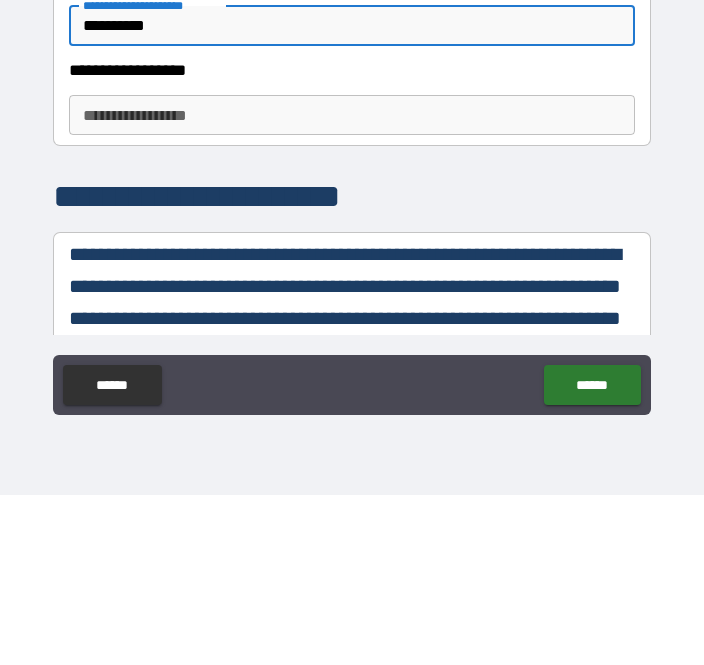 type on "**********" 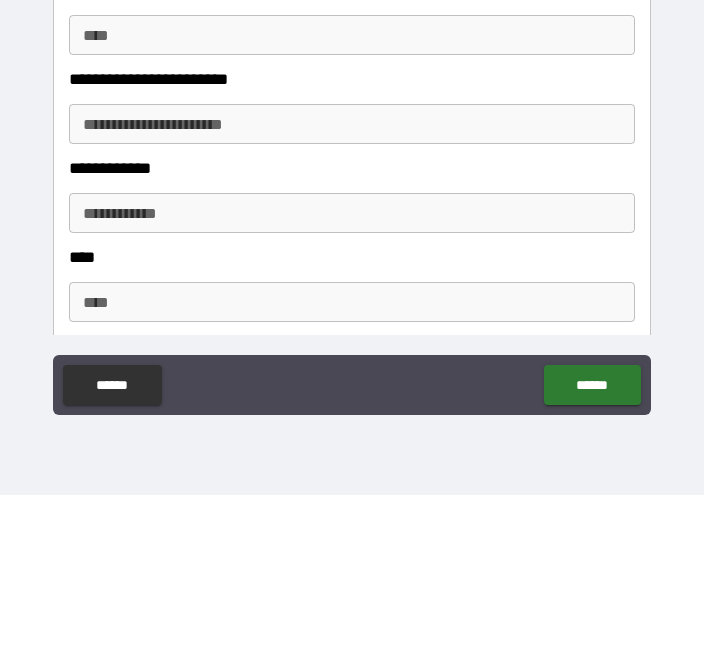 scroll, scrollTop: 2309, scrollLeft: 0, axis: vertical 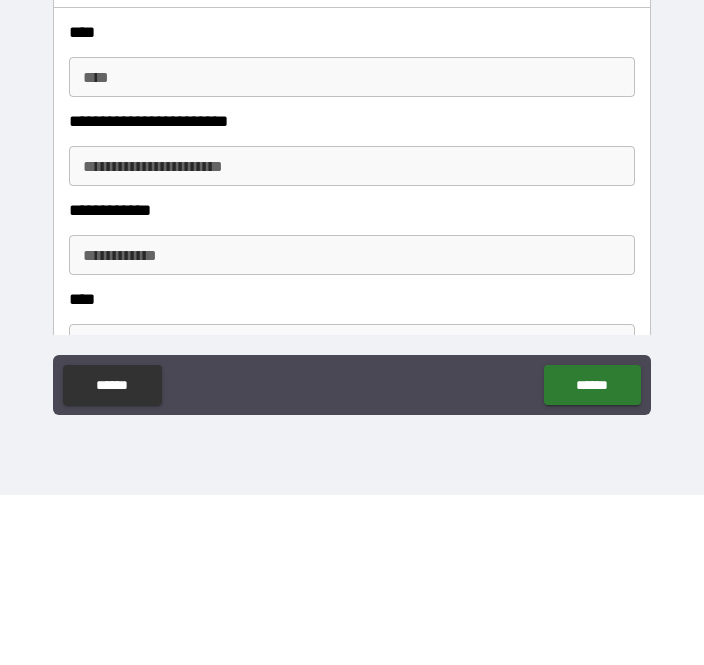 type on "****" 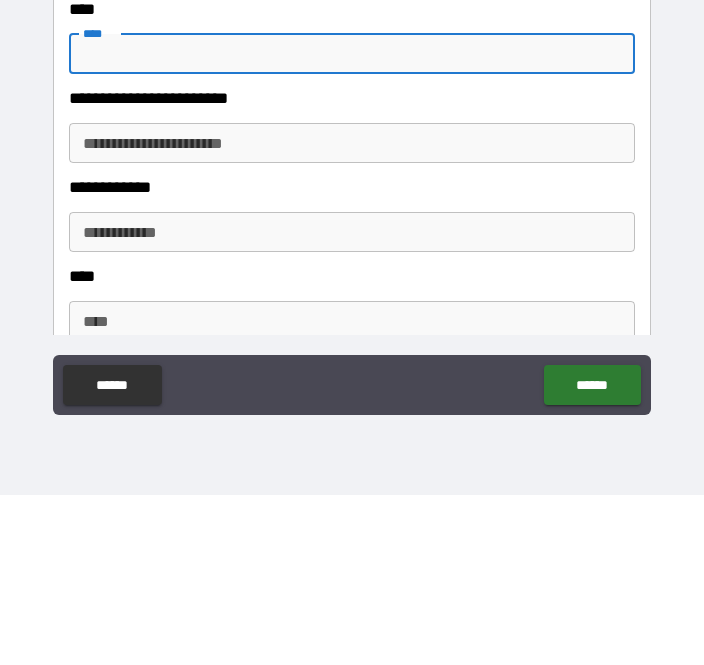 scroll, scrollTop: 2329, scrollLeft: 0, axis: vertical 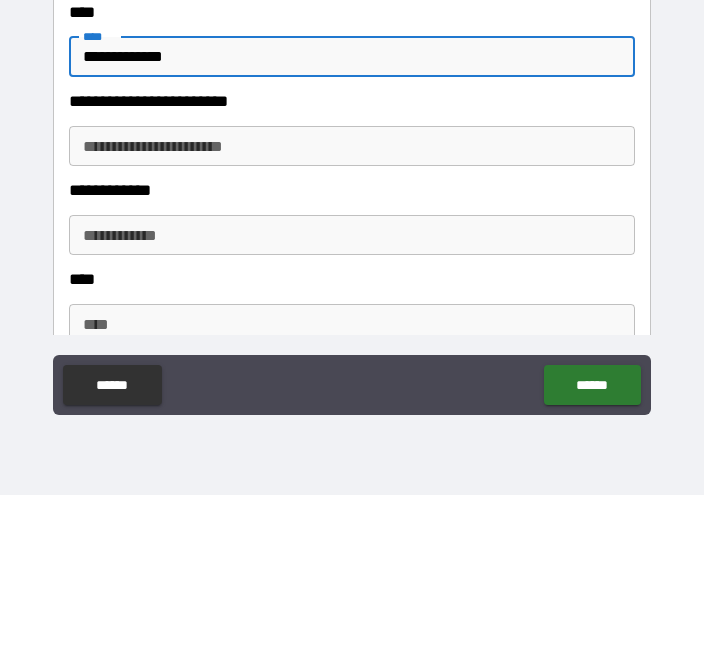 type on "**********" 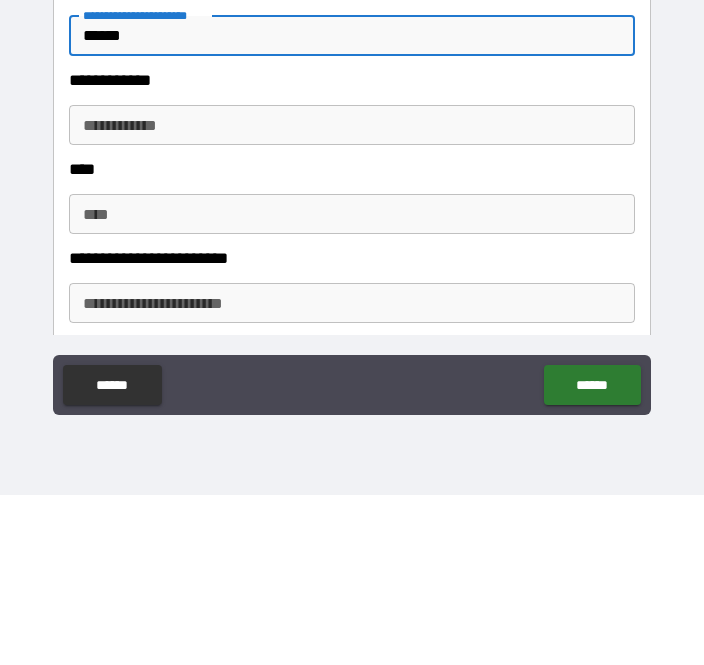 scroll, scrollTop: 2438, scrollLeft: 0, axis: vertical 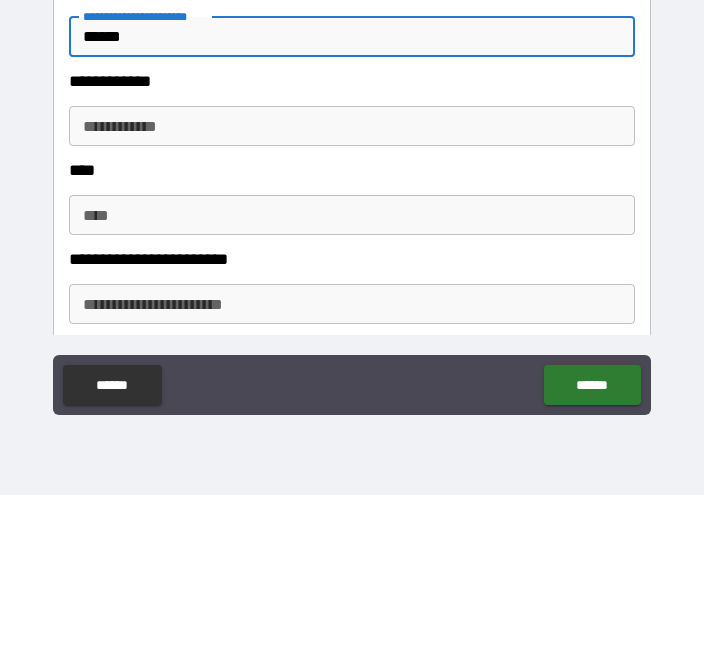 type on "******" 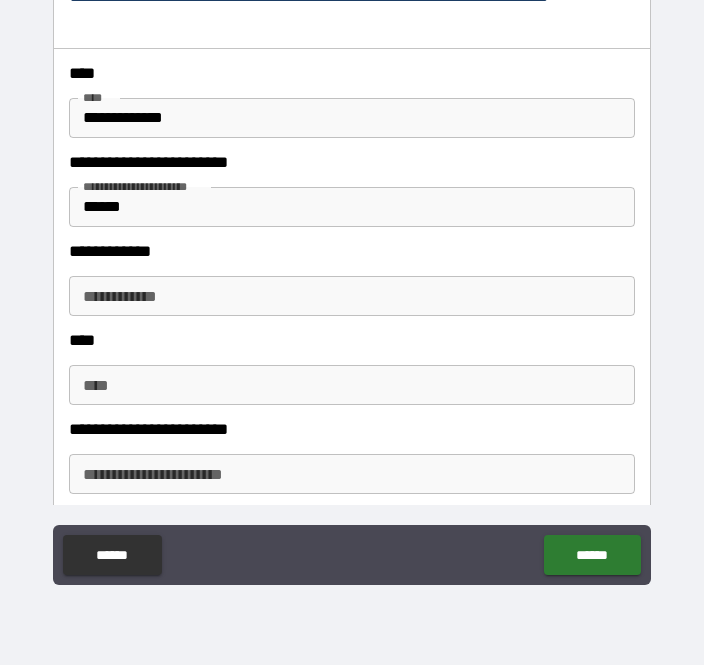 click on "**********" at bounding box center [352, 296] 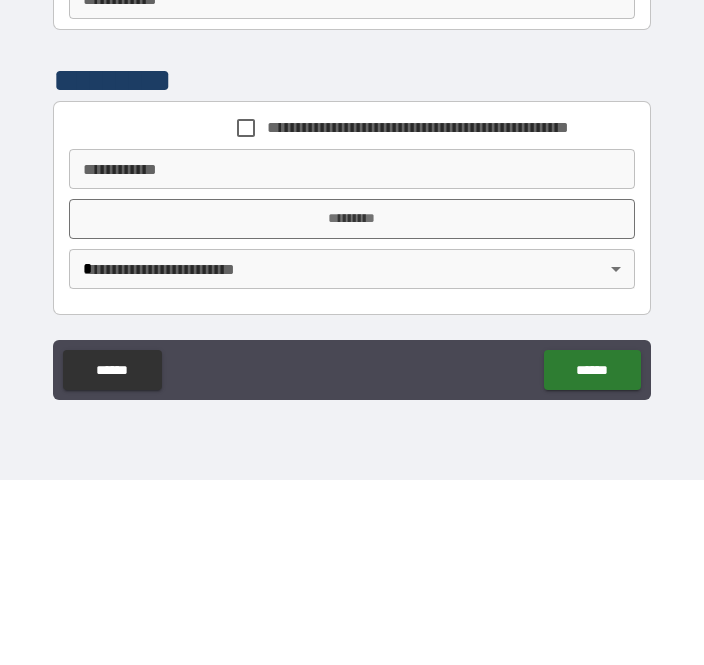 scroll, scrollTop: 2835, scrollLeft: 0, axis: vertical 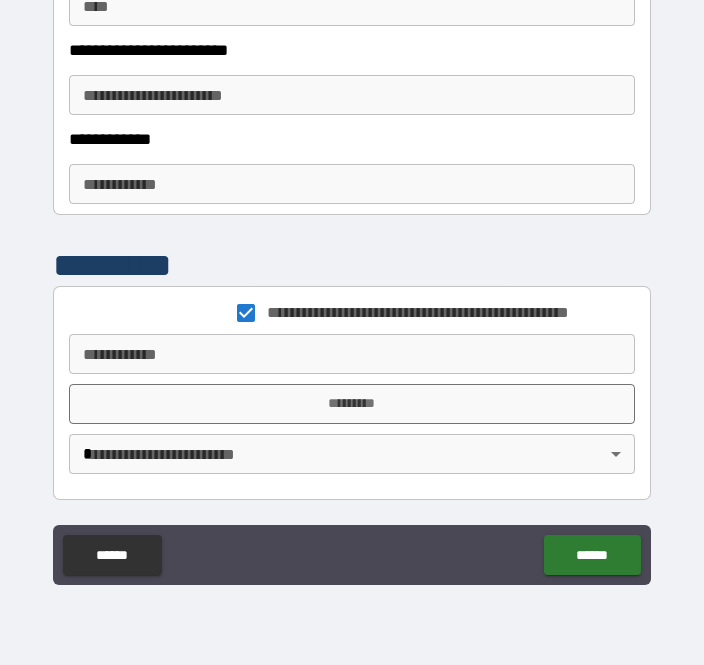 click on "**********" at bounding box center (352, 354) 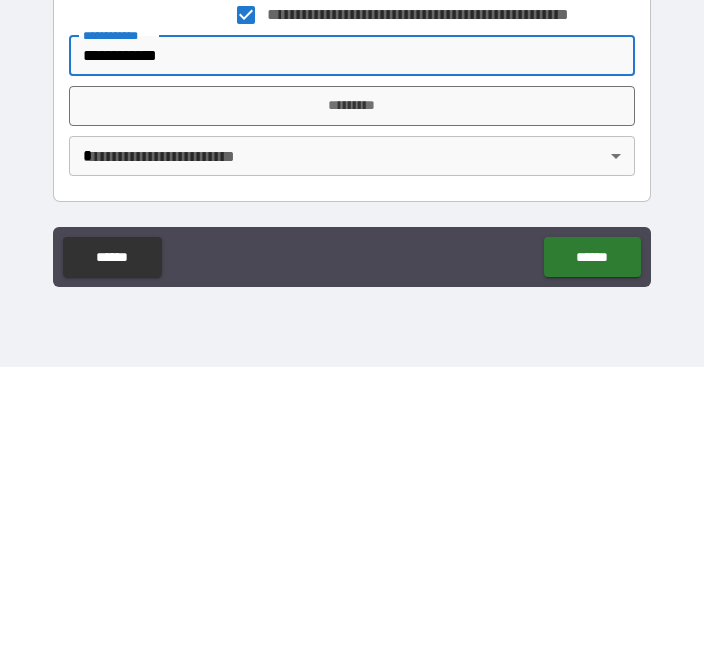type on "**********" 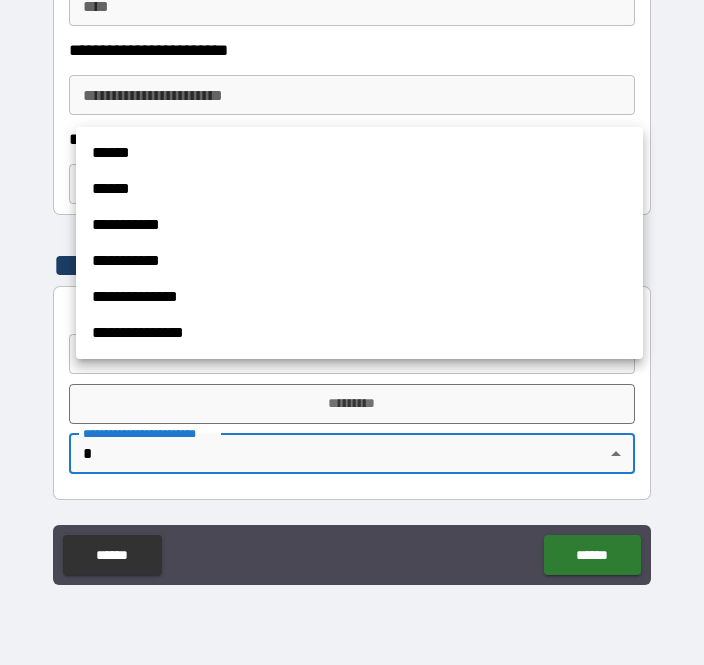 click on "******" at bounding box center [359, 153] 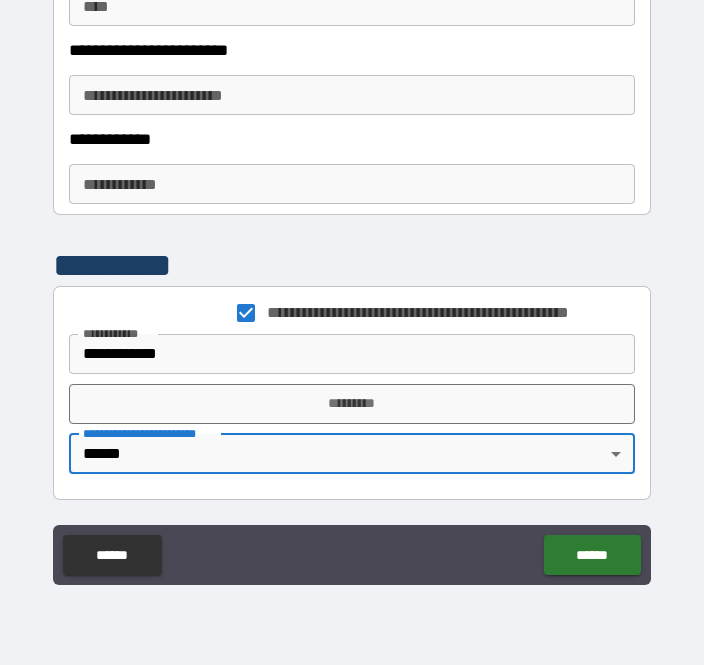 click on "*********" at bounding box center [352, 404] 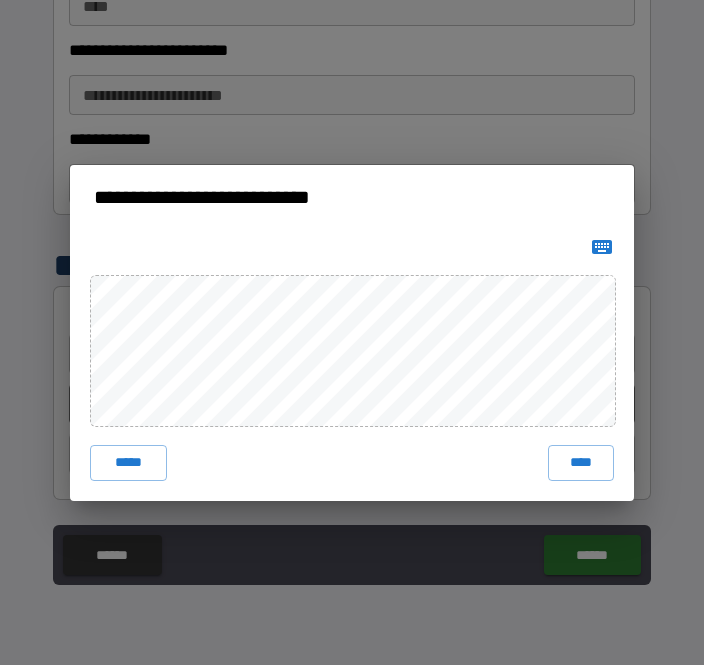 click on "****" at bounding box center (581, 463) 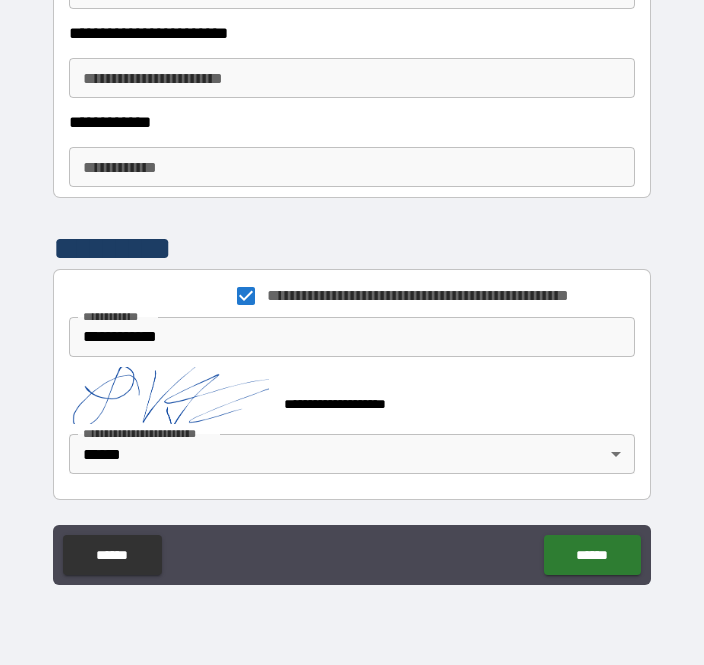 click on "******" at bounding box center [592, 555] 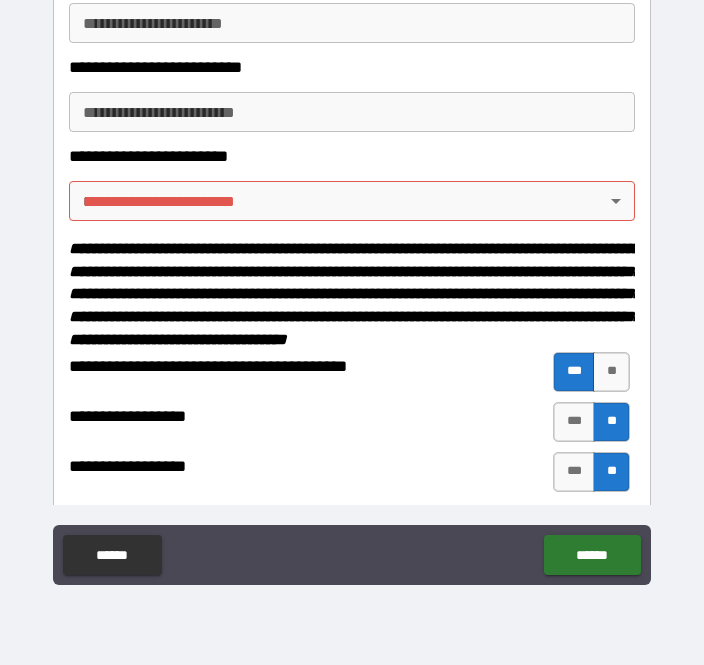 scroll, scrollTop: 1014, scrollLeft: 0, axis: vertical 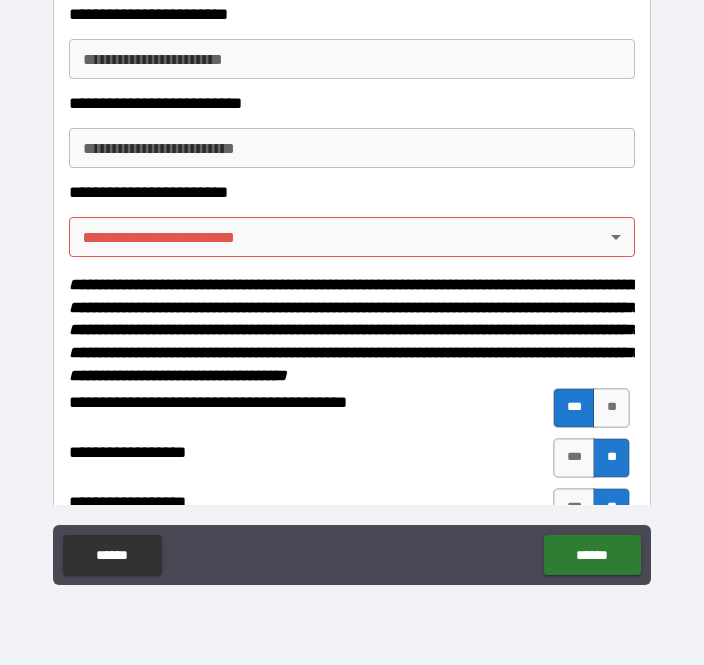 click on "**********" at bounding box center (352, 300) 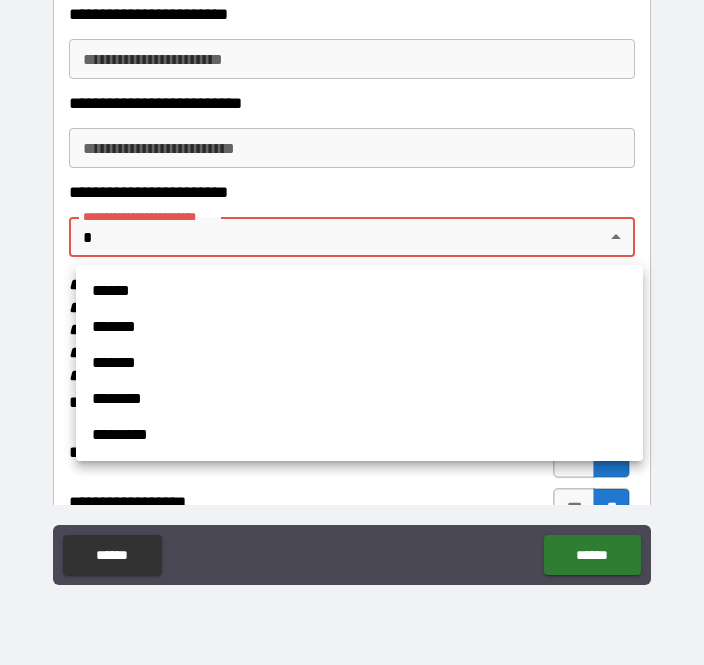 click on "*******" at bounding box center (359, 327) 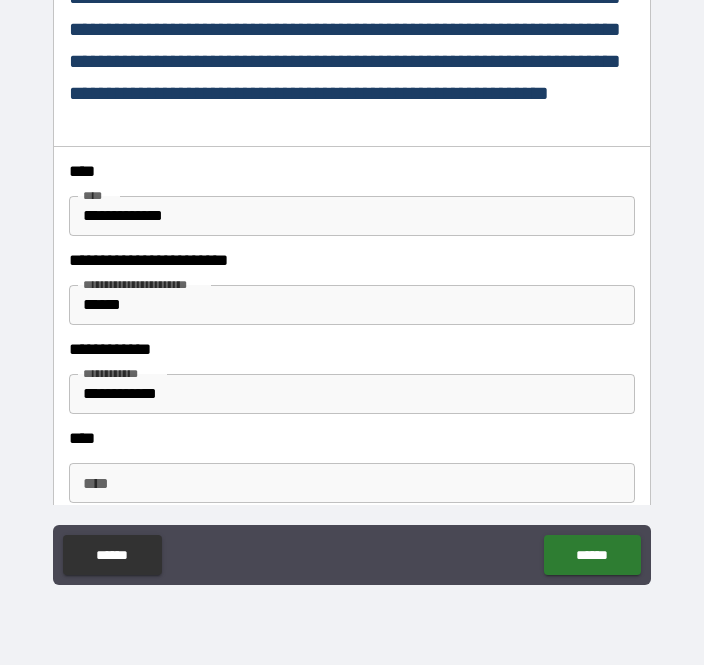 click on "******" at bounding box center (592, 555) 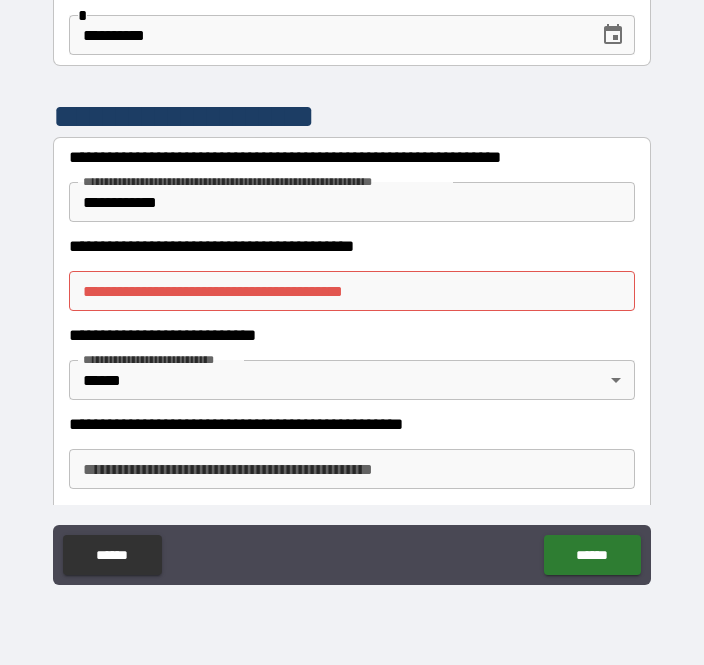 scroll, scrollTop: 266, scrollLeft: 0, axis: vertical 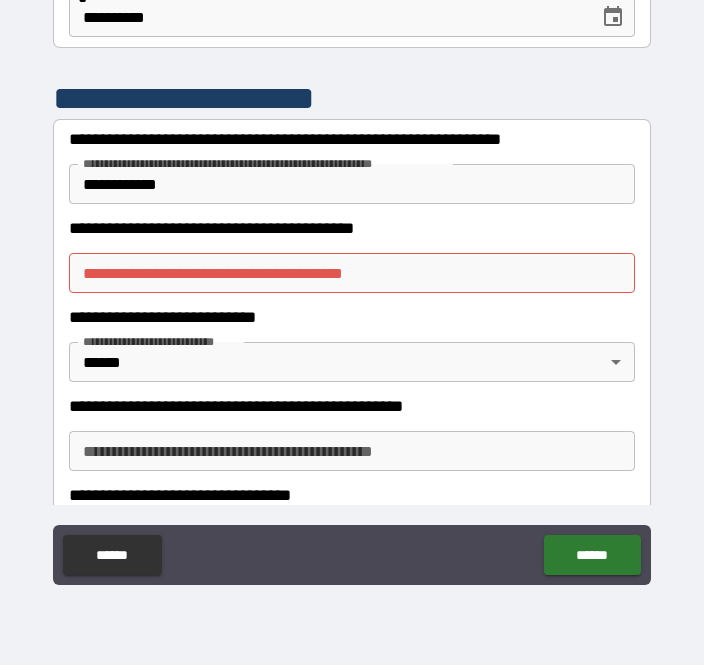 click on "**********" at bounding box center (352, 273) 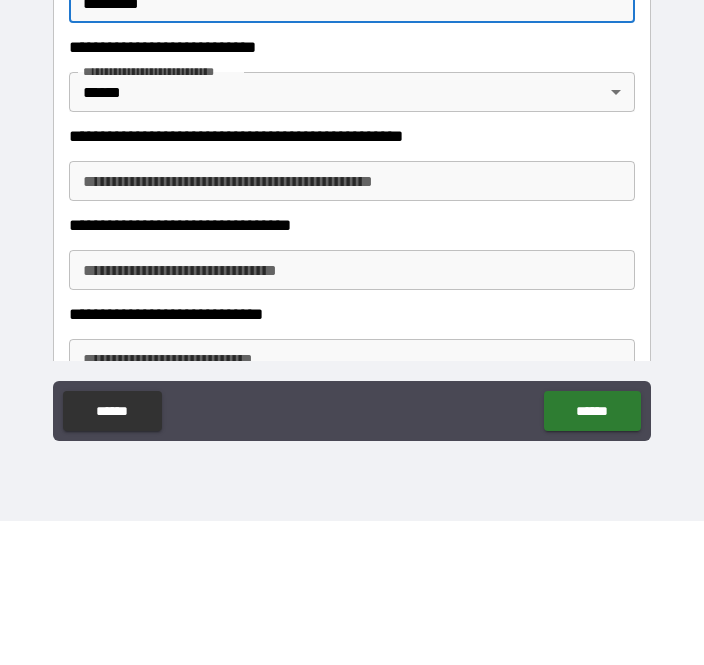 scroll, scrollTop: 398, scrollLeft: 0, axis: vertical 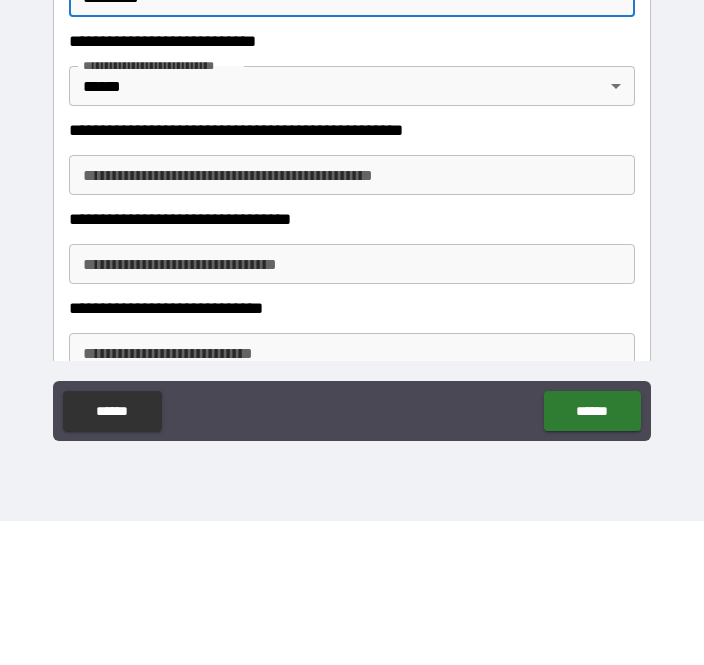 type on "*********" 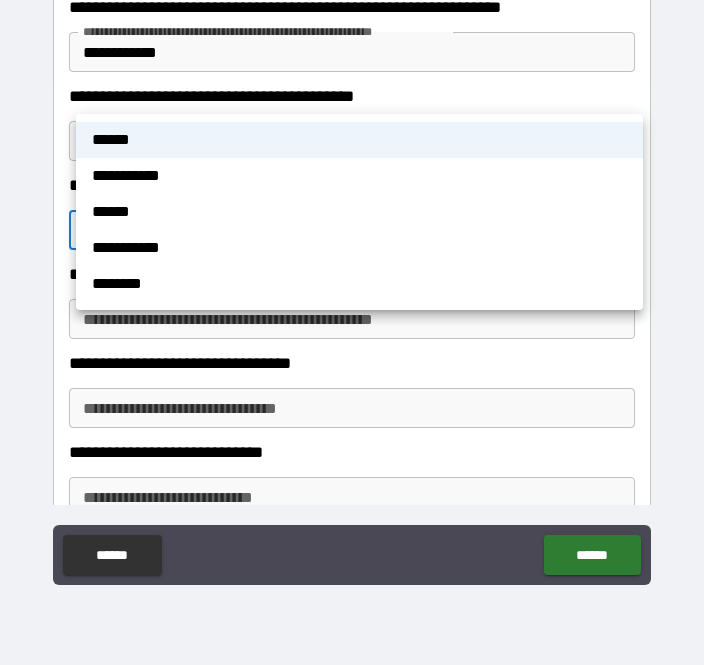 click on "******" at bounding box center [359, 212] 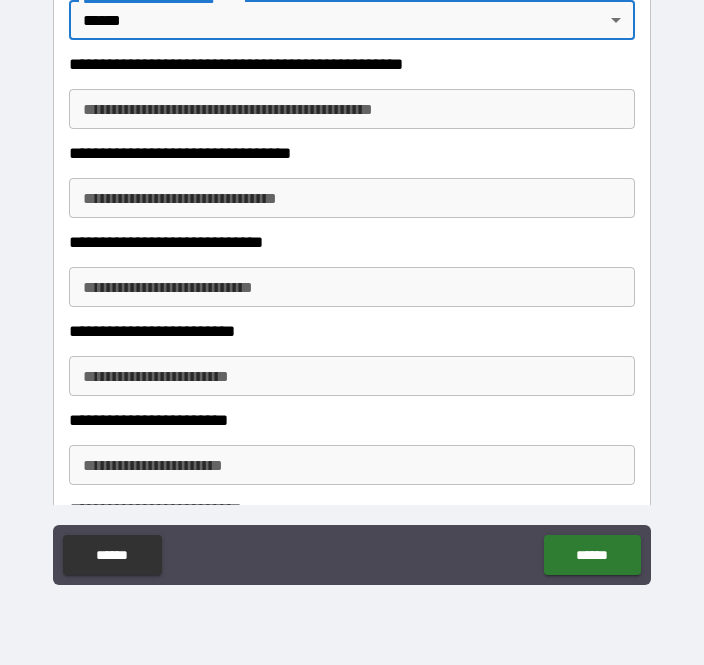 scroll, scrollTop: 615, scrollLeft: 0, axis: vertical 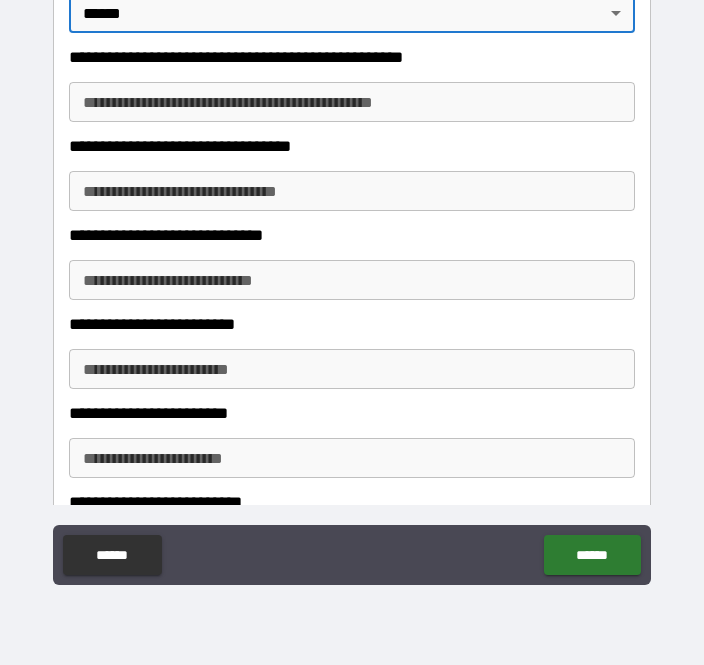 click on "**********" at bounding box center (352, 191) 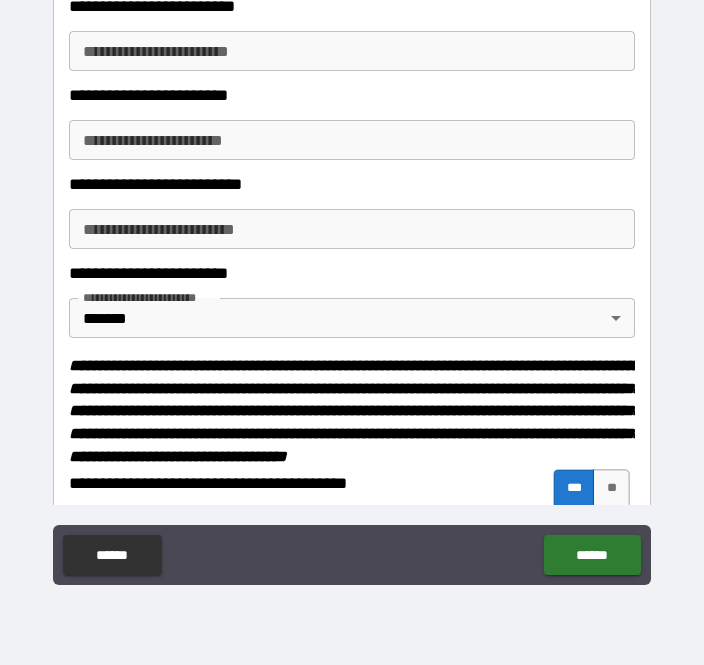 scroll, scrollTop: 924, scrollLeft: 0, axis: vertical 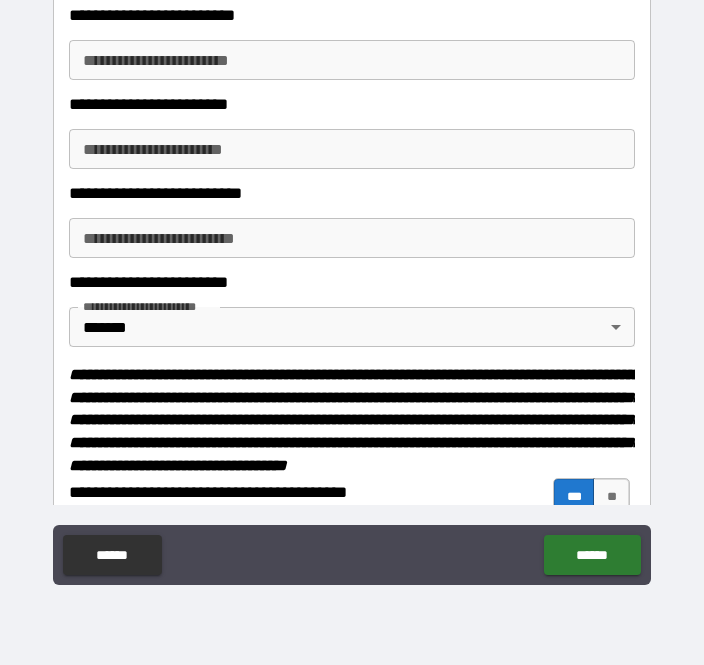 type on "**********" 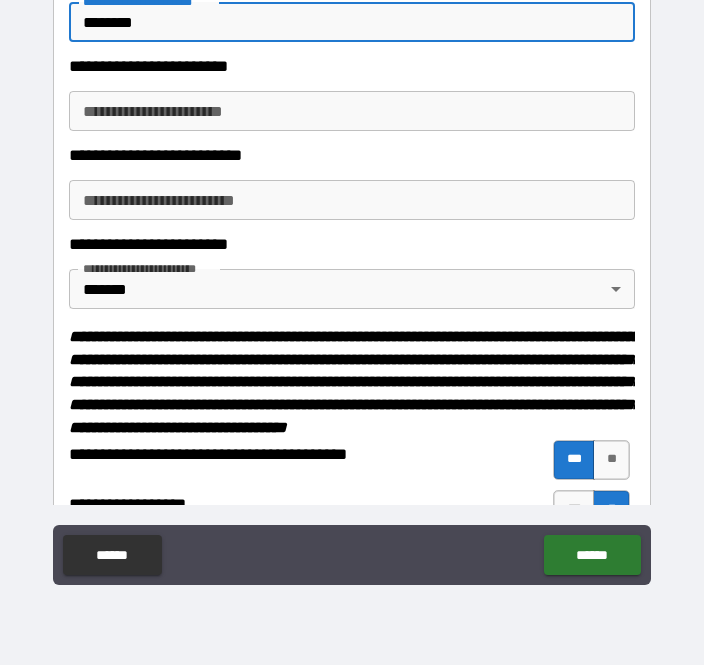 scroll, scrollTop: 966, scrollLeft: 0, axis: vertical 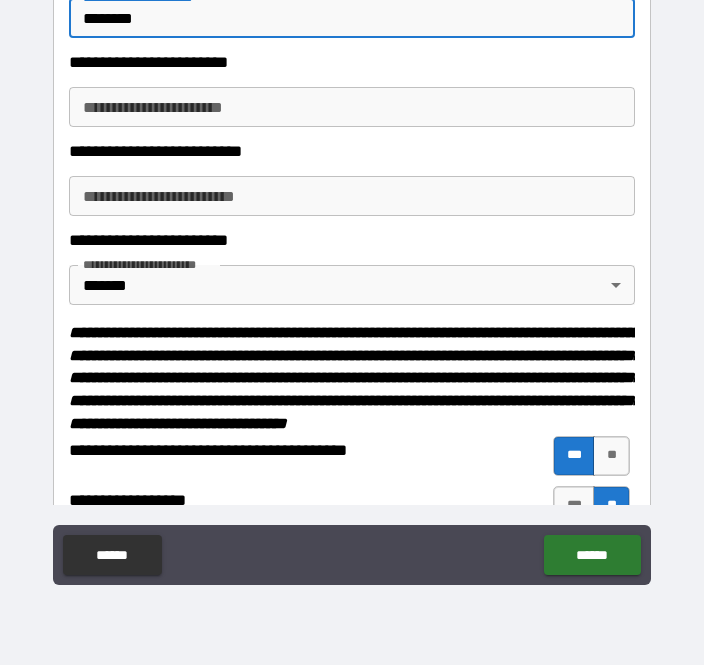 type on "********" 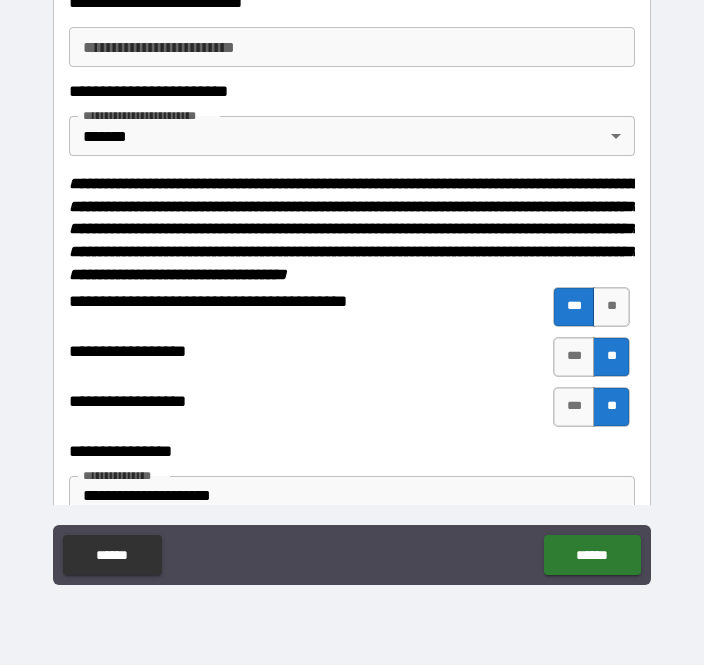 scroll, scrollTop: 1115, scrollLeft: 0, axis: vertical 